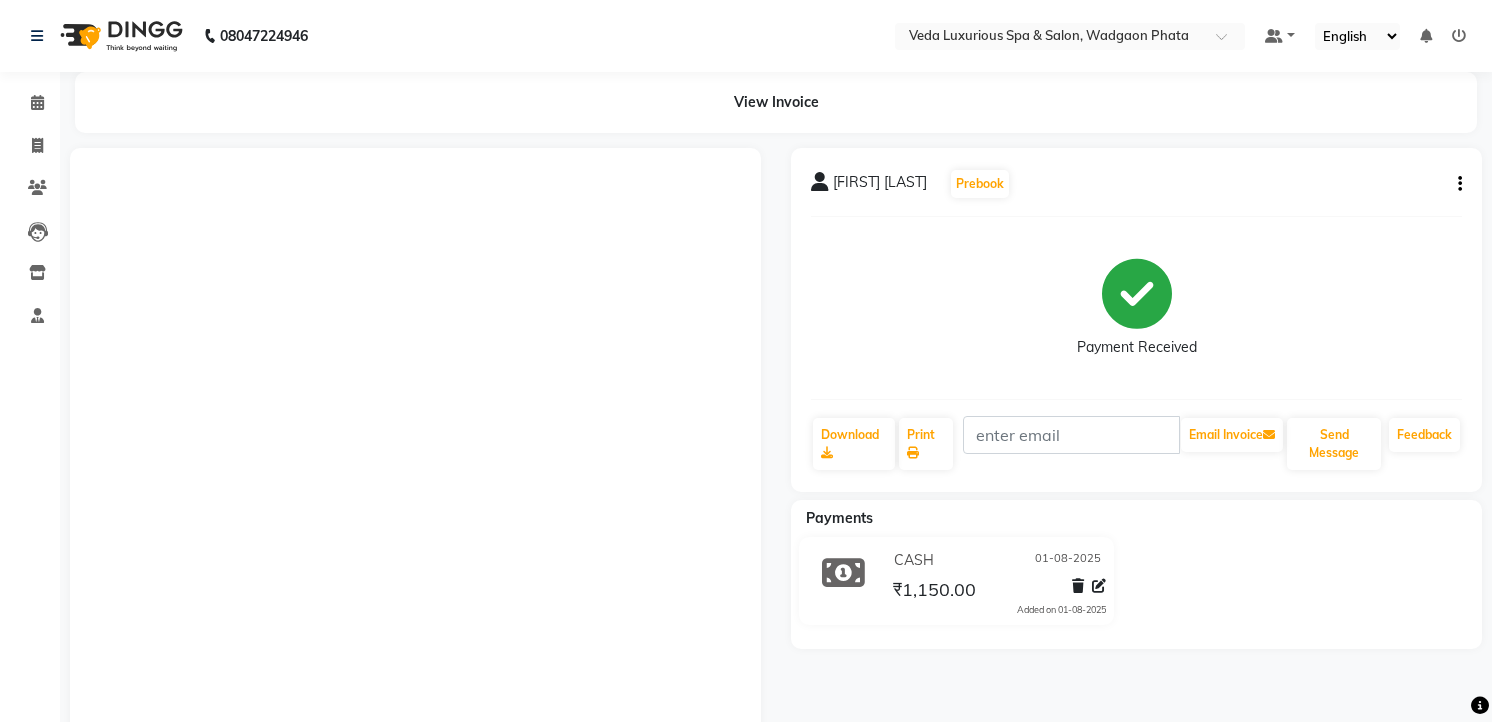 scroll, scrollTop: 0, scrollLeft: 0, axis: both 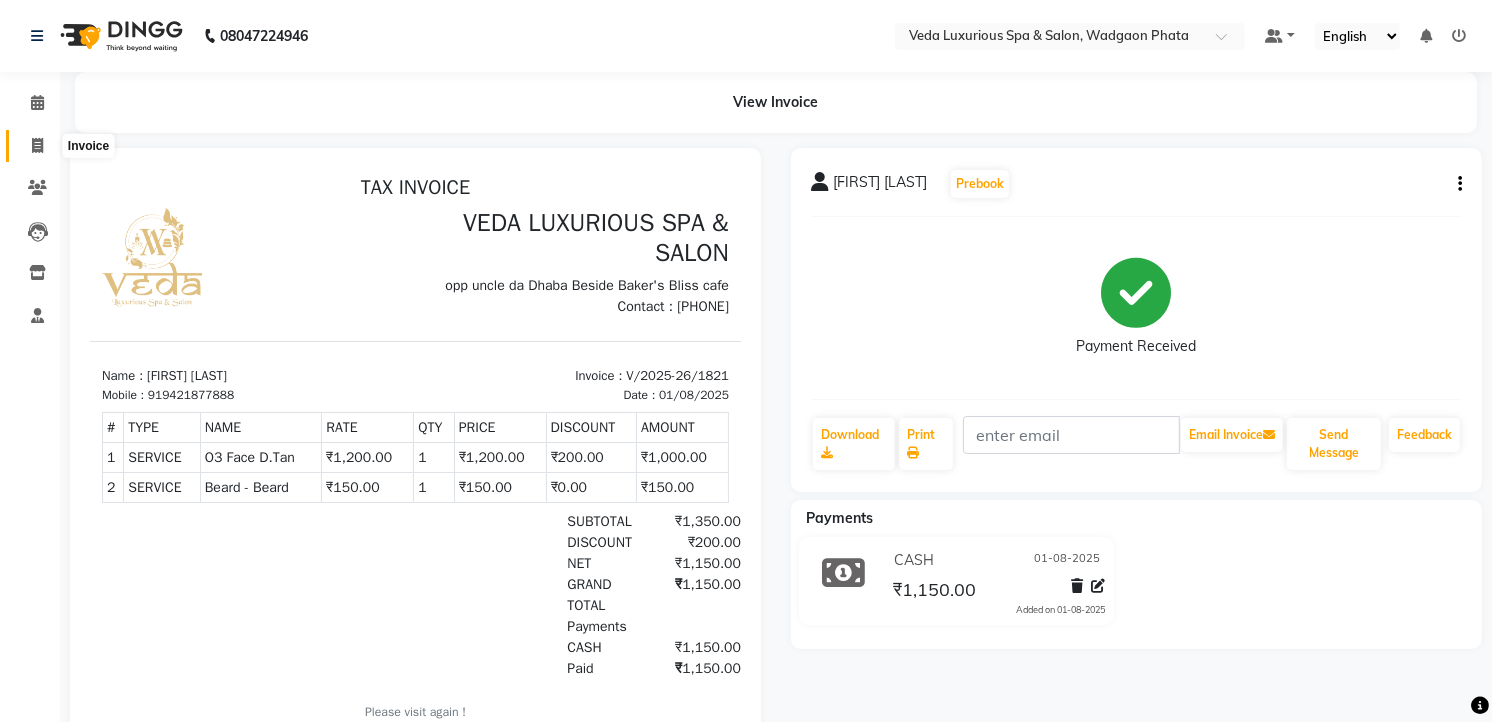 click 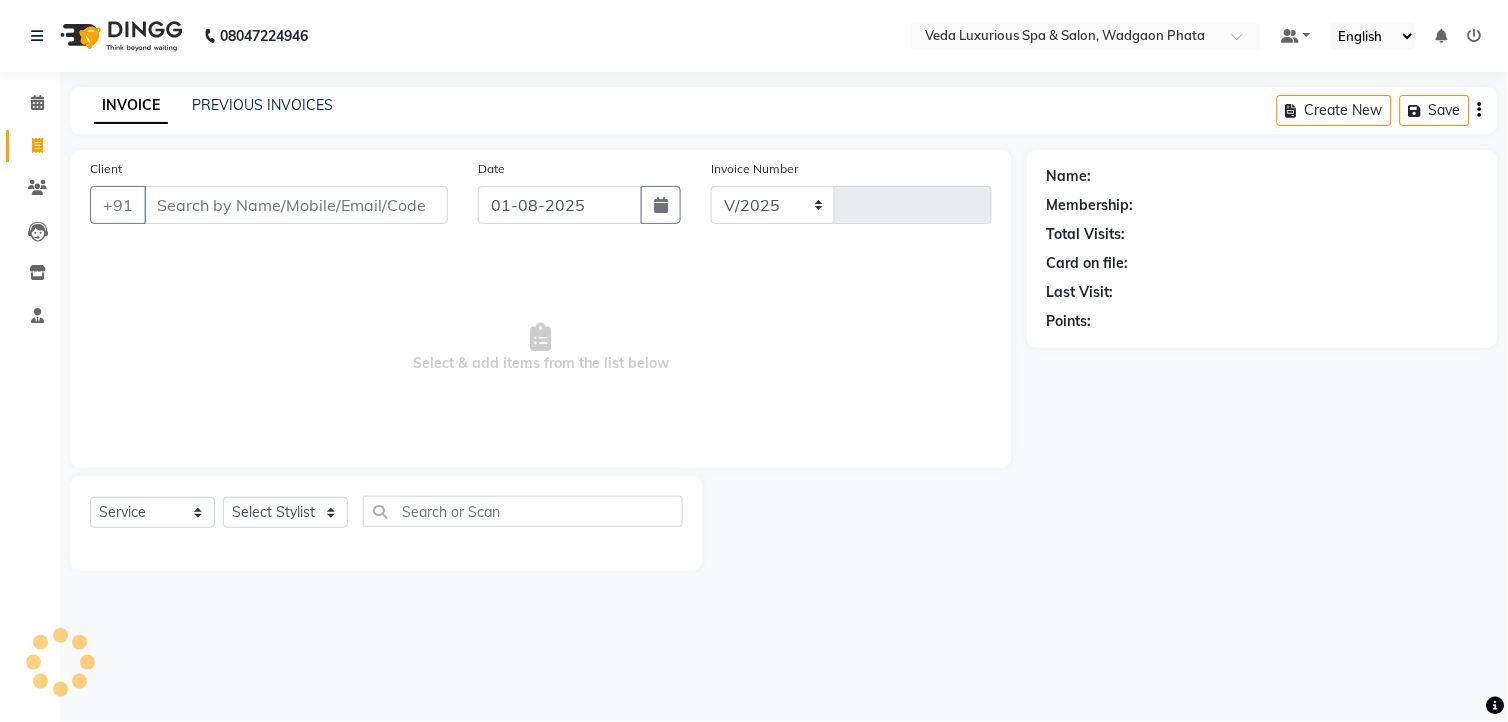 select on "4666" 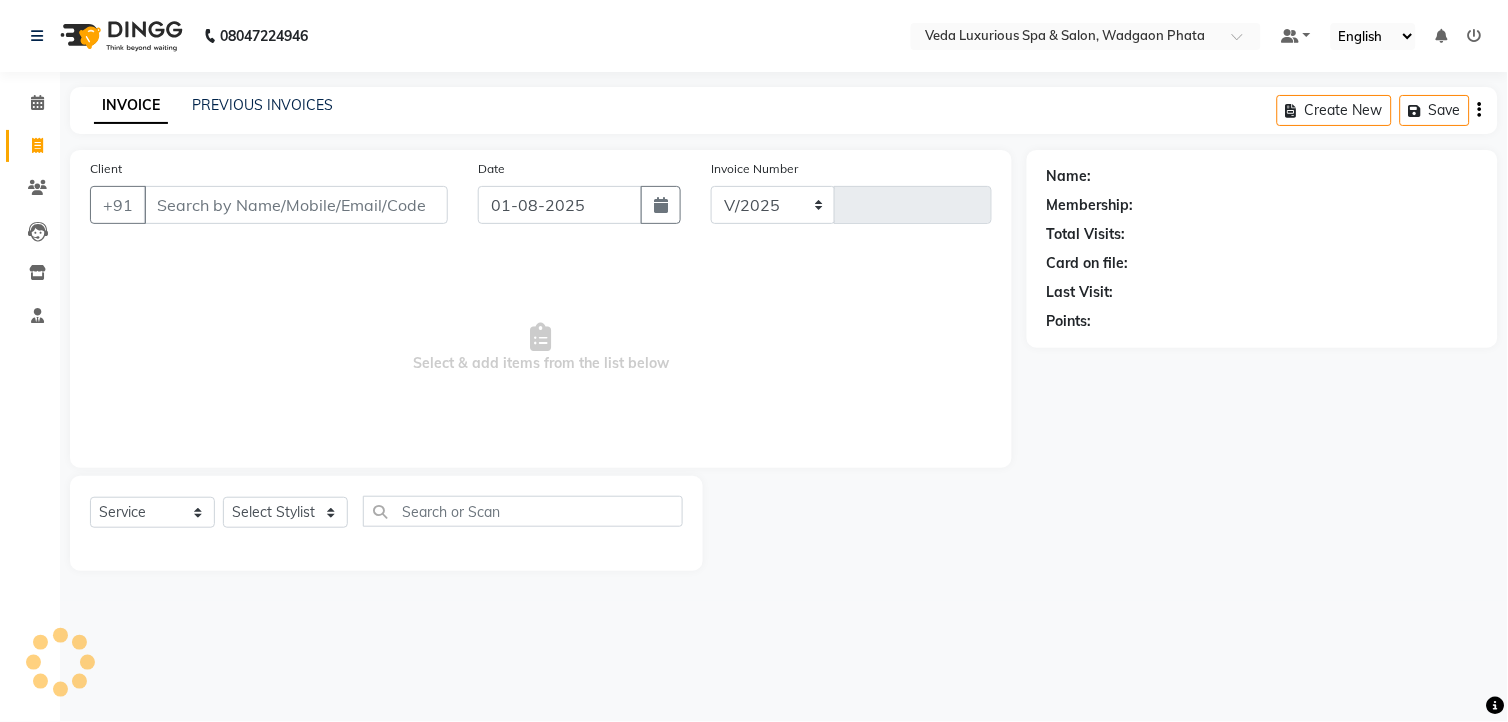 type on "1822" 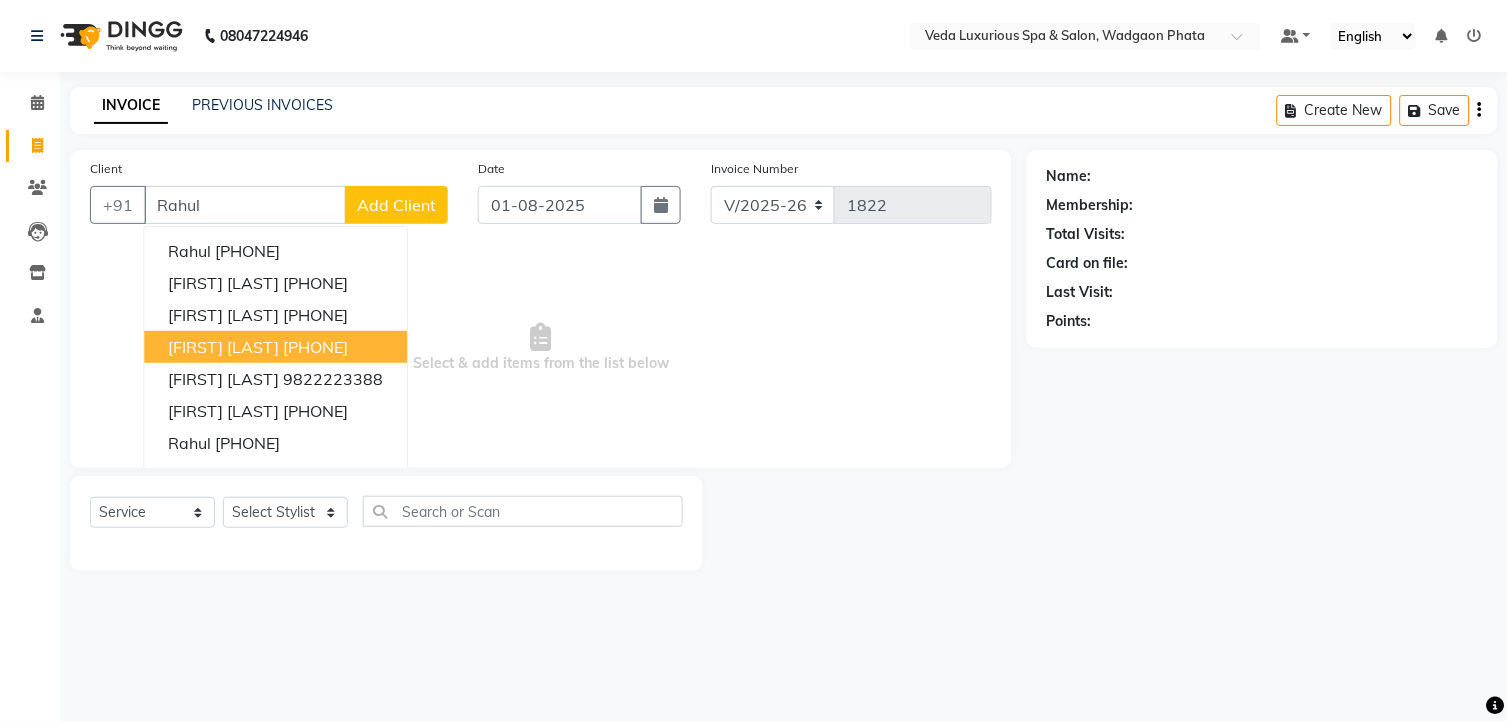 click on "[PHONE]" at bounding box center [315, 347] 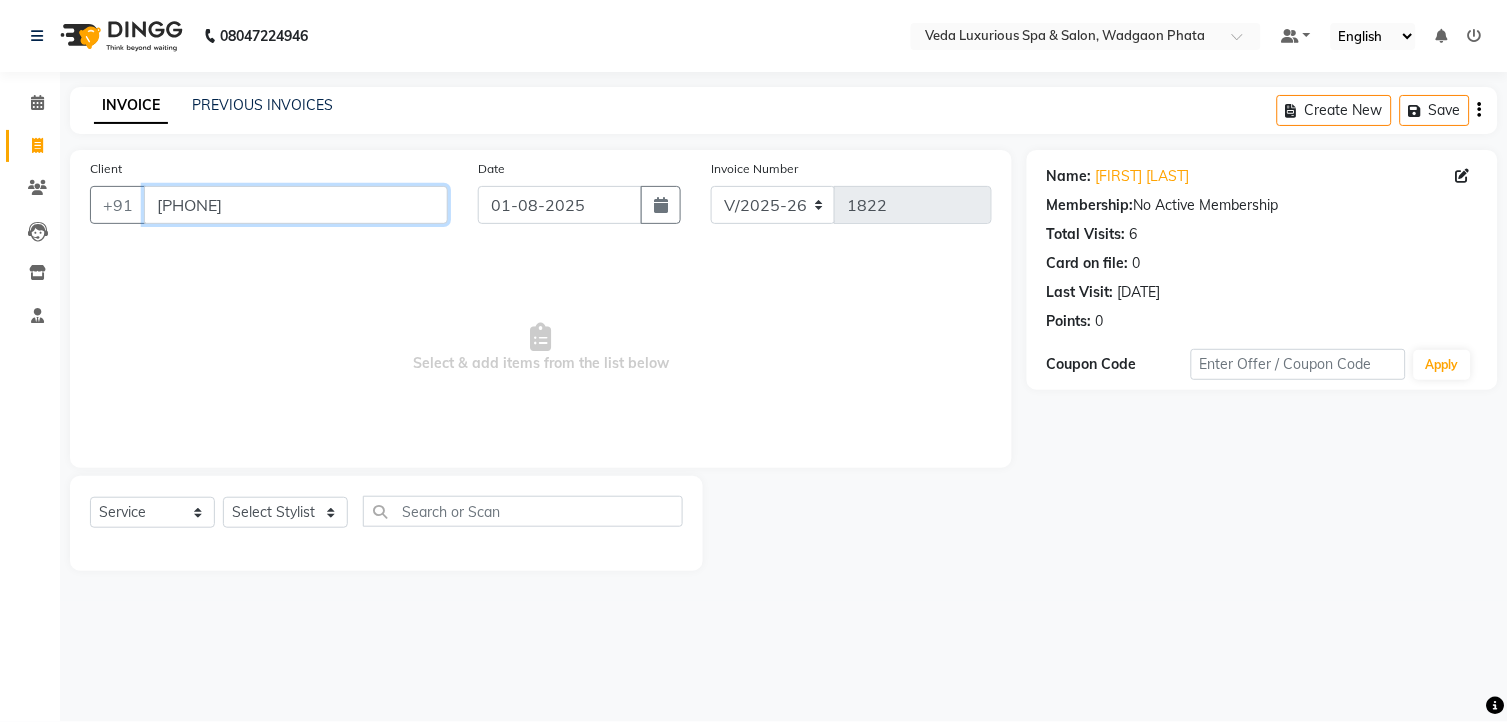 click on "[PHONE]" at bounding box center [296, 205] 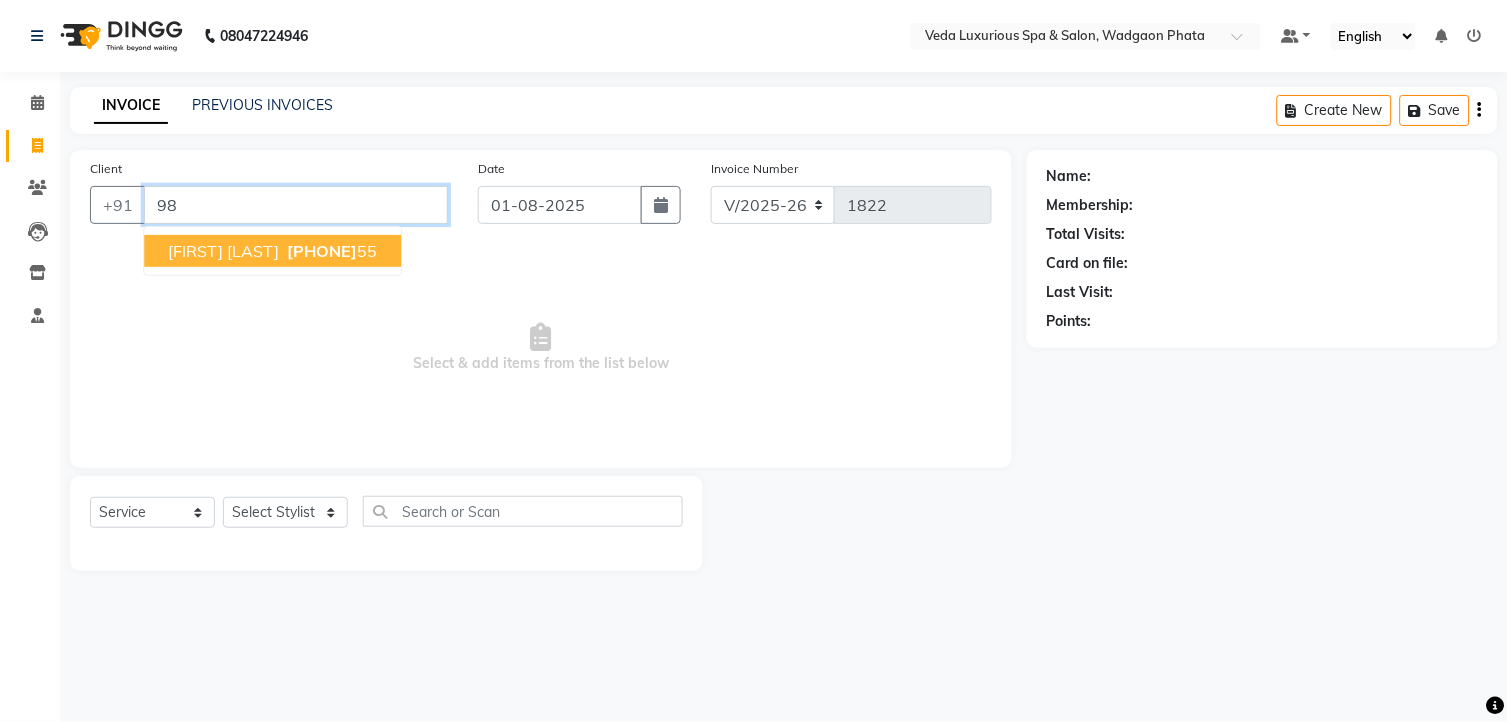 type on "9" 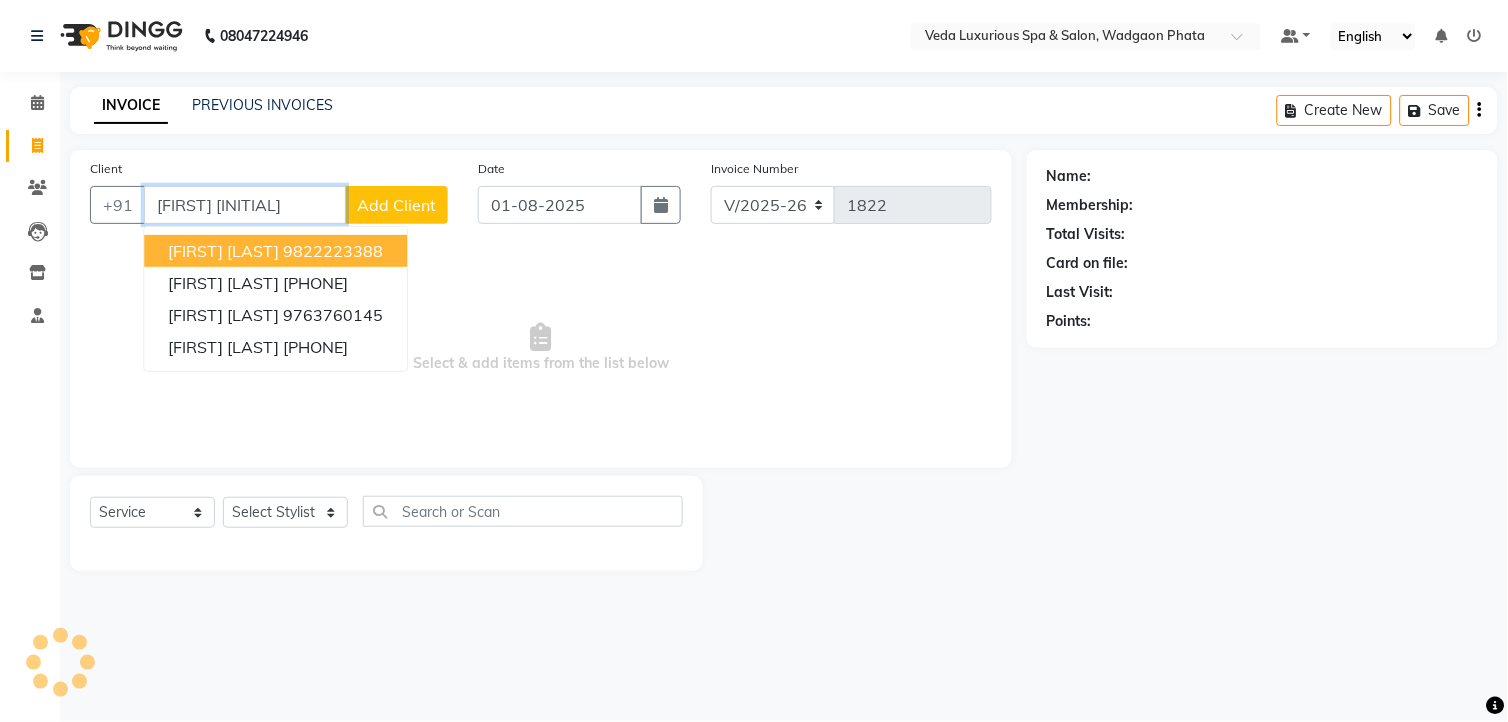 click on "9822223388" at bounding box center (333, 251) 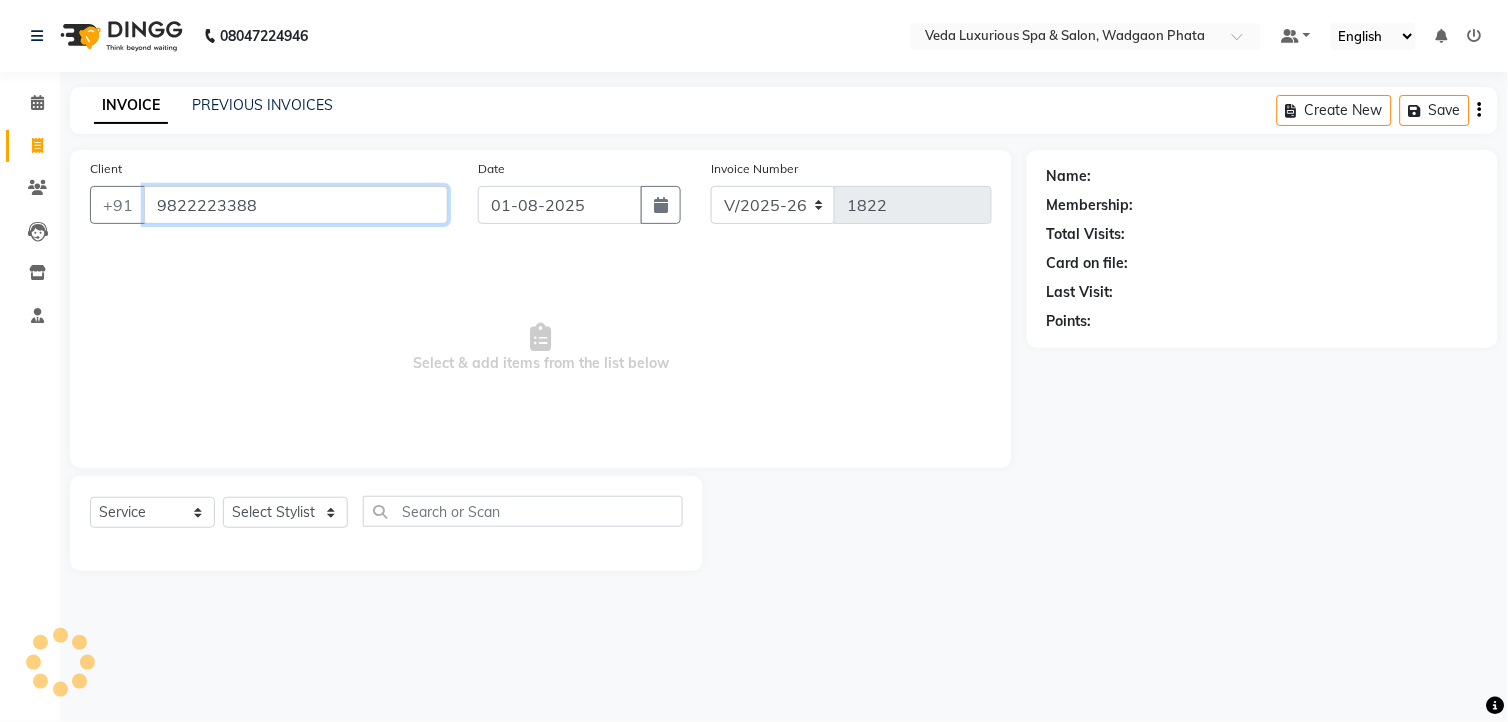 type on "9822223388" 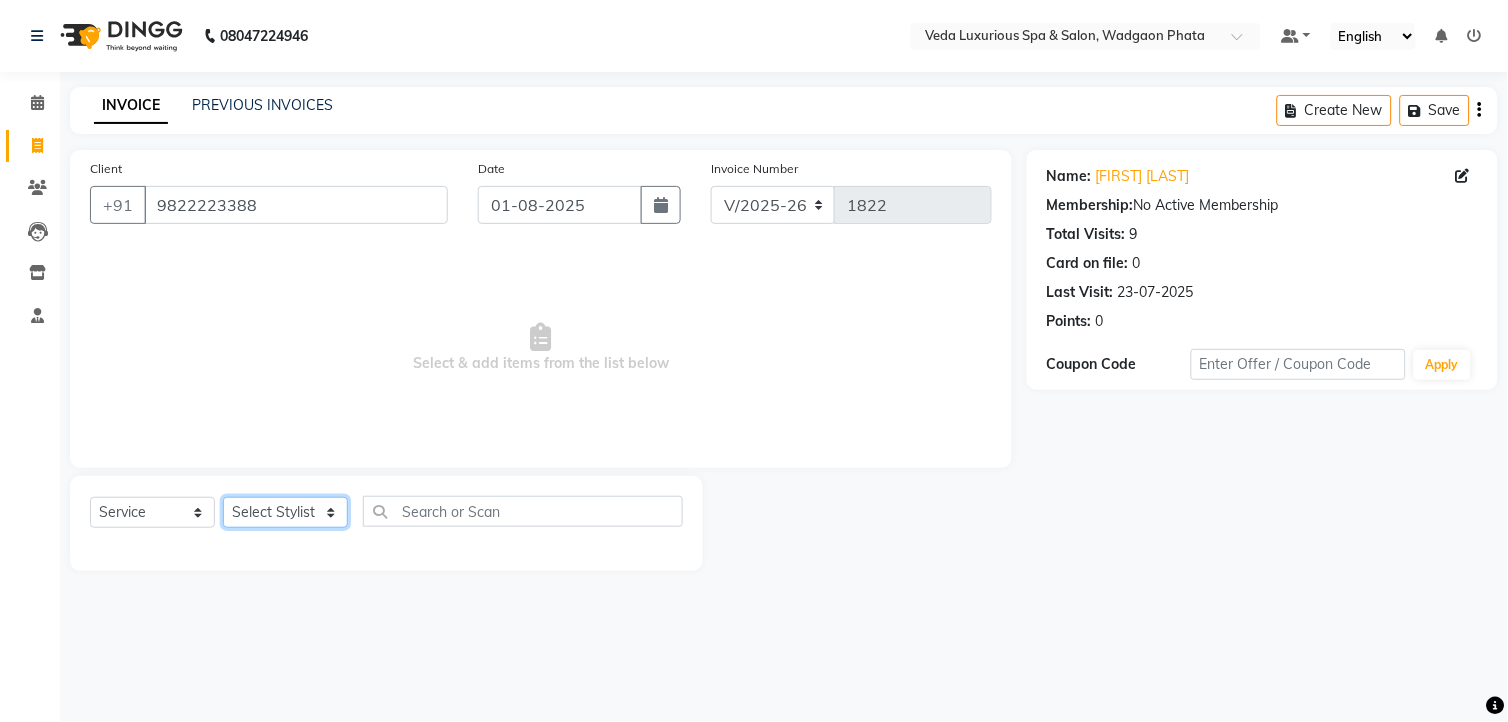 click on "Select Stylist Ankur GOLU Khushi kim lily Mahesh manu MOYA Nilam olivia RP seri VEDA" 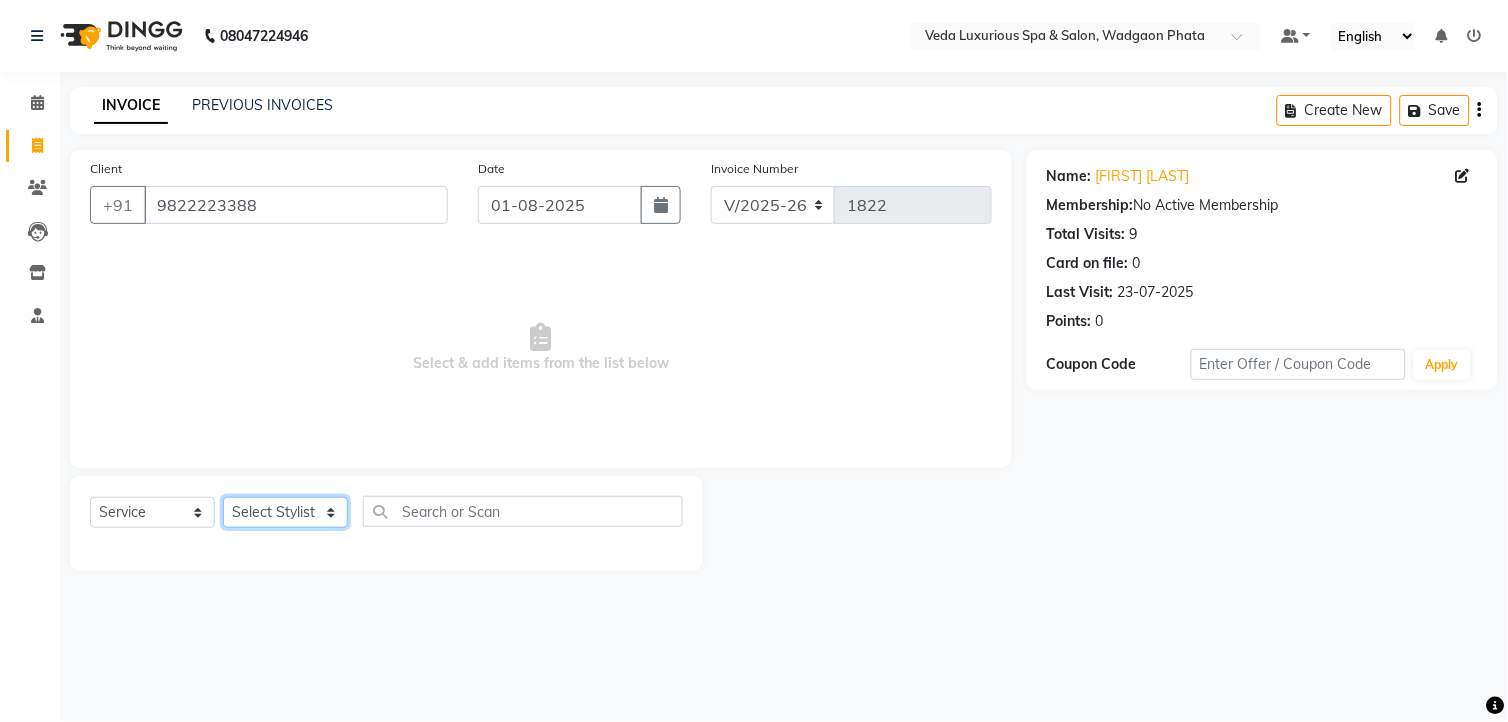 select on "58145" 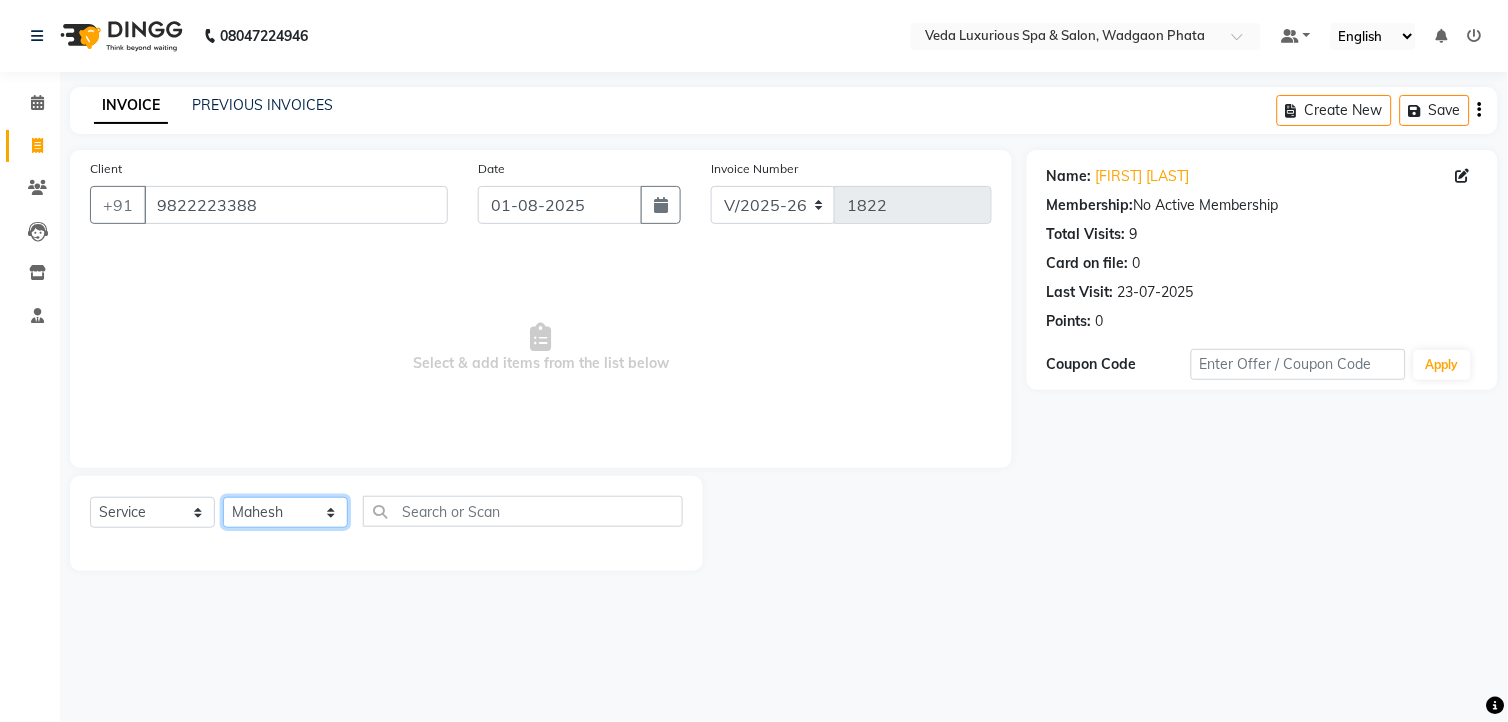 click on "Select Stylist Ankur GOLU Khushi kim lily Mahesh manu MOYA Nilam olivia RP seri VEDA" 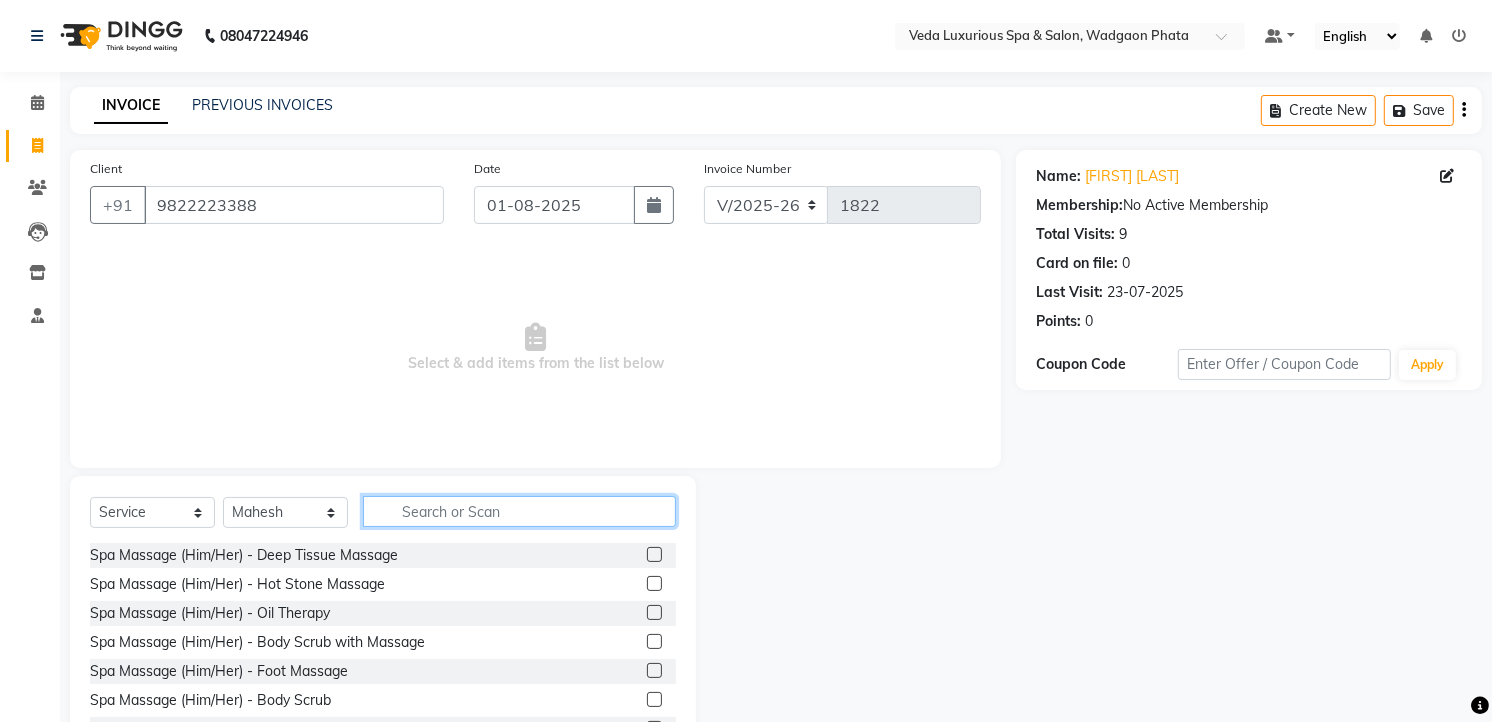 click 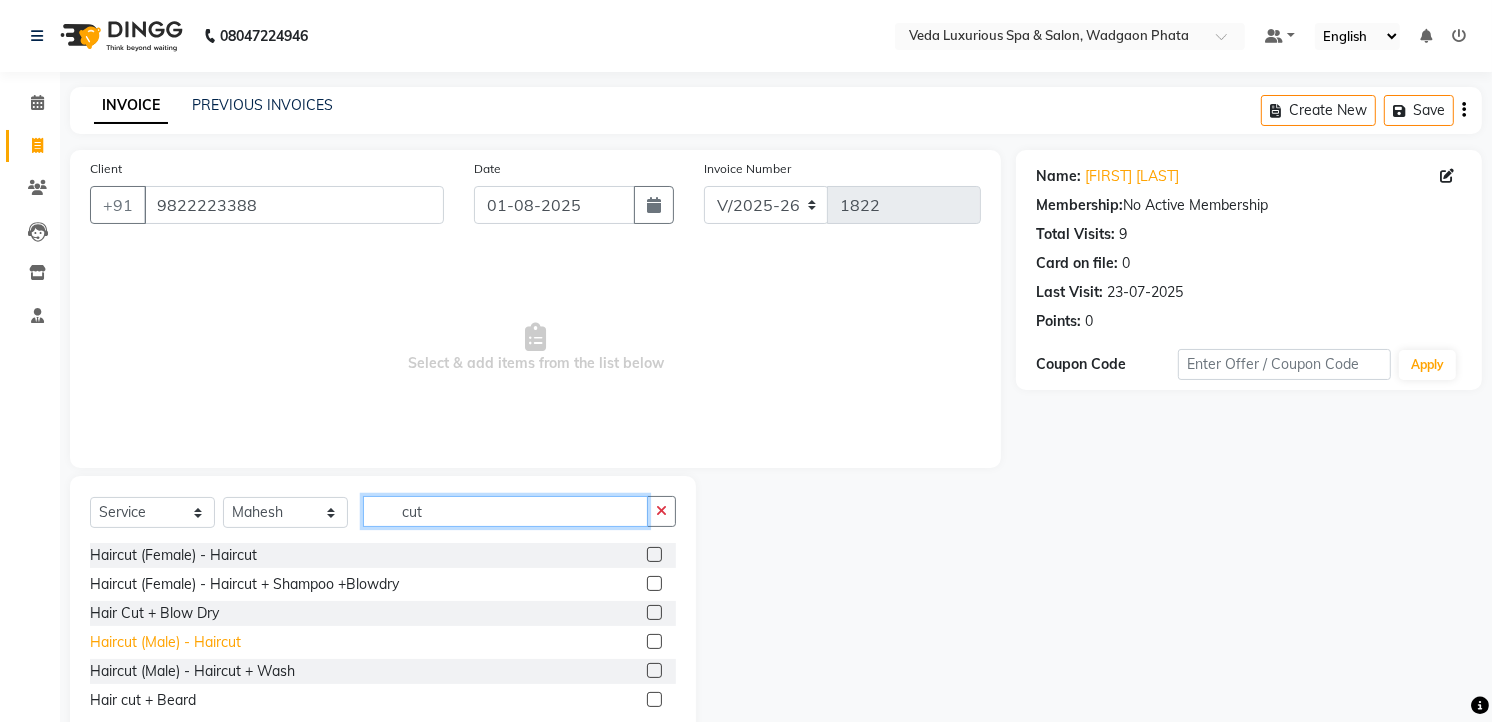 type on "cut" 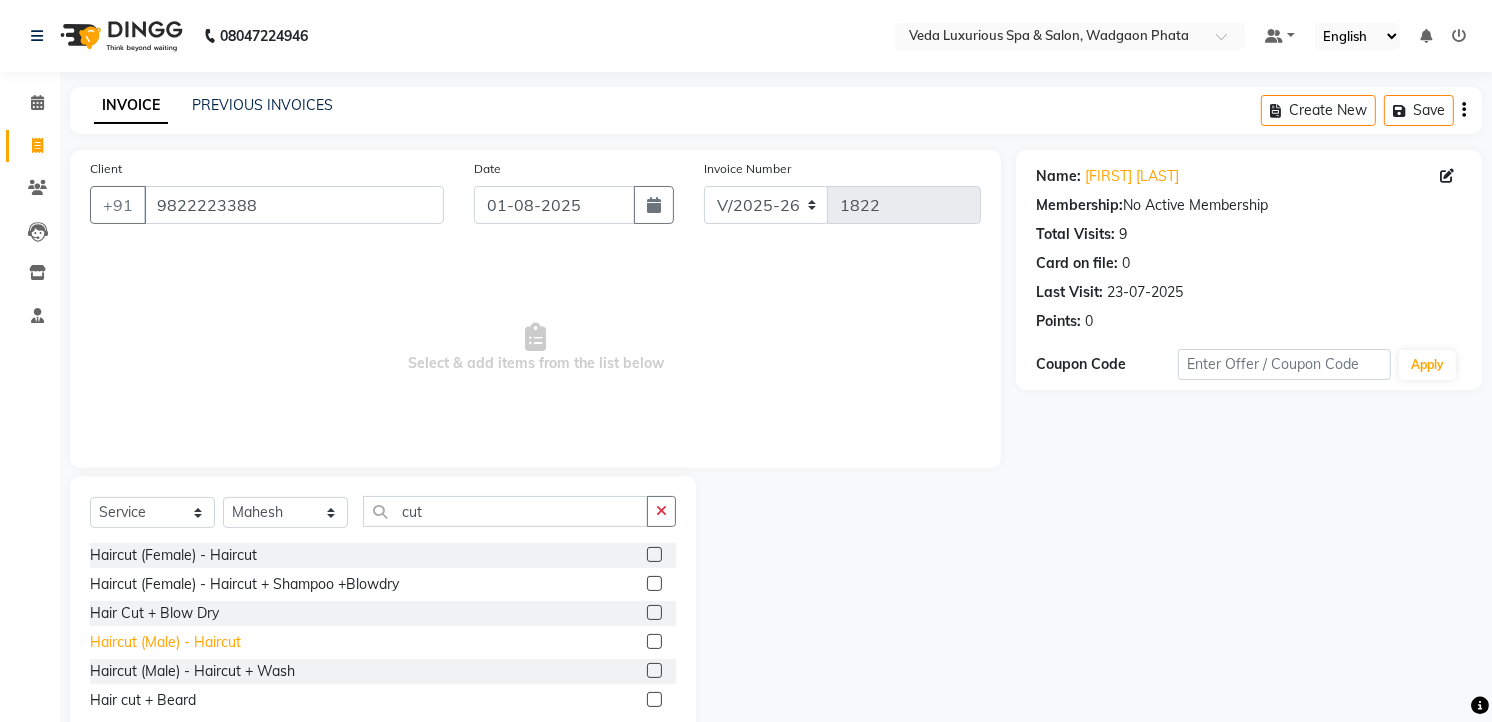 click on "Haircut (Male) - Haircut" 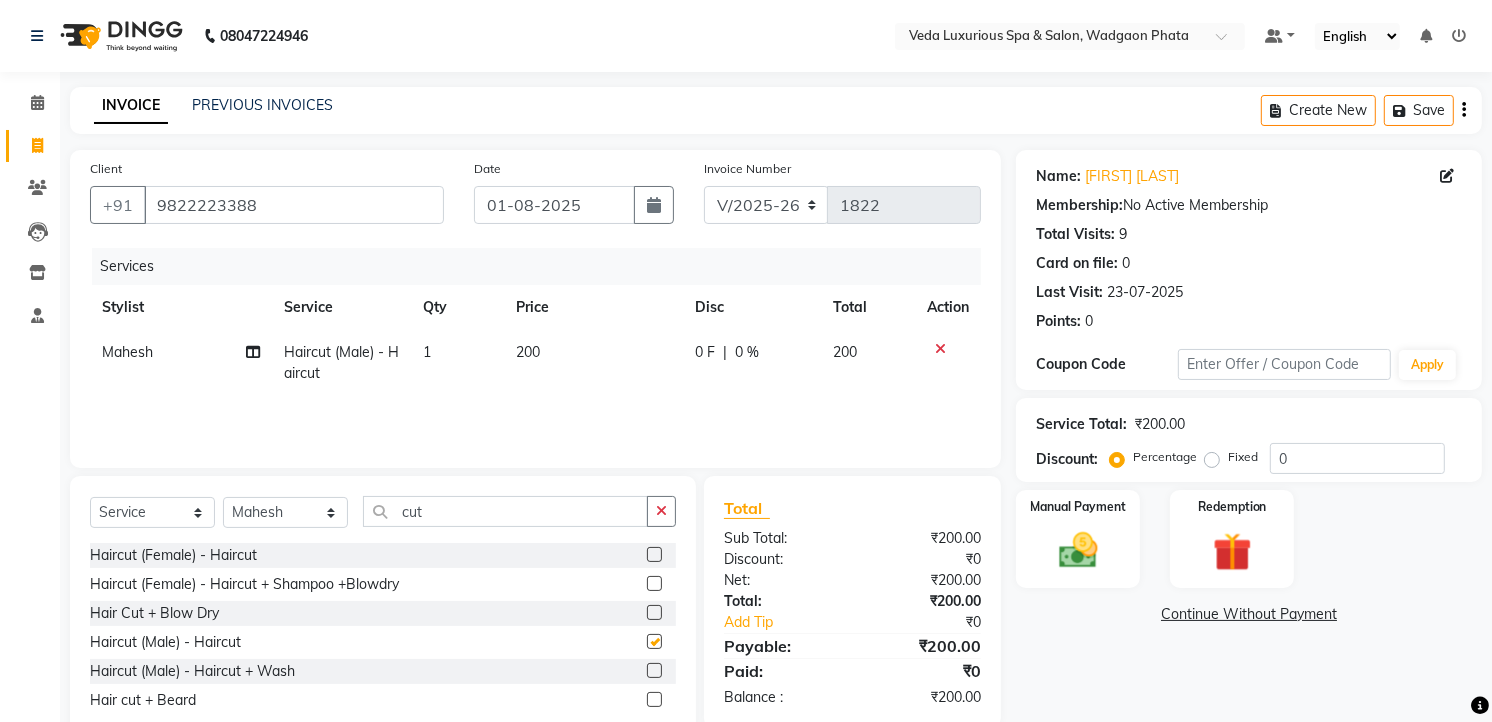checkbox on "false" 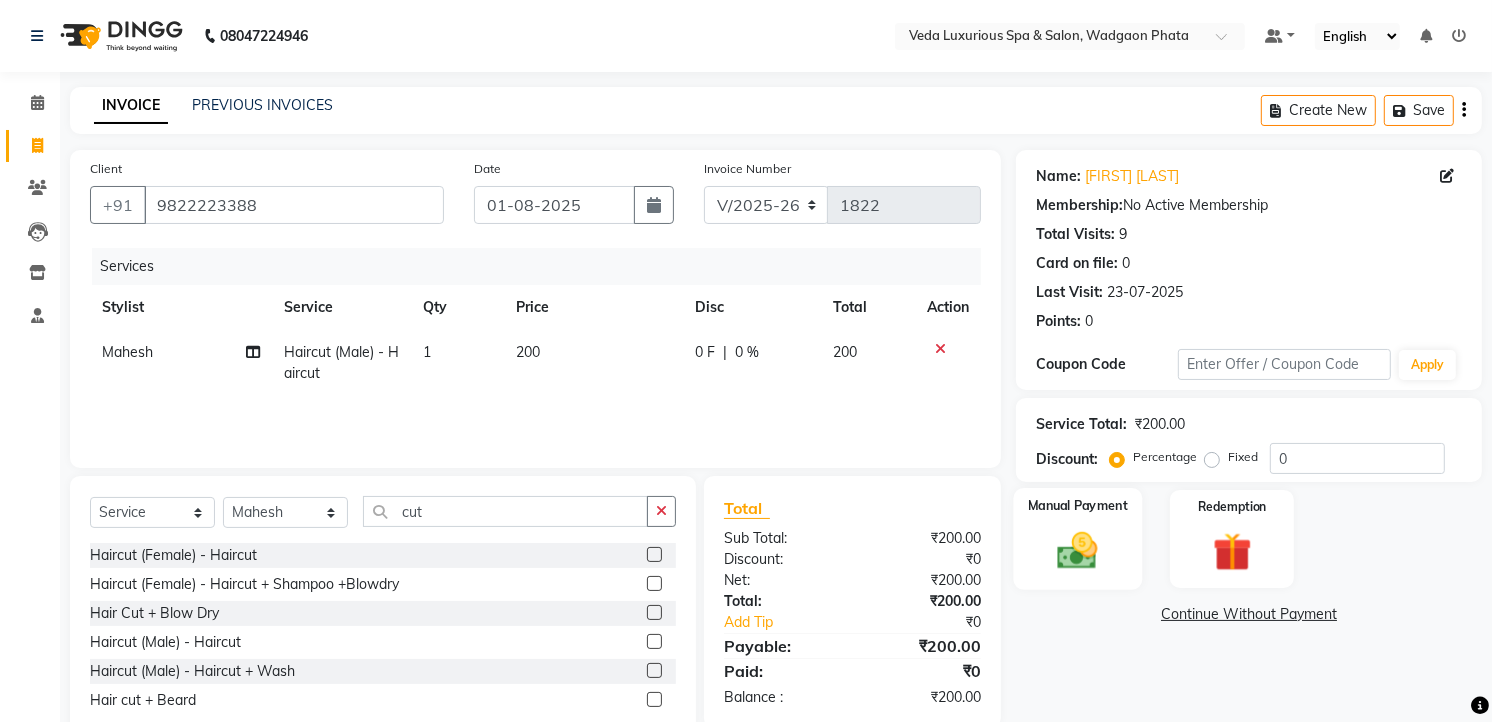 click 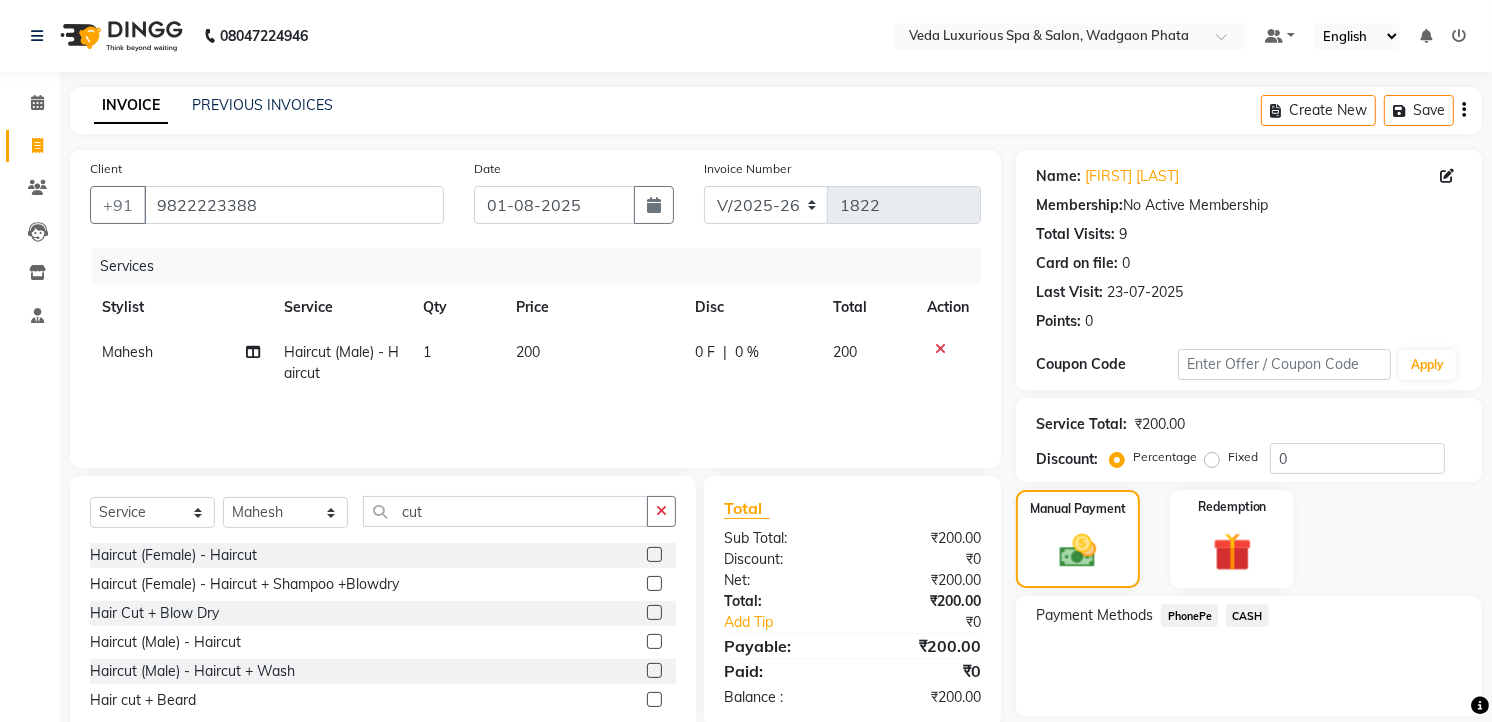 click on "CASH" 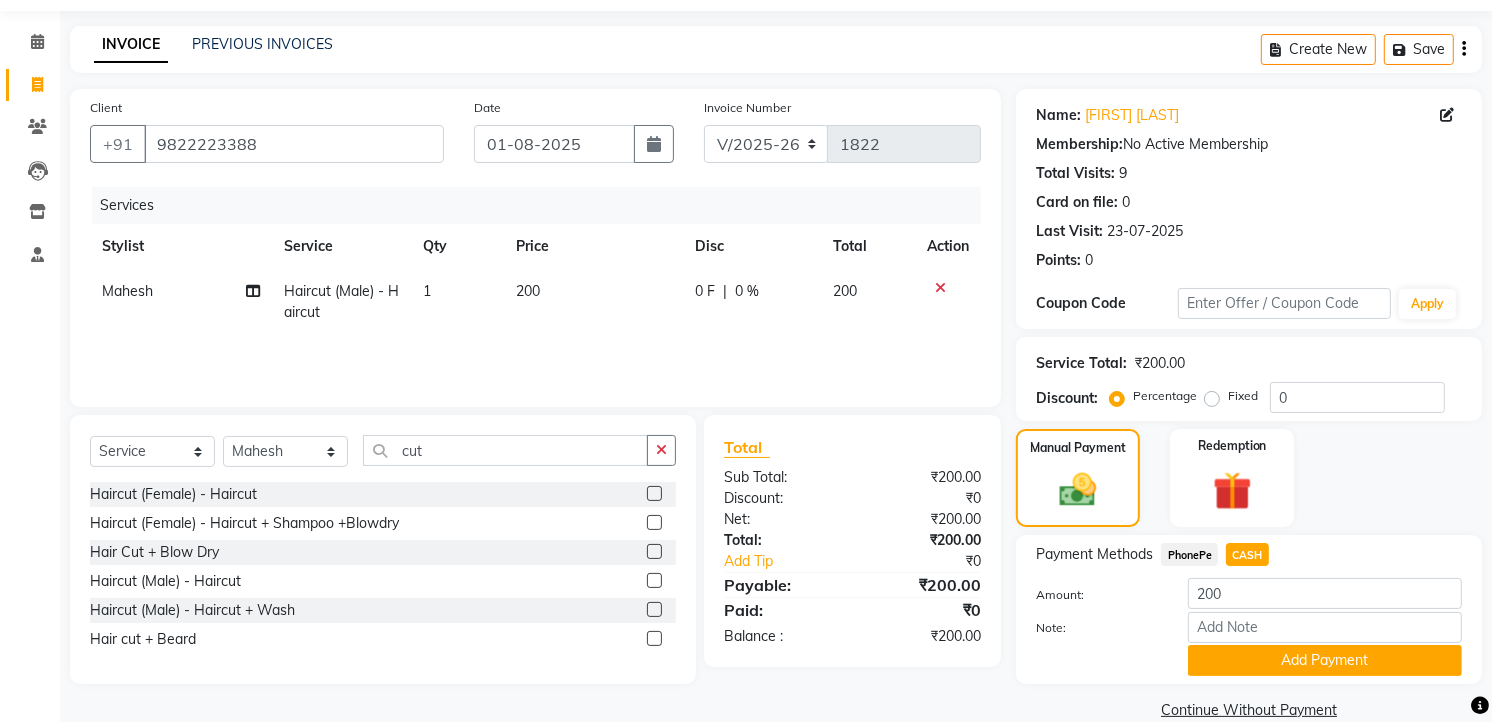 scroll, scrollTop: 94, scrollLeft: 0, axis: vertical 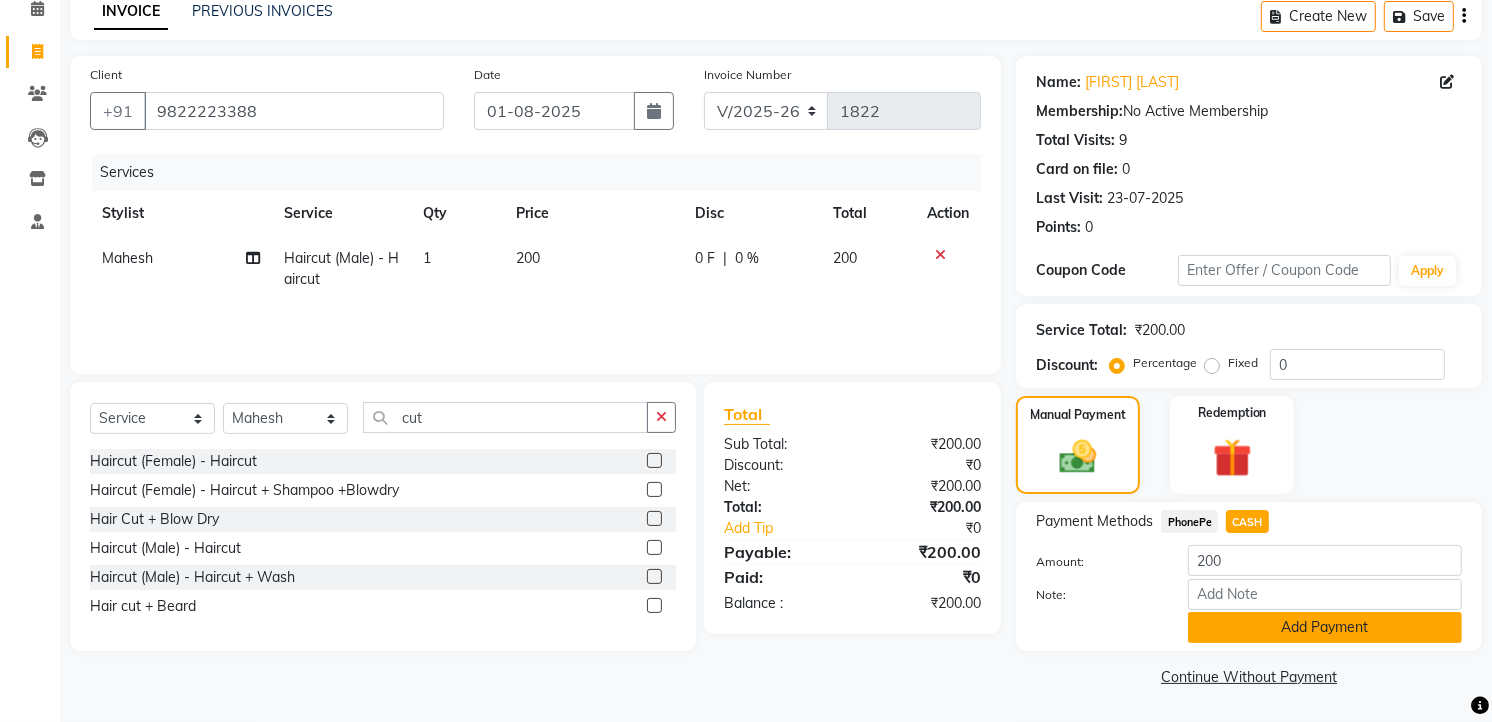 click on "Add Payment" 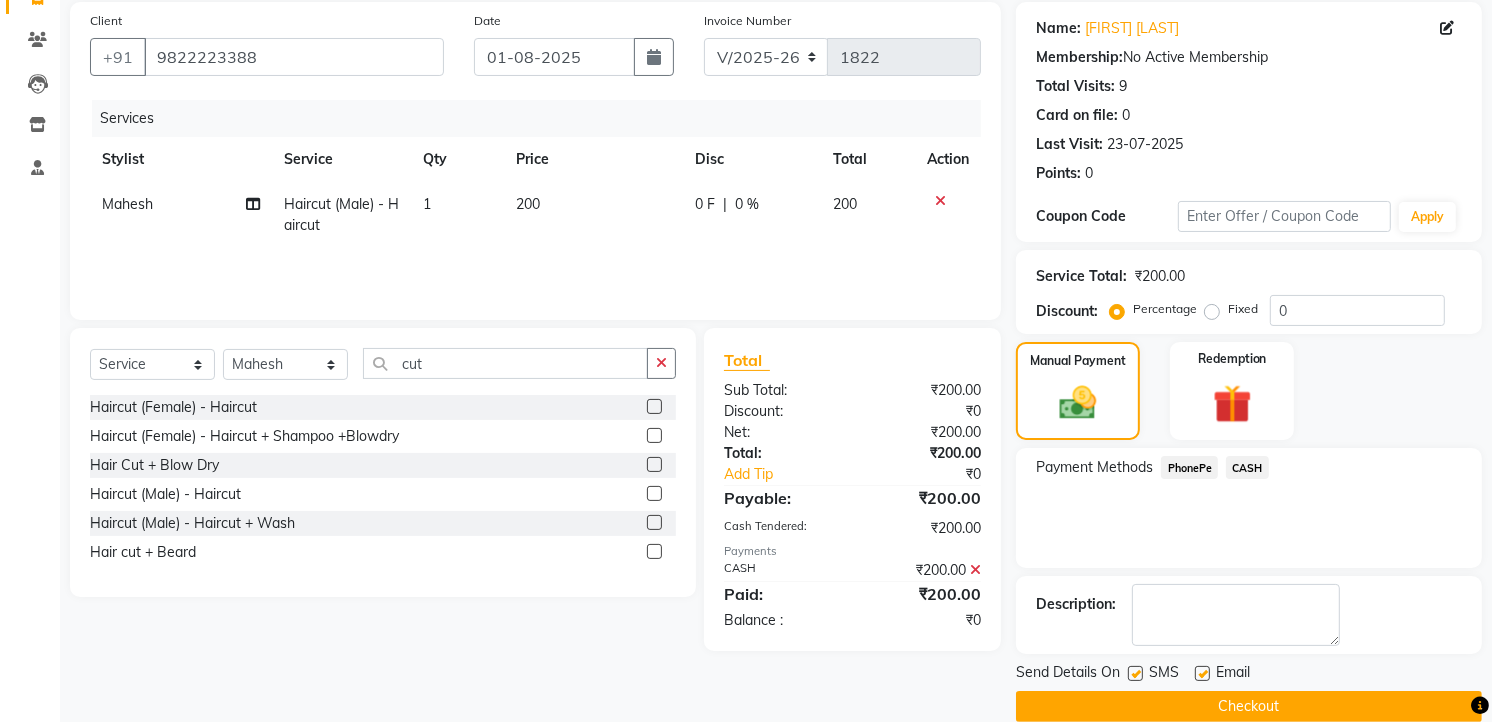 scroll, scrollTop: 177, scrollLeft: 0, axis: vertical 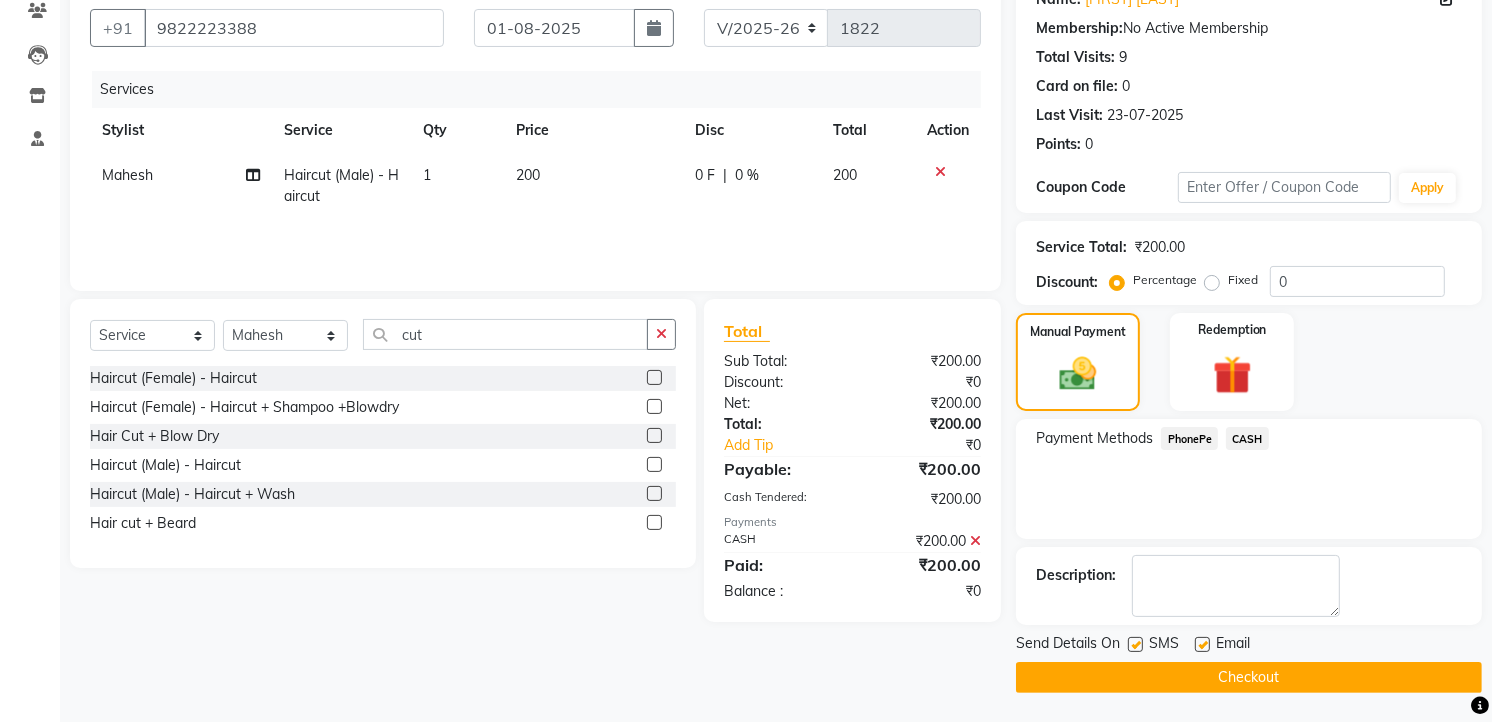 click on "Checkout" 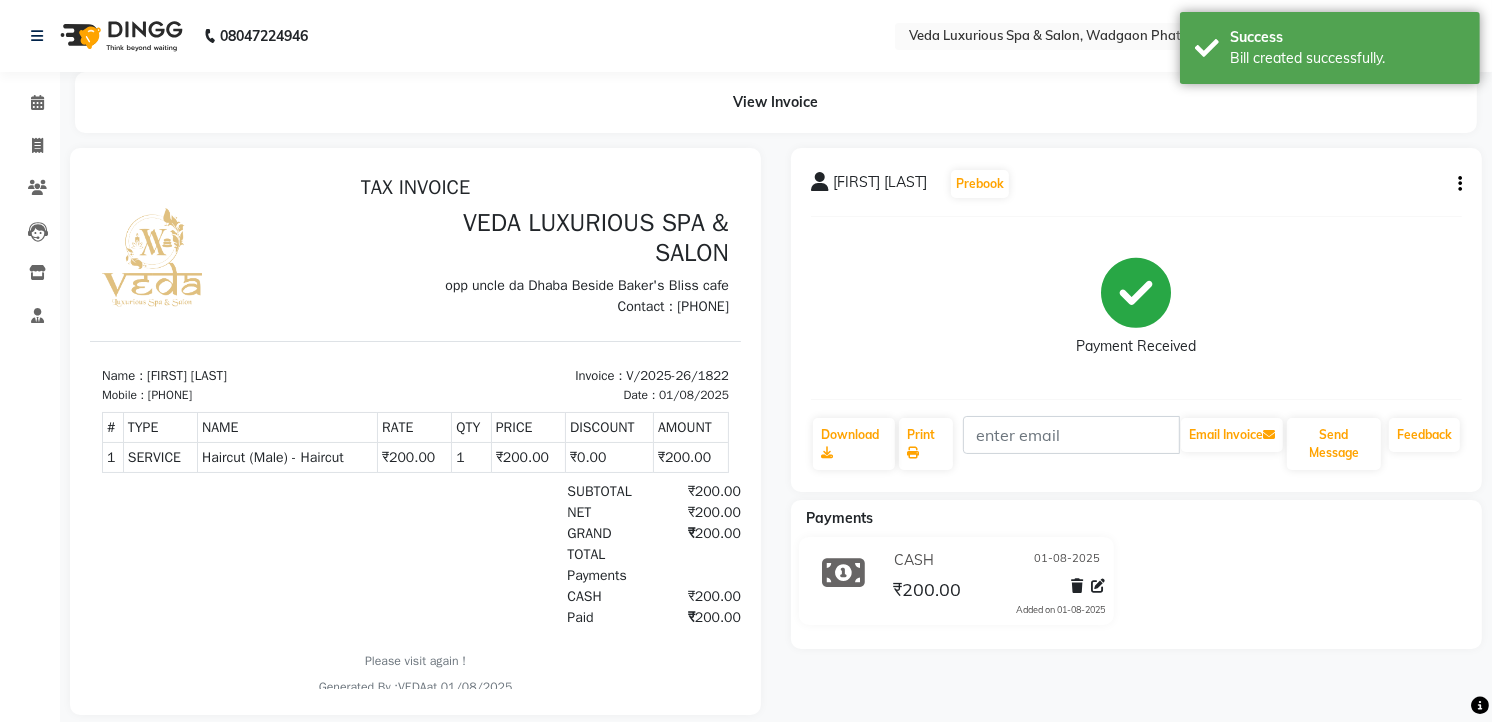 scroll, scrollTop: 0, scrollLeft: 0, axis: both 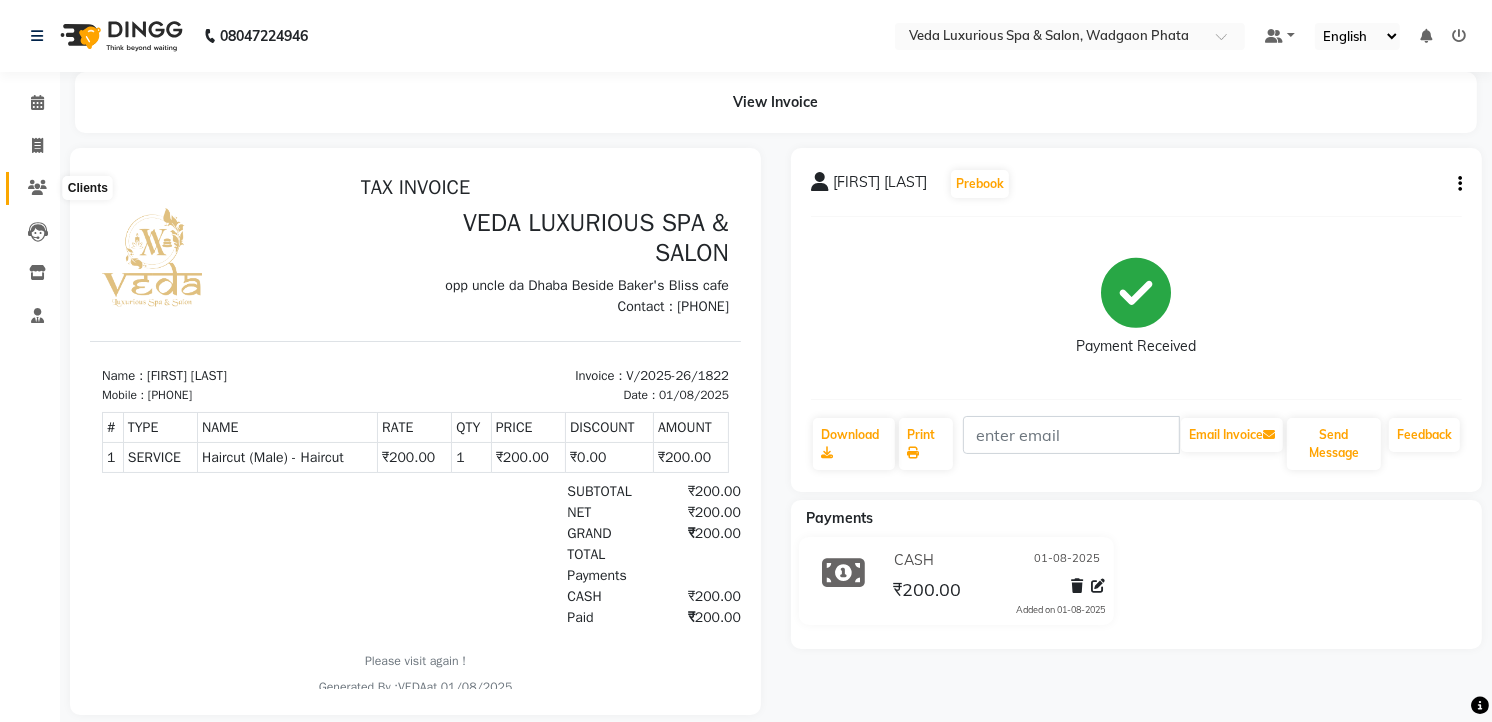 click 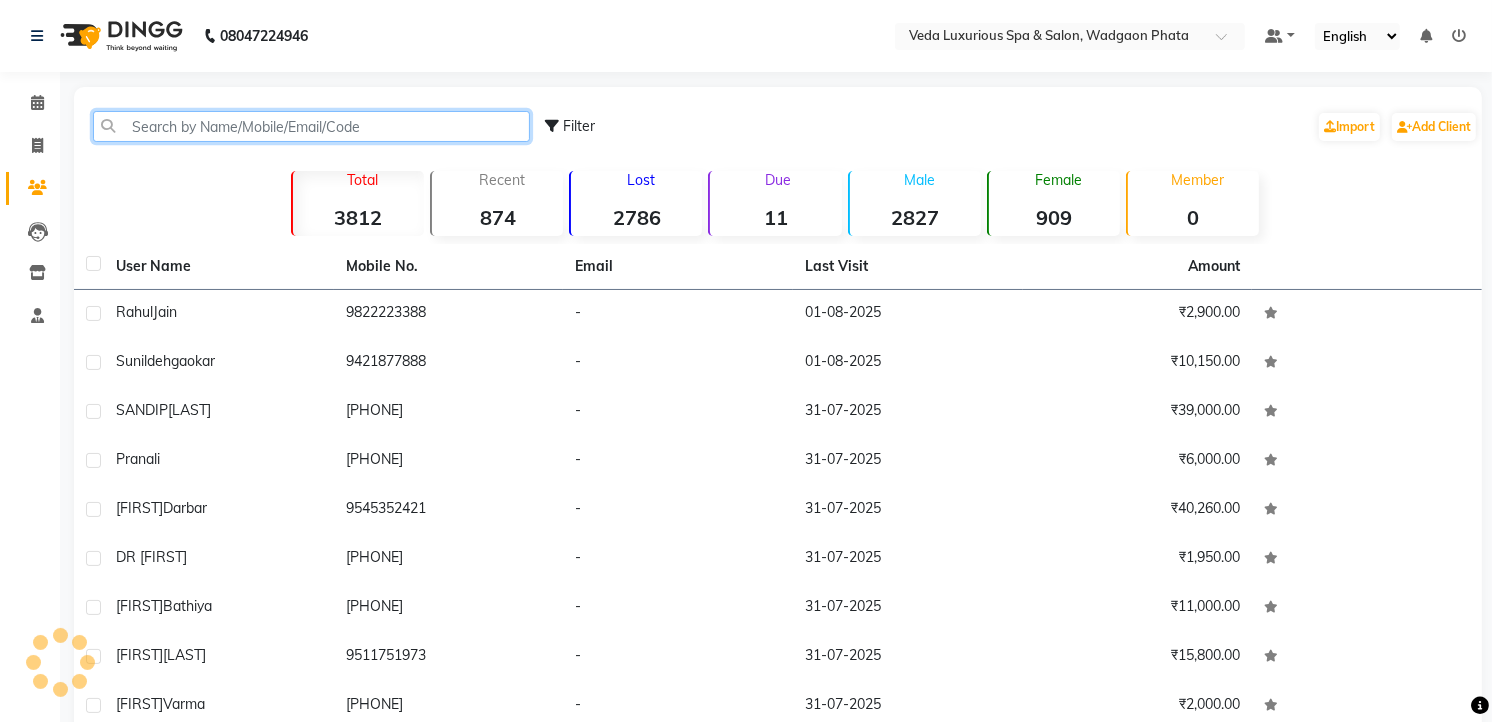 drag, startPoint x: 253, startPoint y: 126, endPoint x: 606, endPoint y: 285, distance: 387.1563 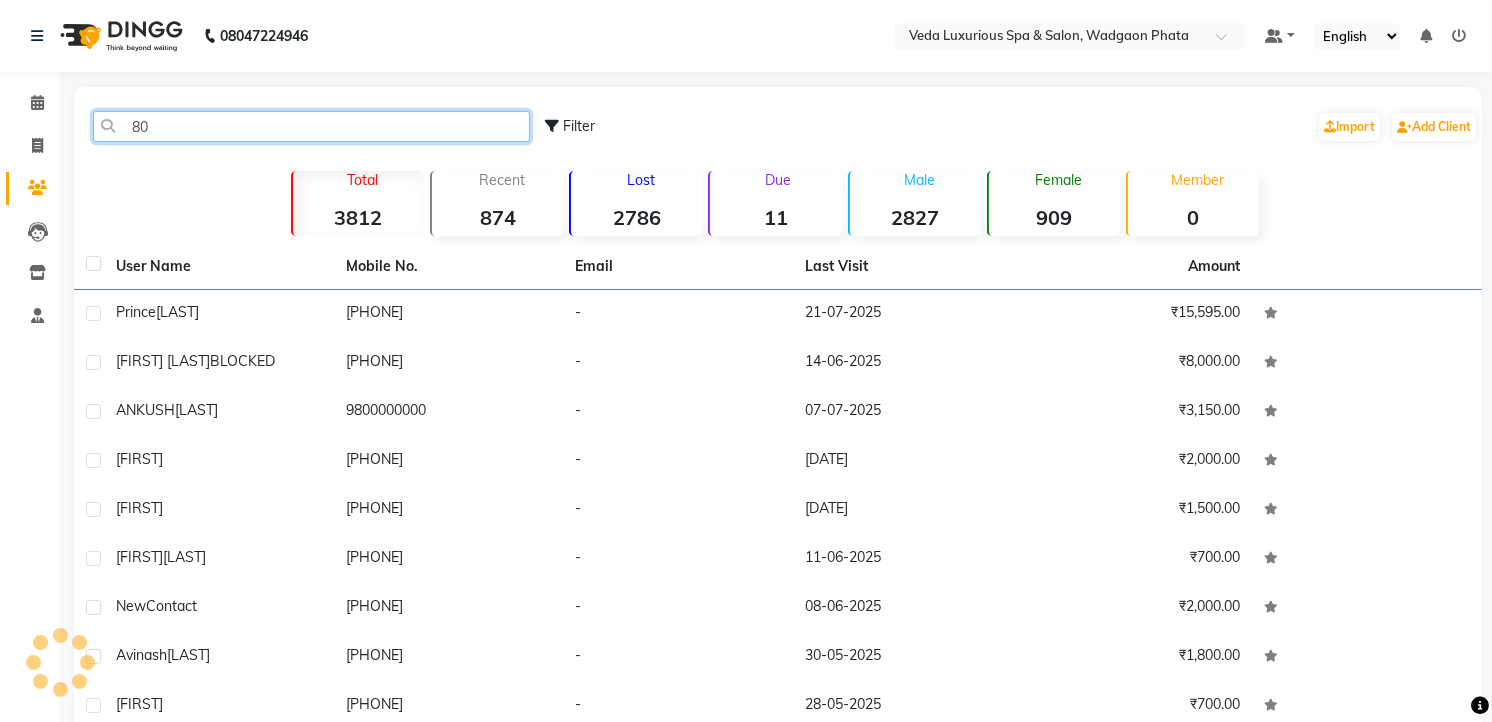 type on "8" 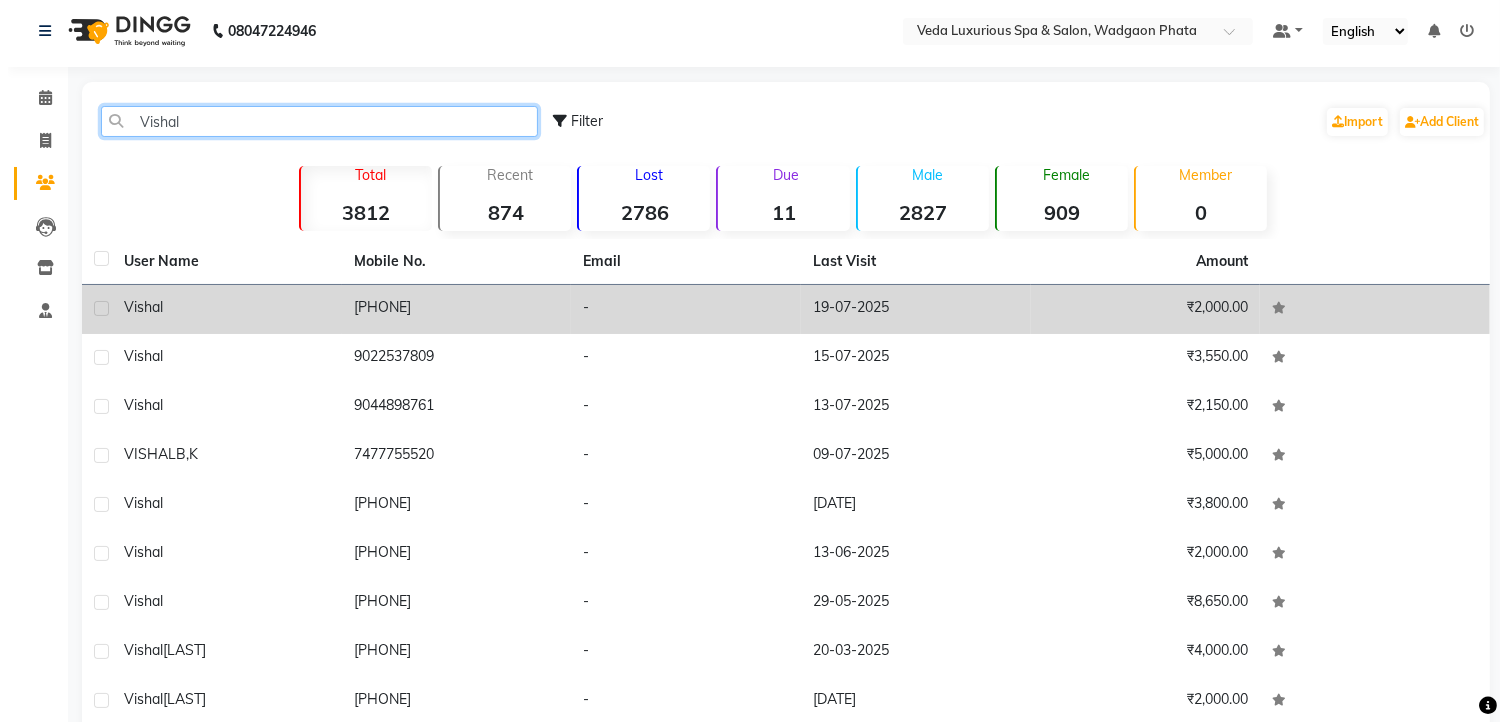 scroll, scrollTop: 0, scrollLeft: 0, axis: both 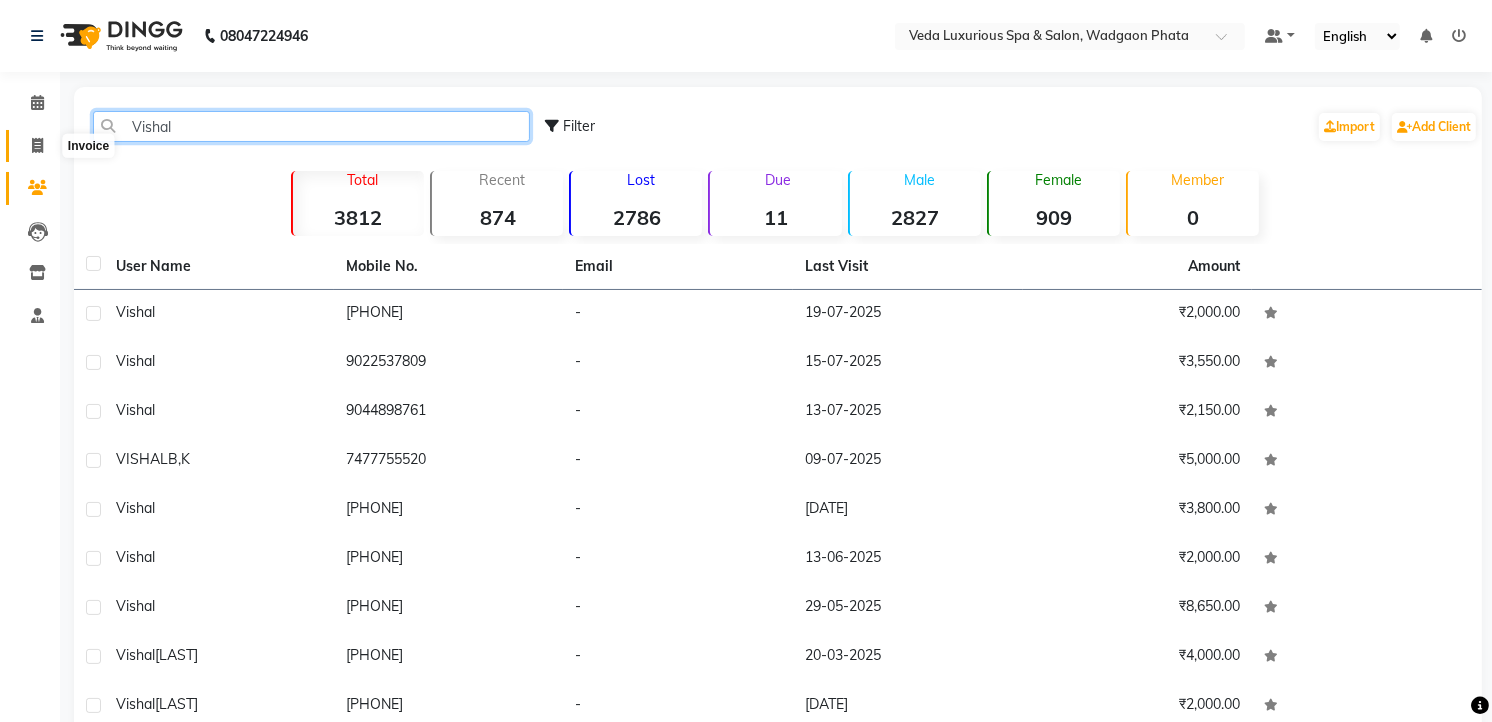 type on "Vishal" 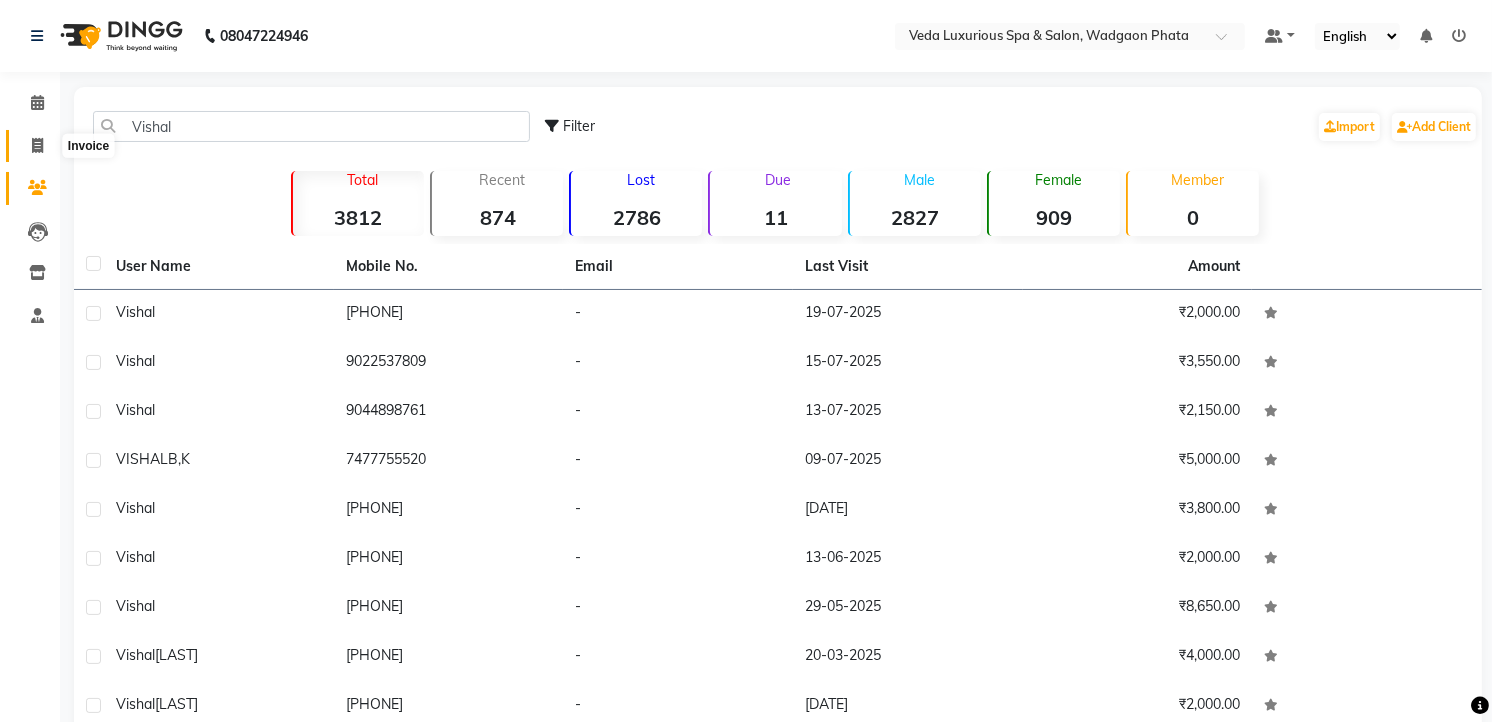click 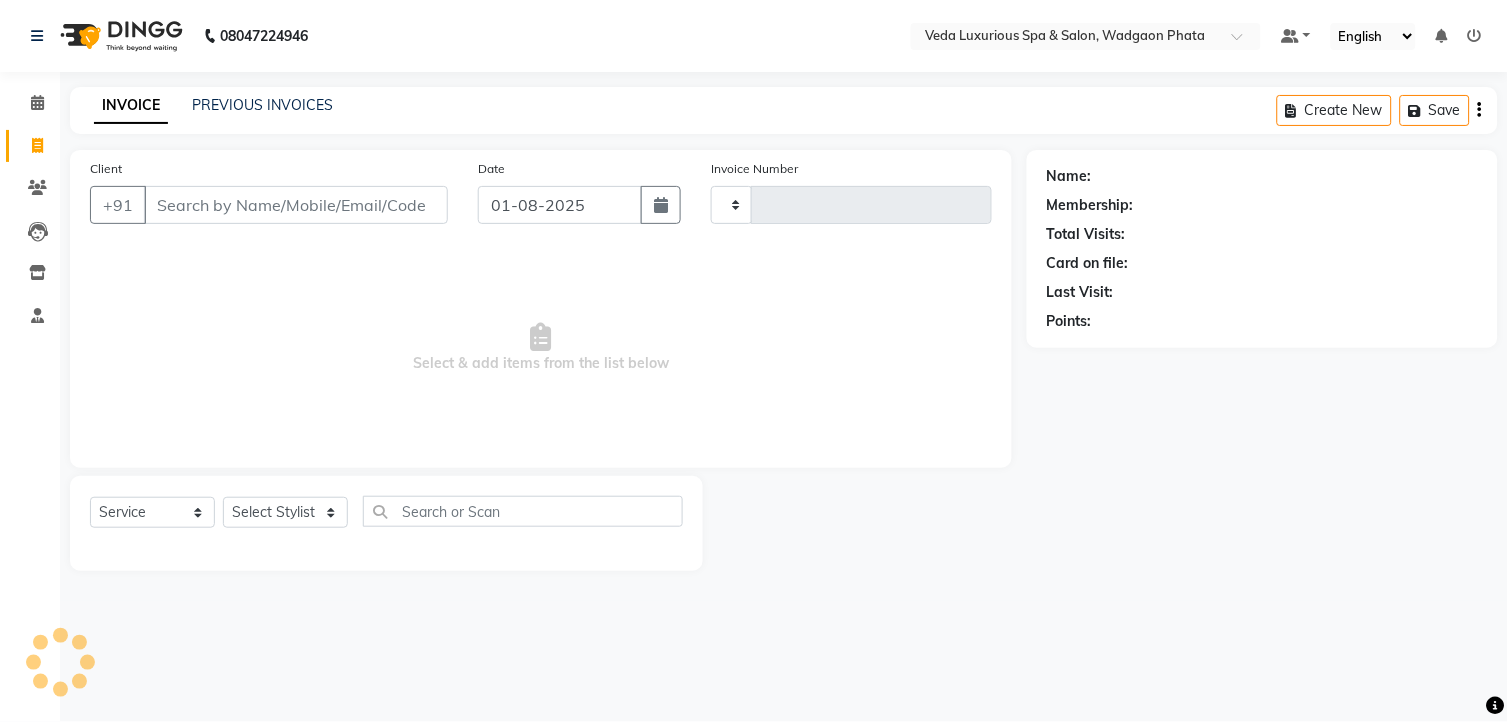 type on "1823" 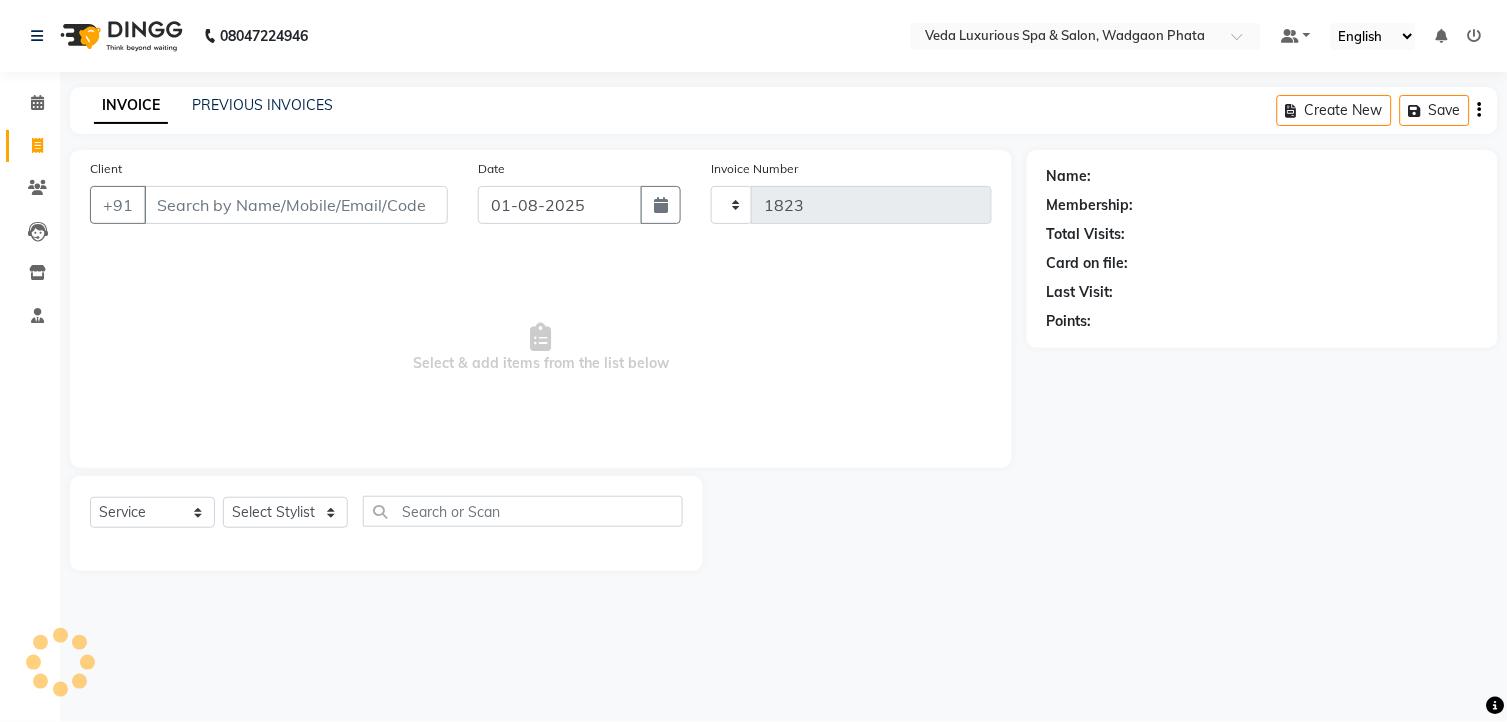 select on "4666" 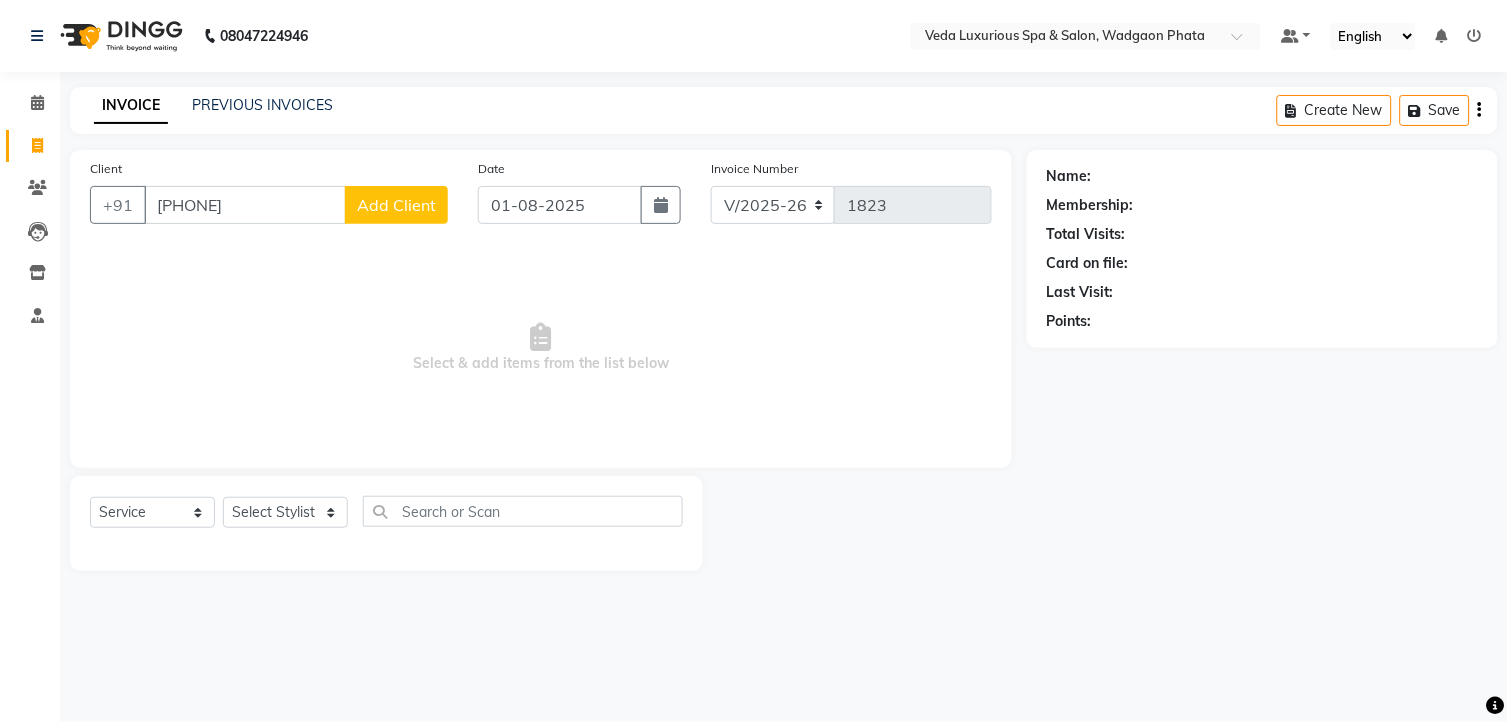 type on "[PHONE]" 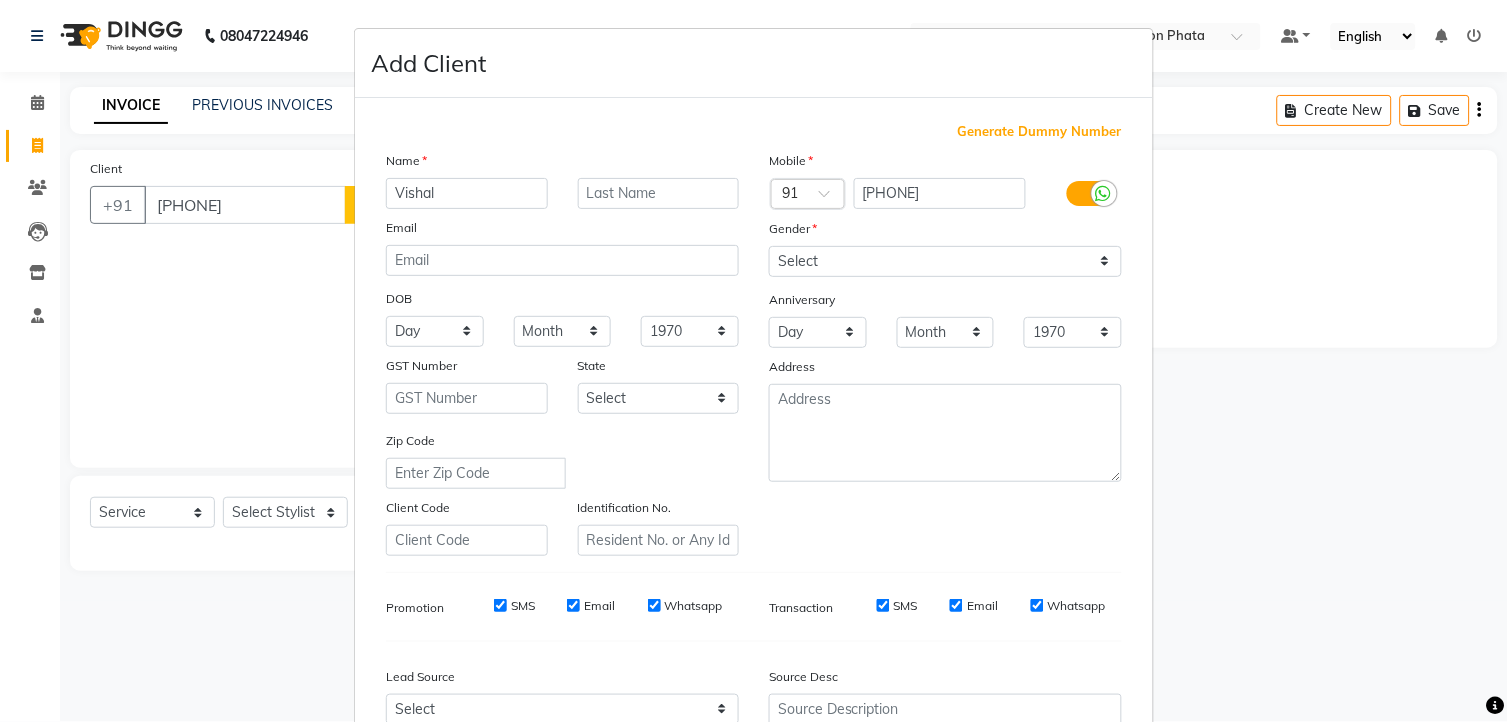 type on "Vishal" 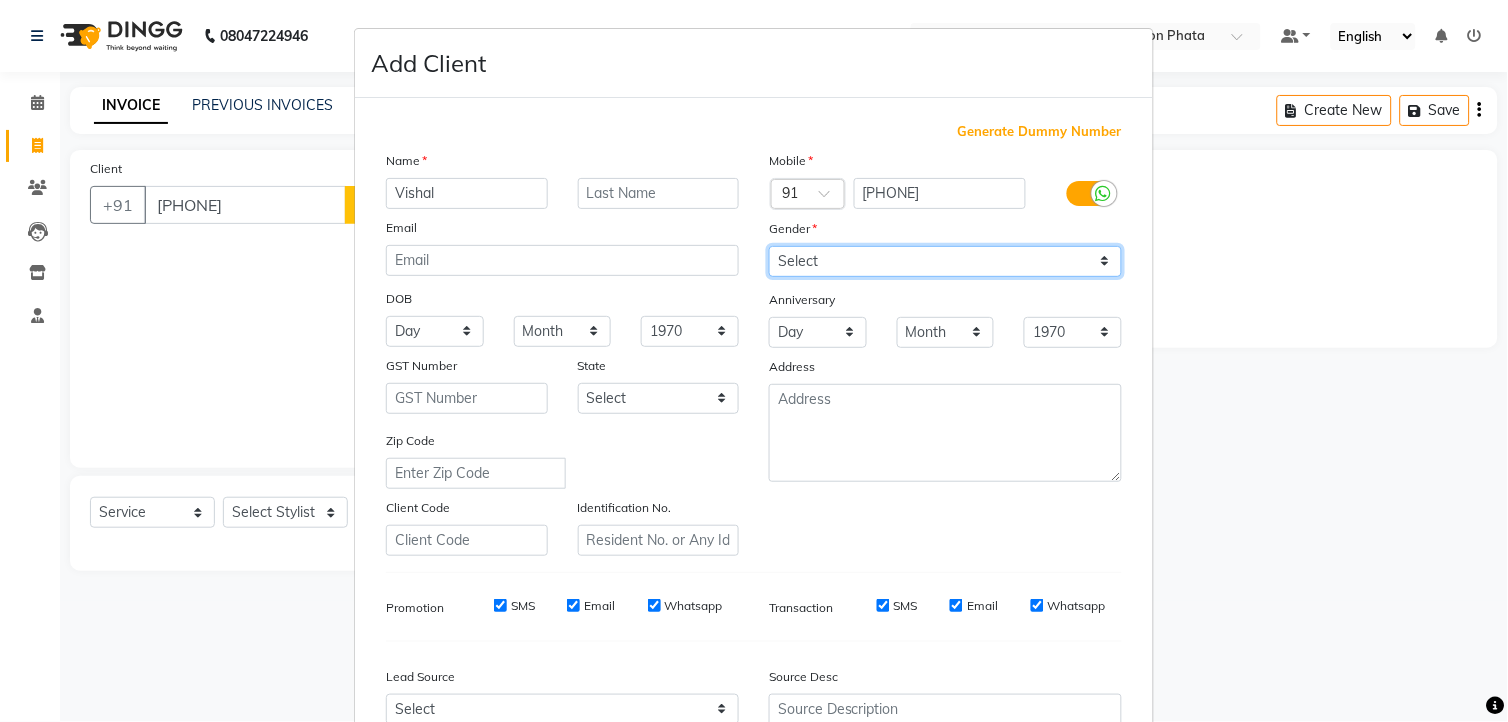 click on "Select Male Female Other Prefer Not To Say" at bounding box center (945, 261) 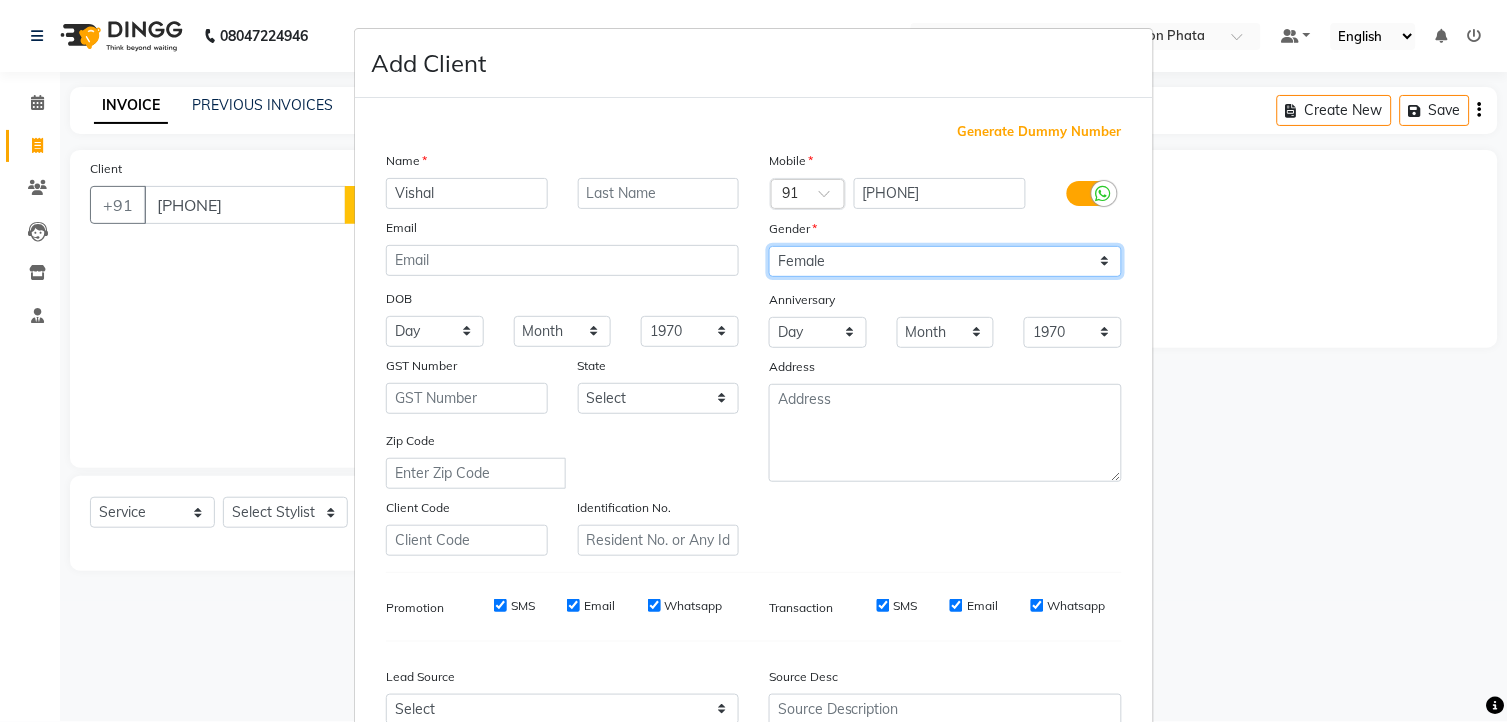 click on "Select Male Female Other Prefer Not To Say" at bounding box center (945, 261) 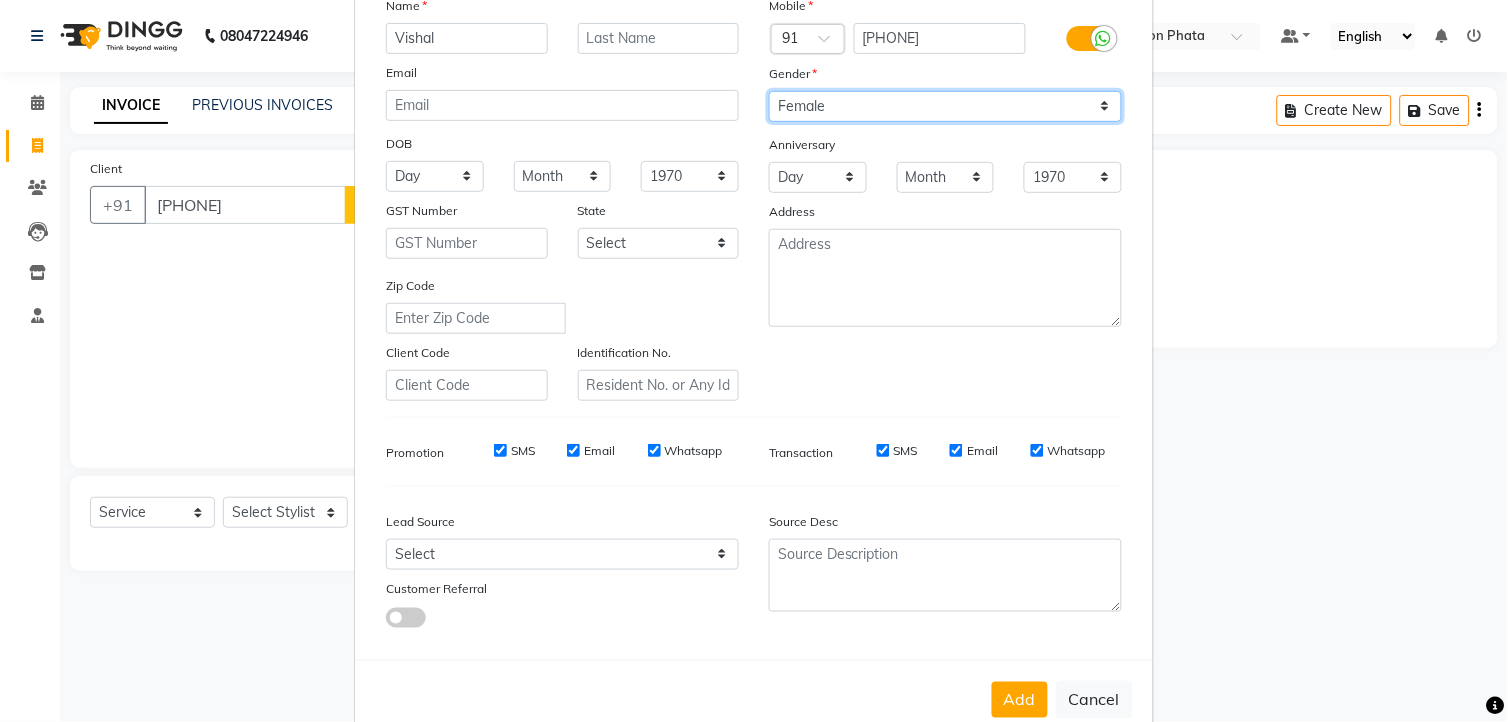 scroll, scrollTop: 202, scrollLeft: 0, axis: vertical 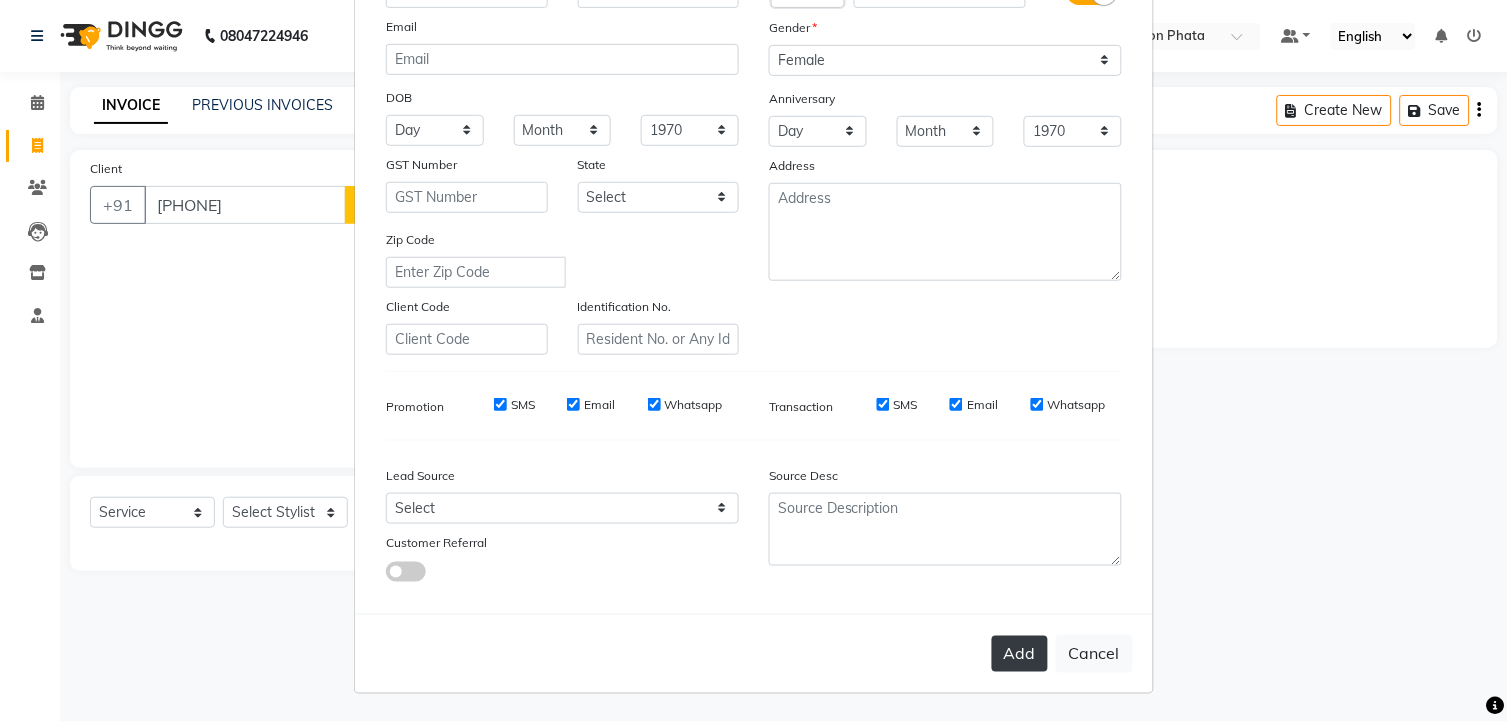click on "Add" at bounding box center [1020, 654] 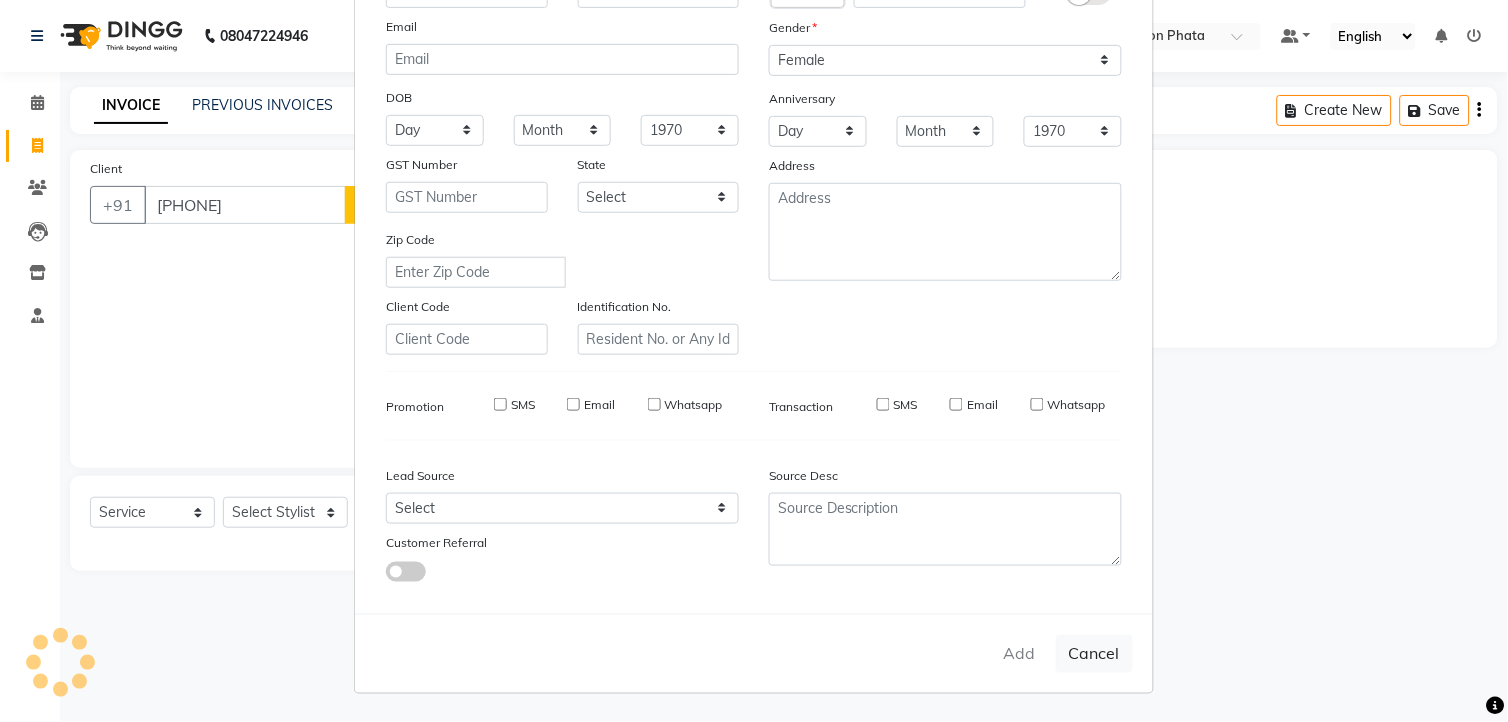 type 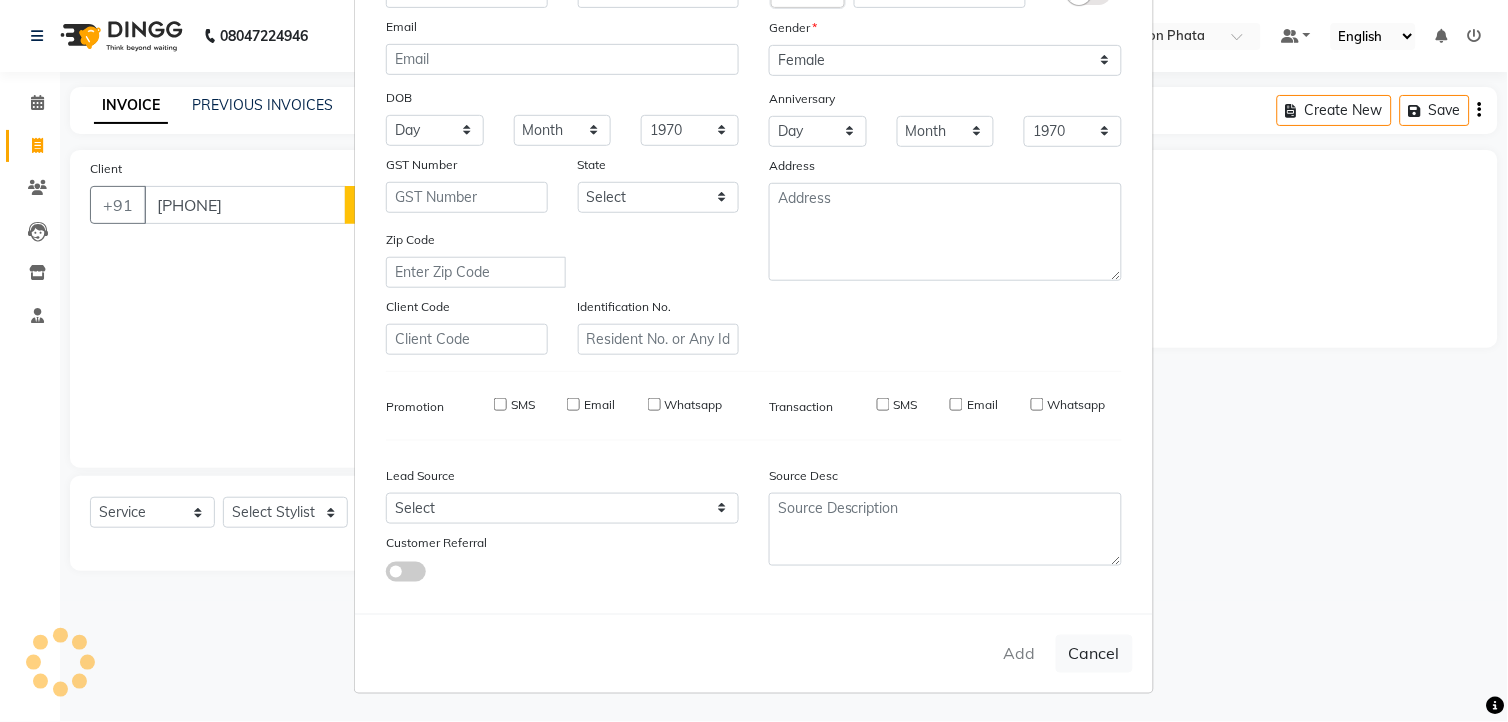 select 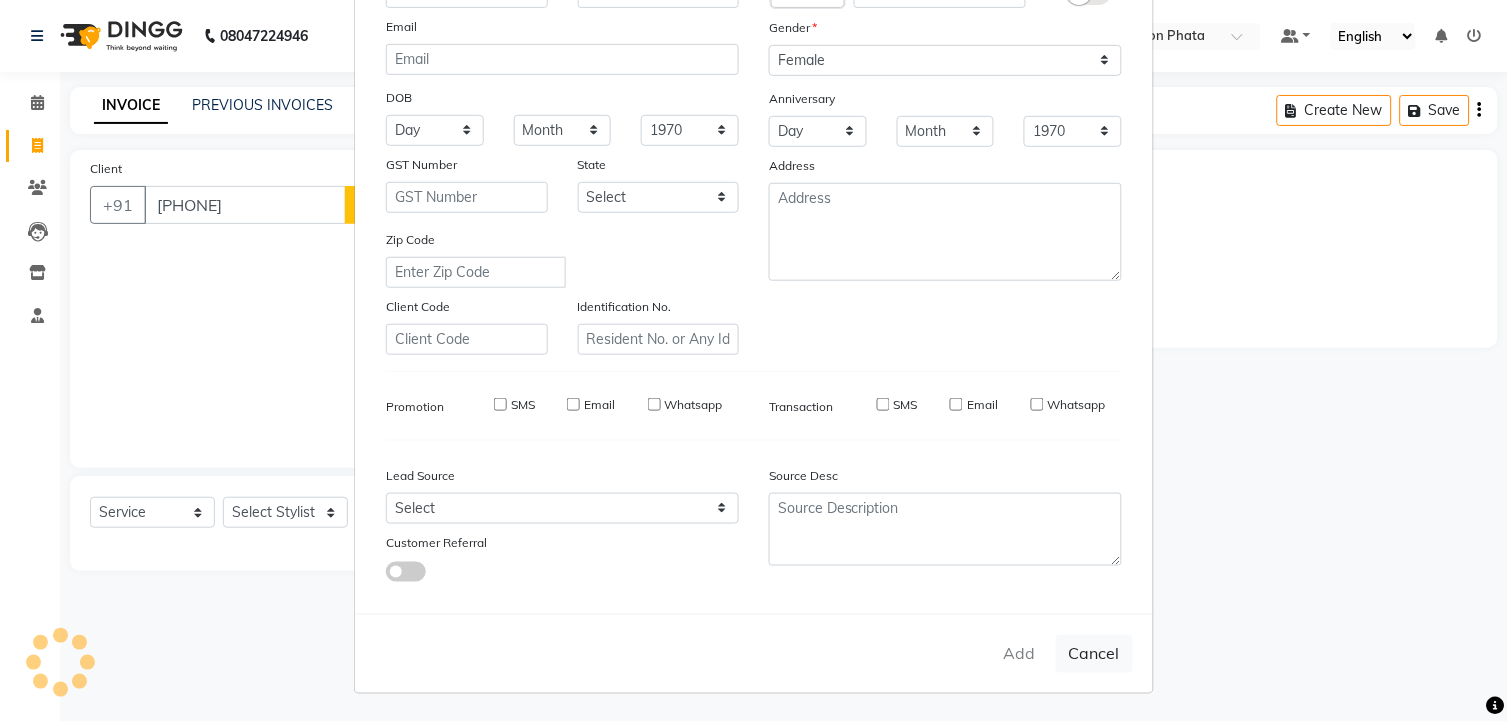 select 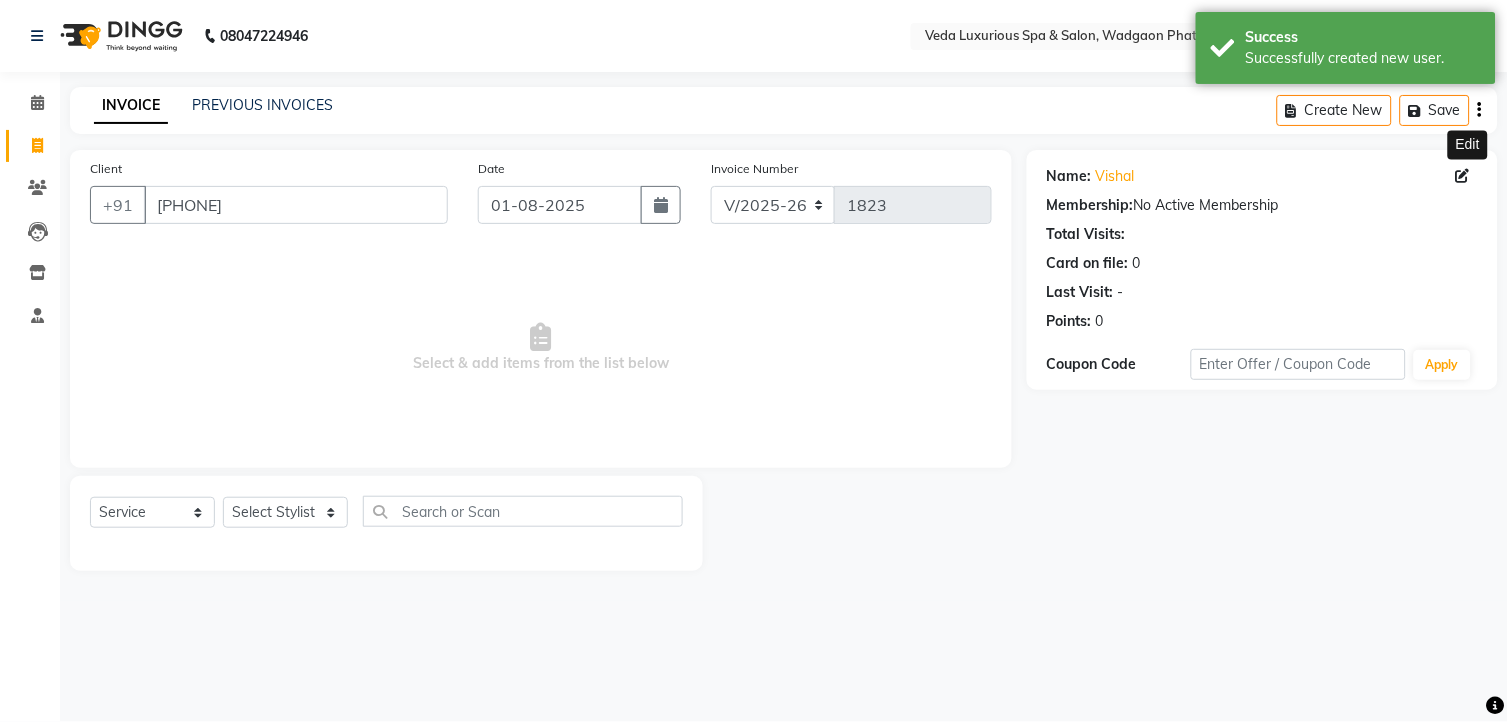 click 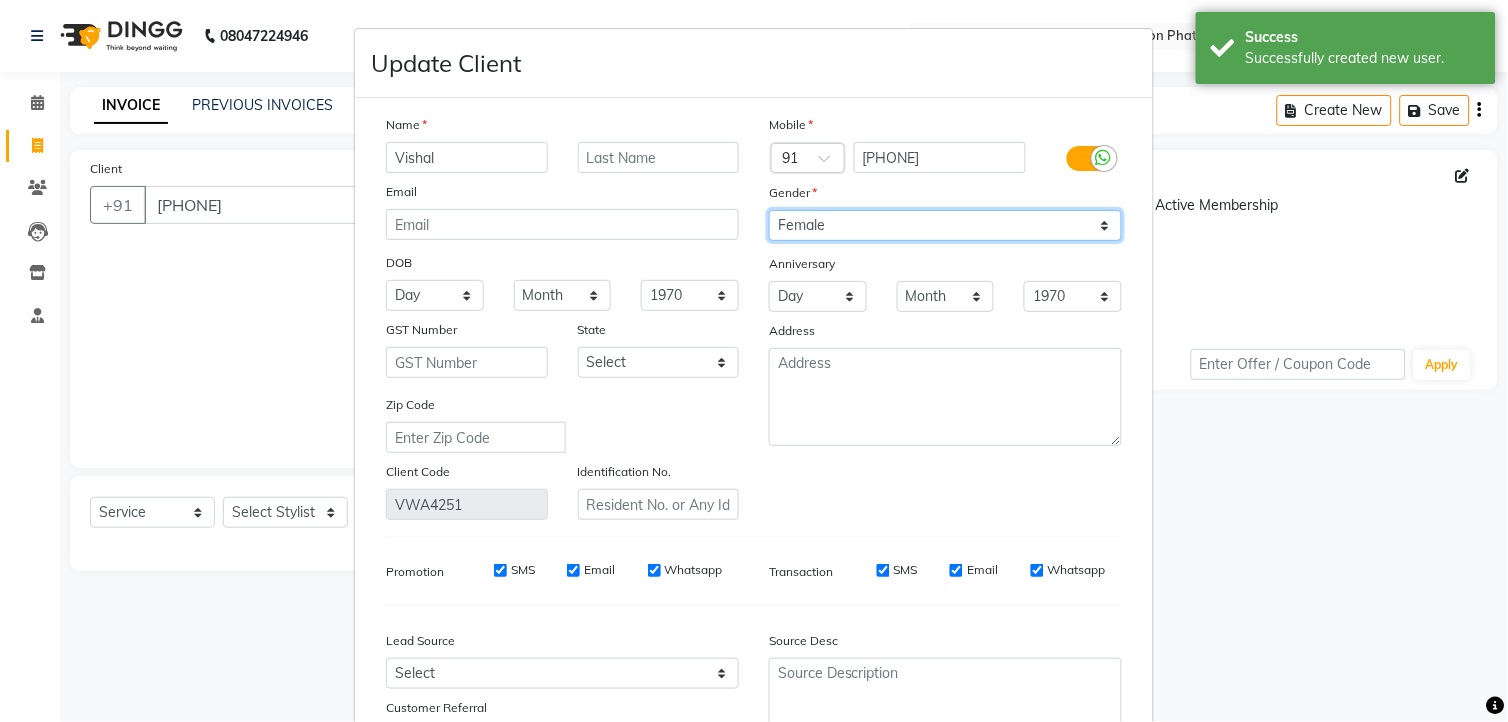 click on "Select Male Female Other Prefer Not To Say" at bounding box center [945, 225] 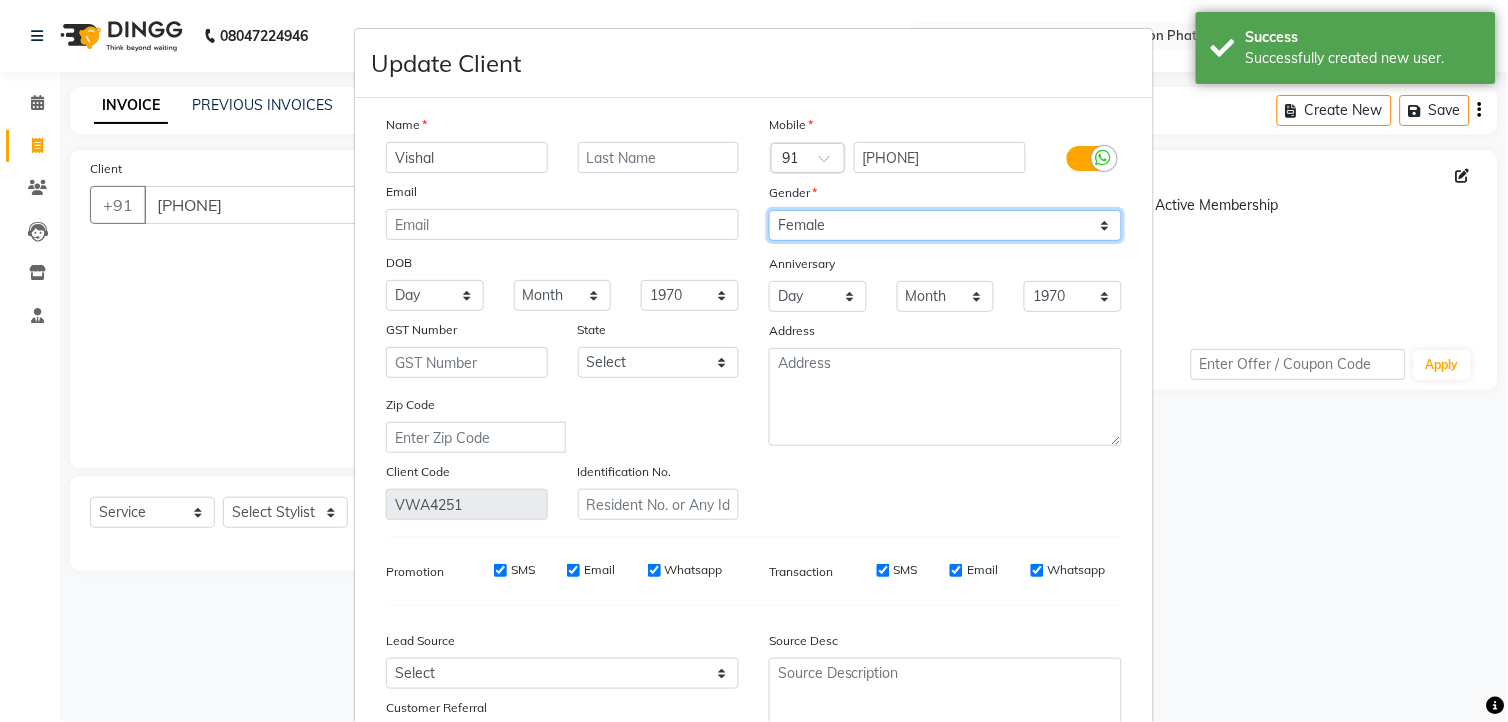 select on "male" 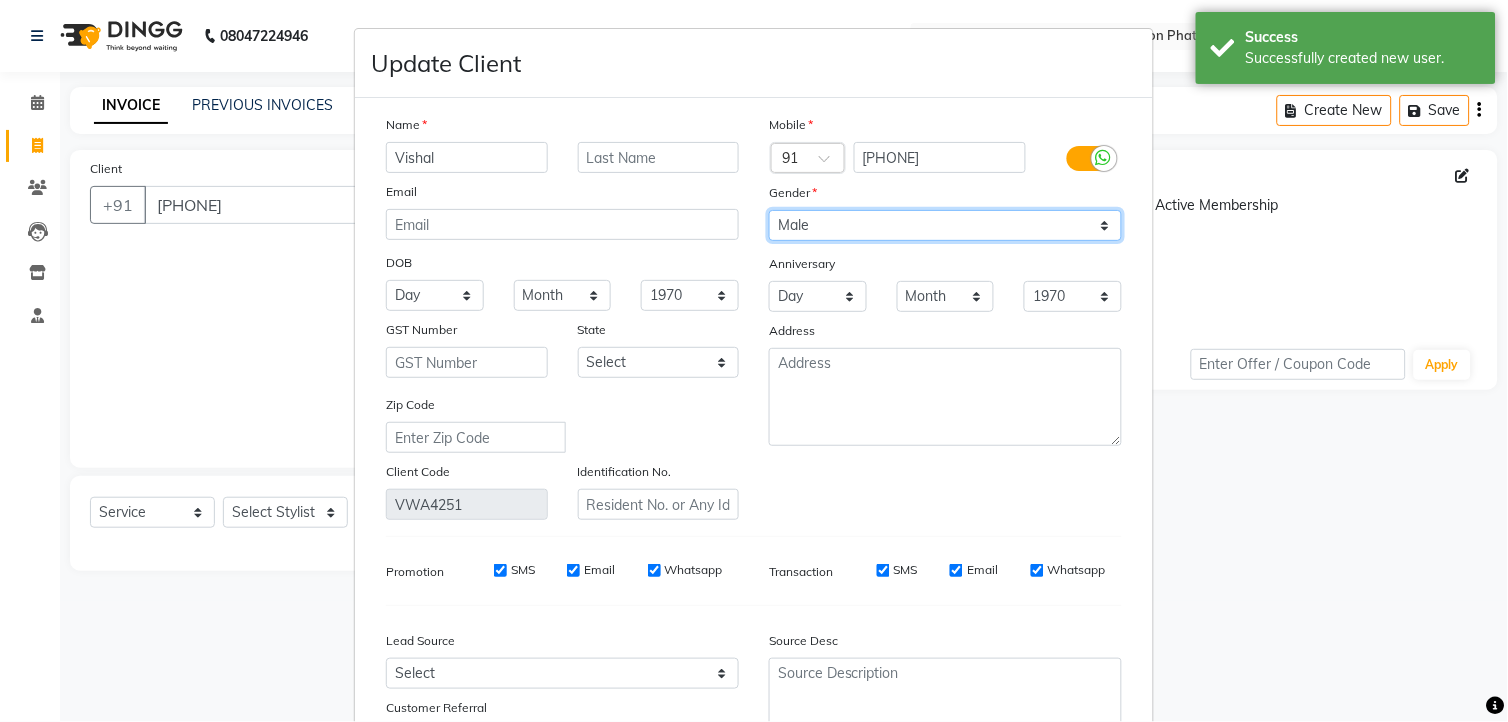 click on "Select Male Female Other Prefer Not To Say" at bounding box center [945, 225] 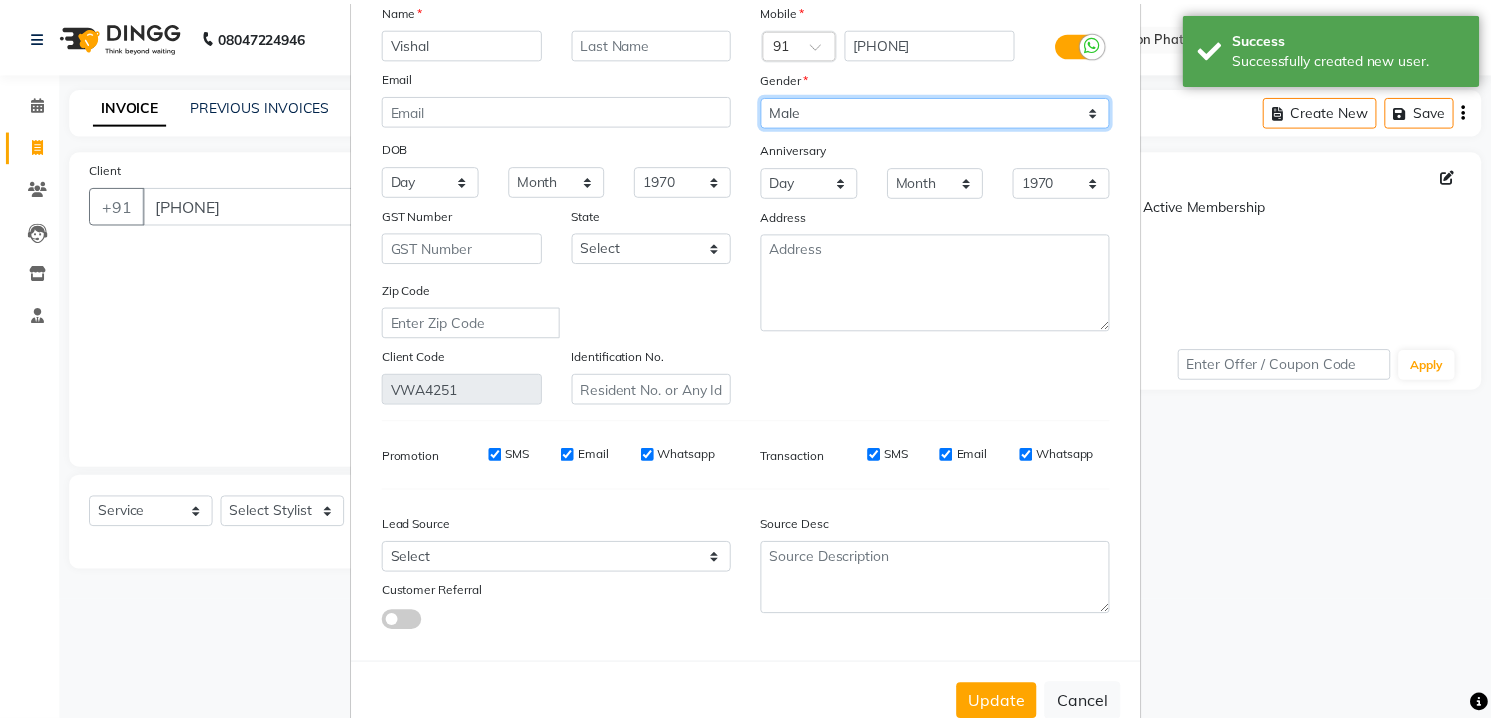 scroll, scrollTop: 167, scrollLeft: 0, axis: vertical 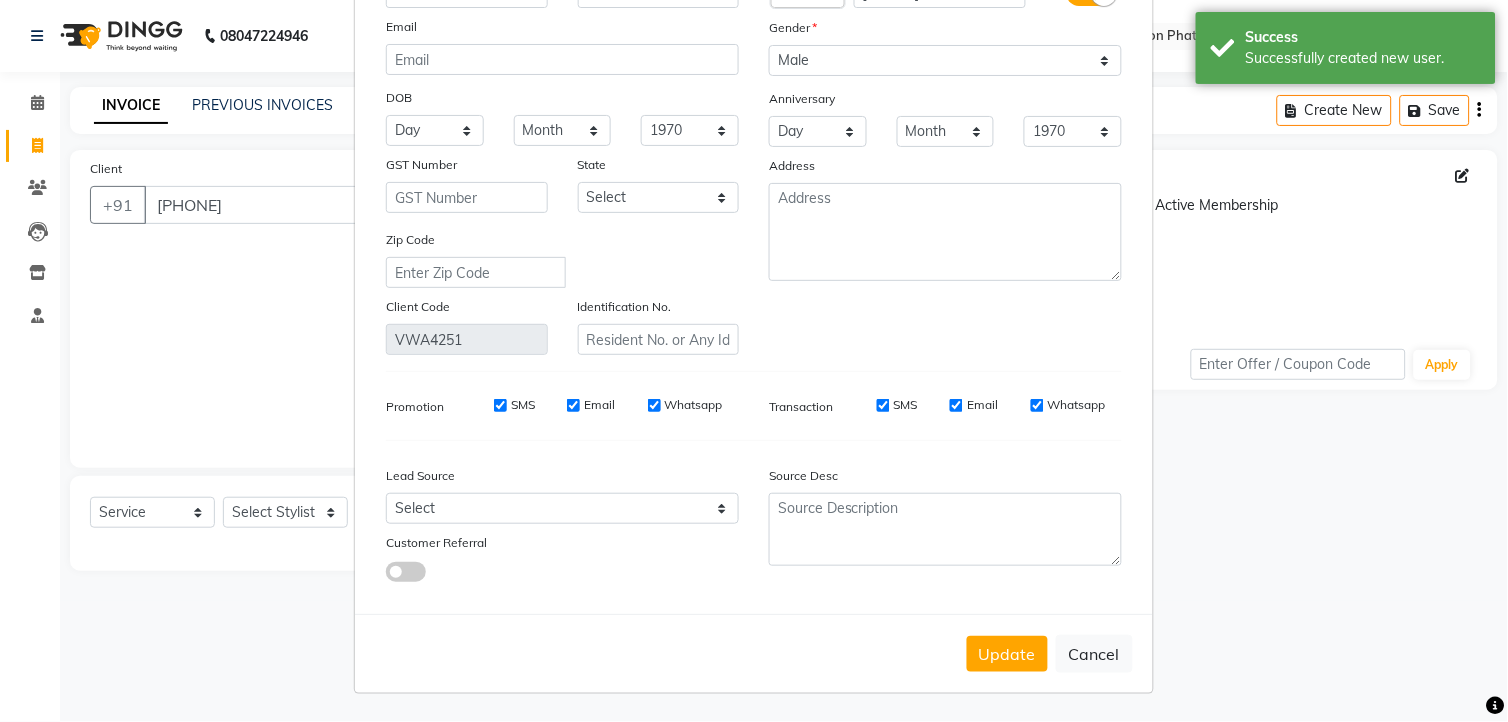 click on "Update" at bounding box center (1007, 654) 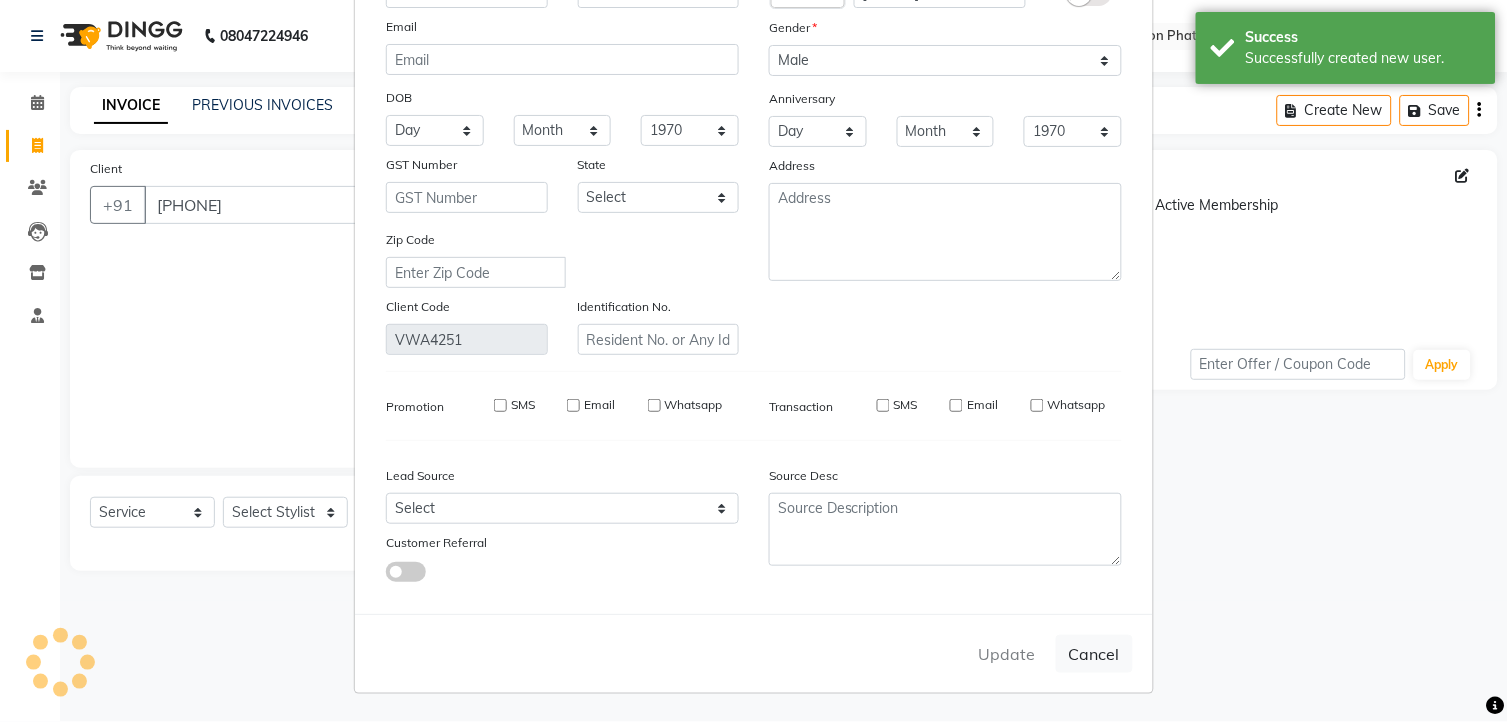 type 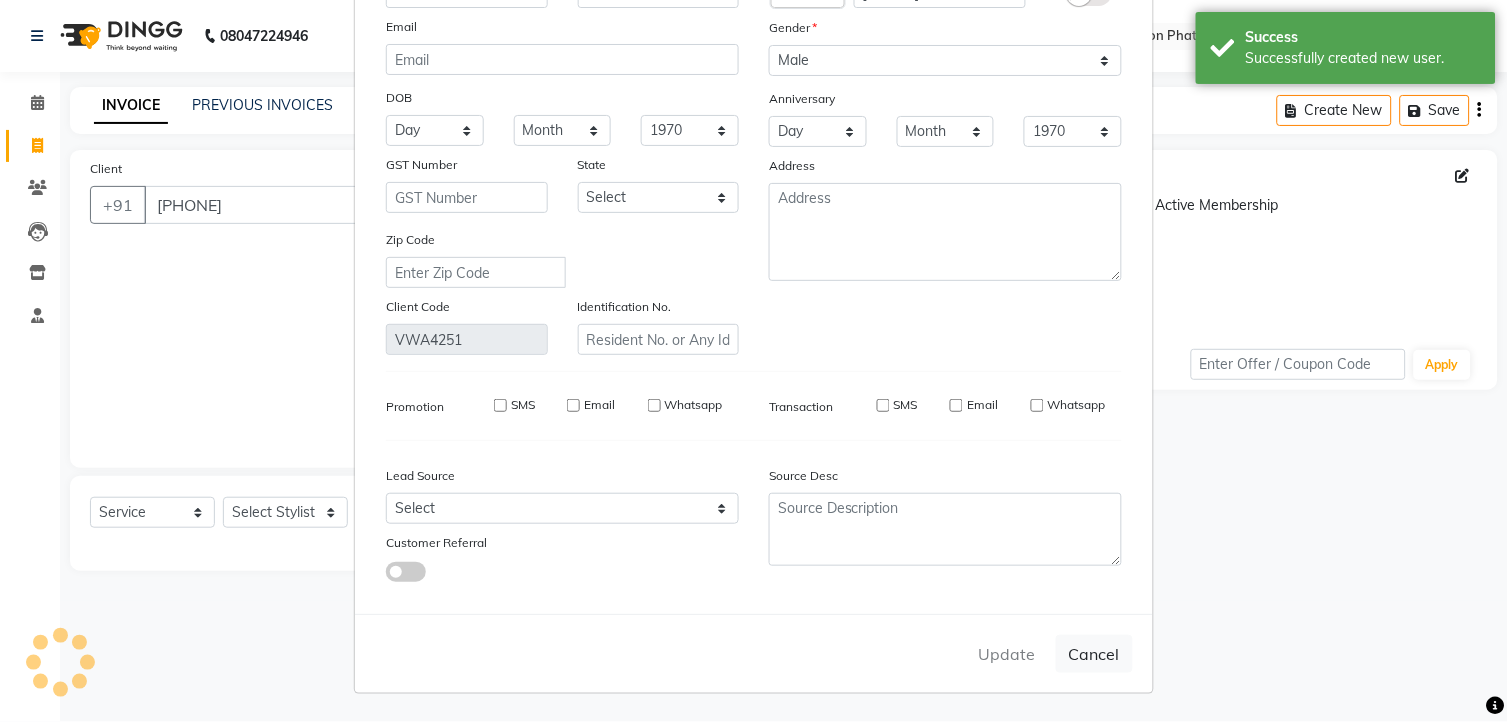 select 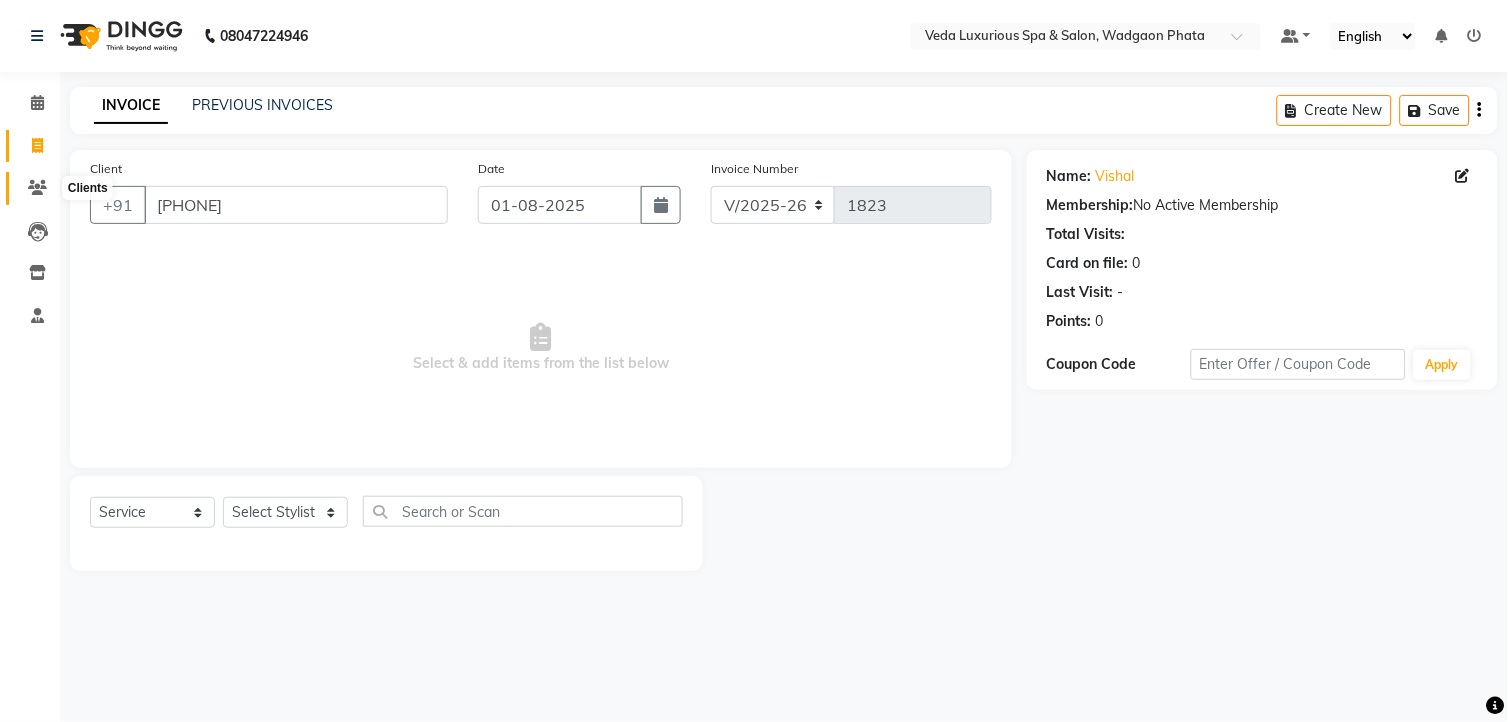 click 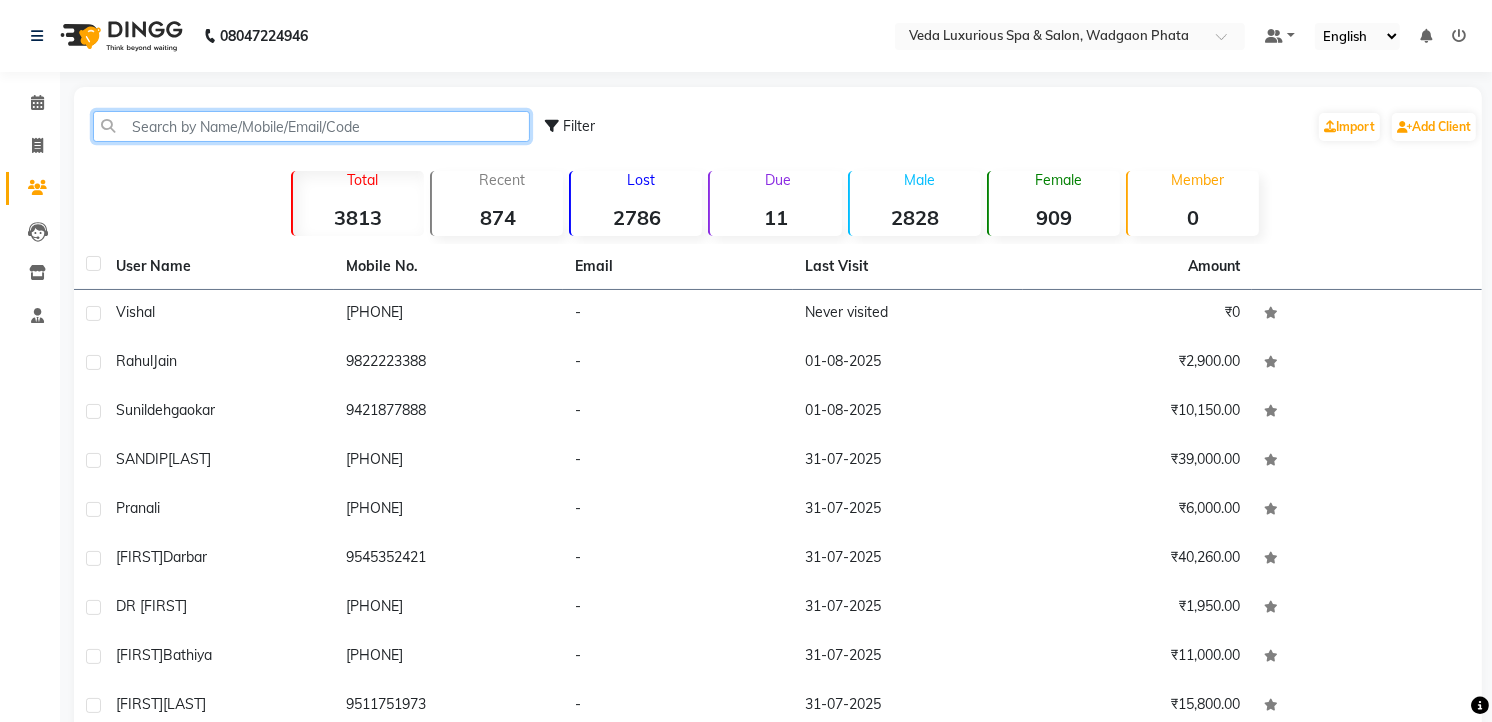 drag, startPoint x: 214, startPoint y: 135, endPoint x: 224, endPoint y: 136, distance: 10.049875 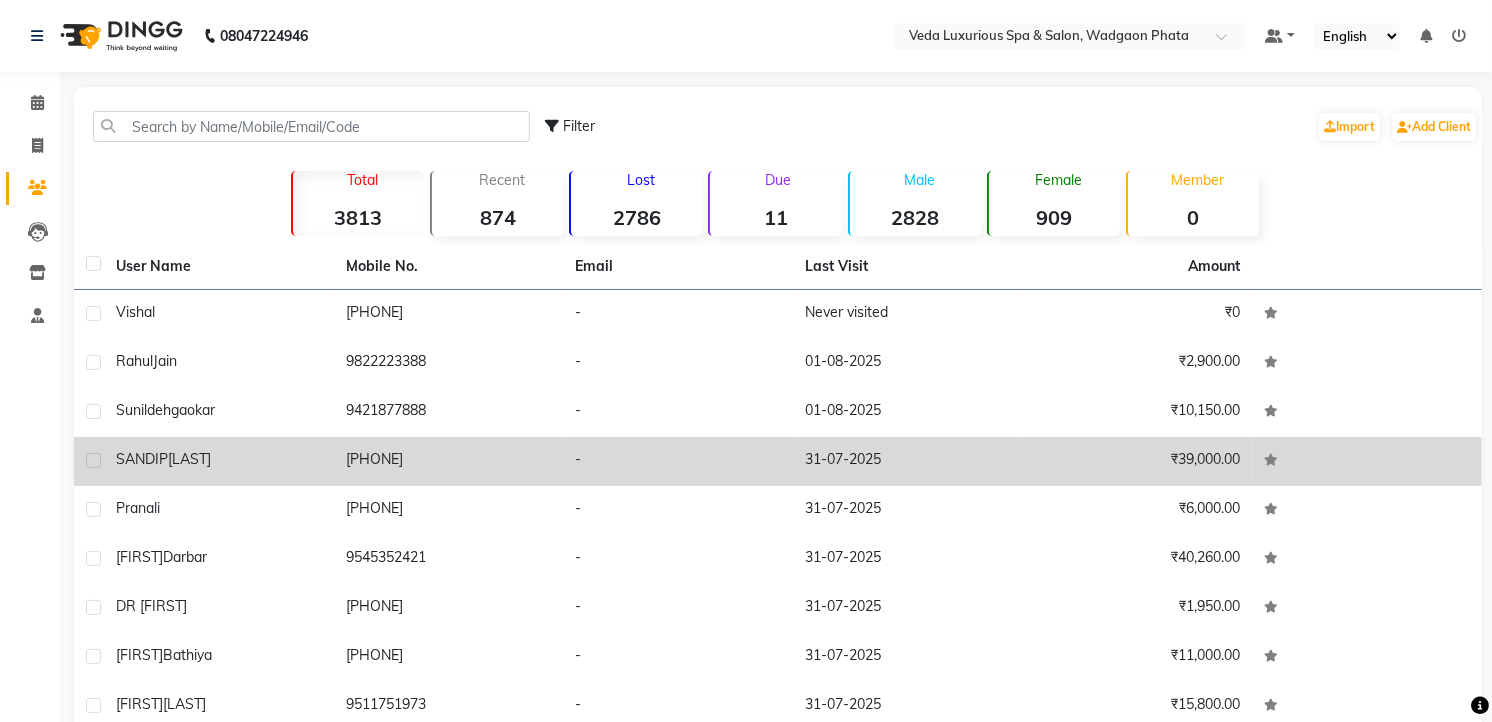 click on "-" 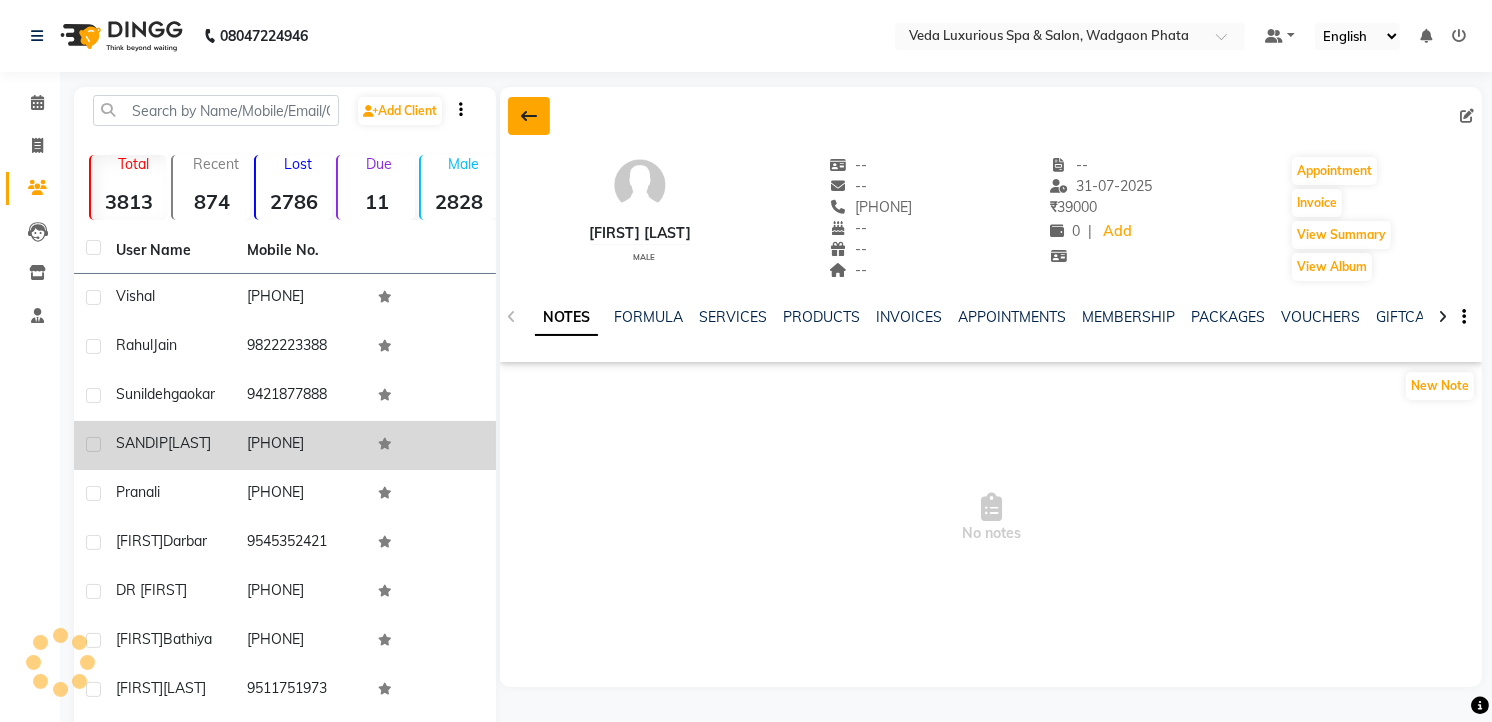 click 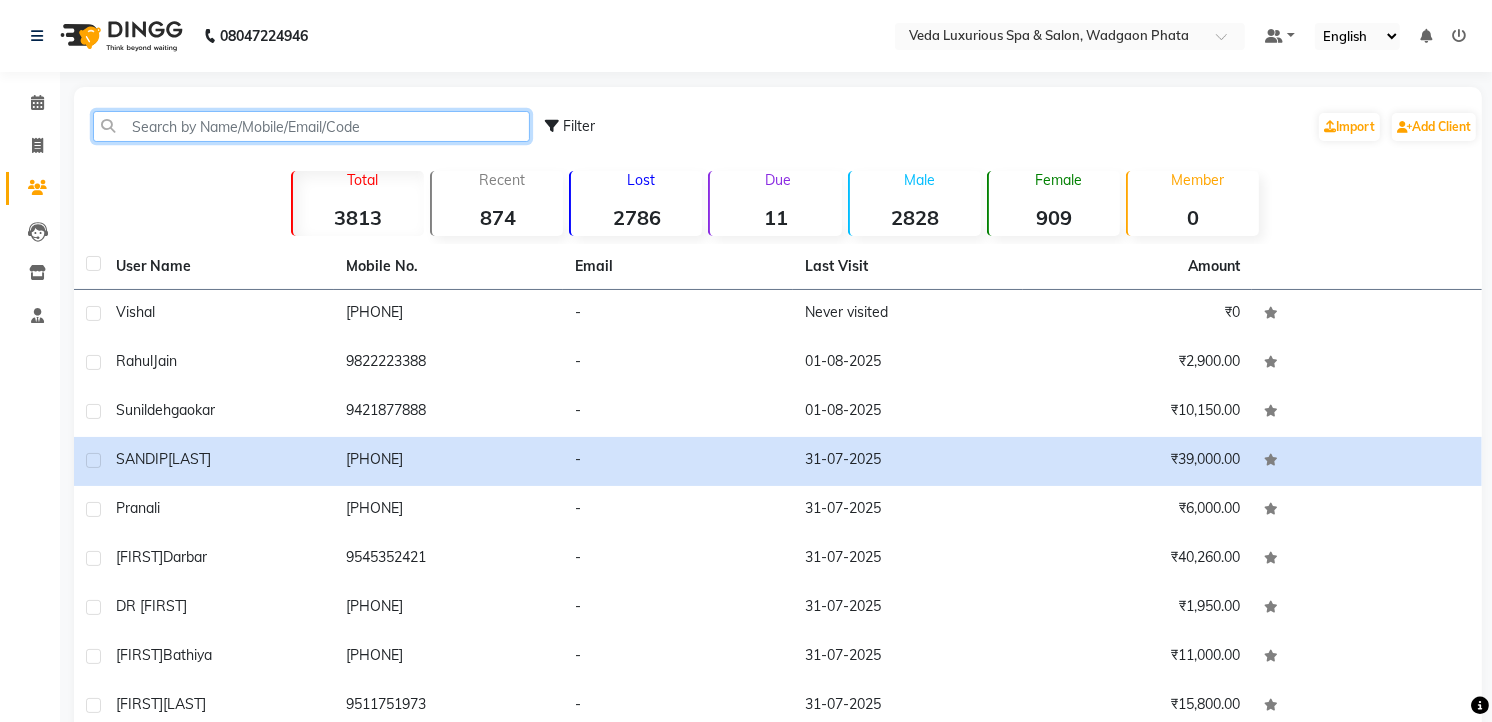 click 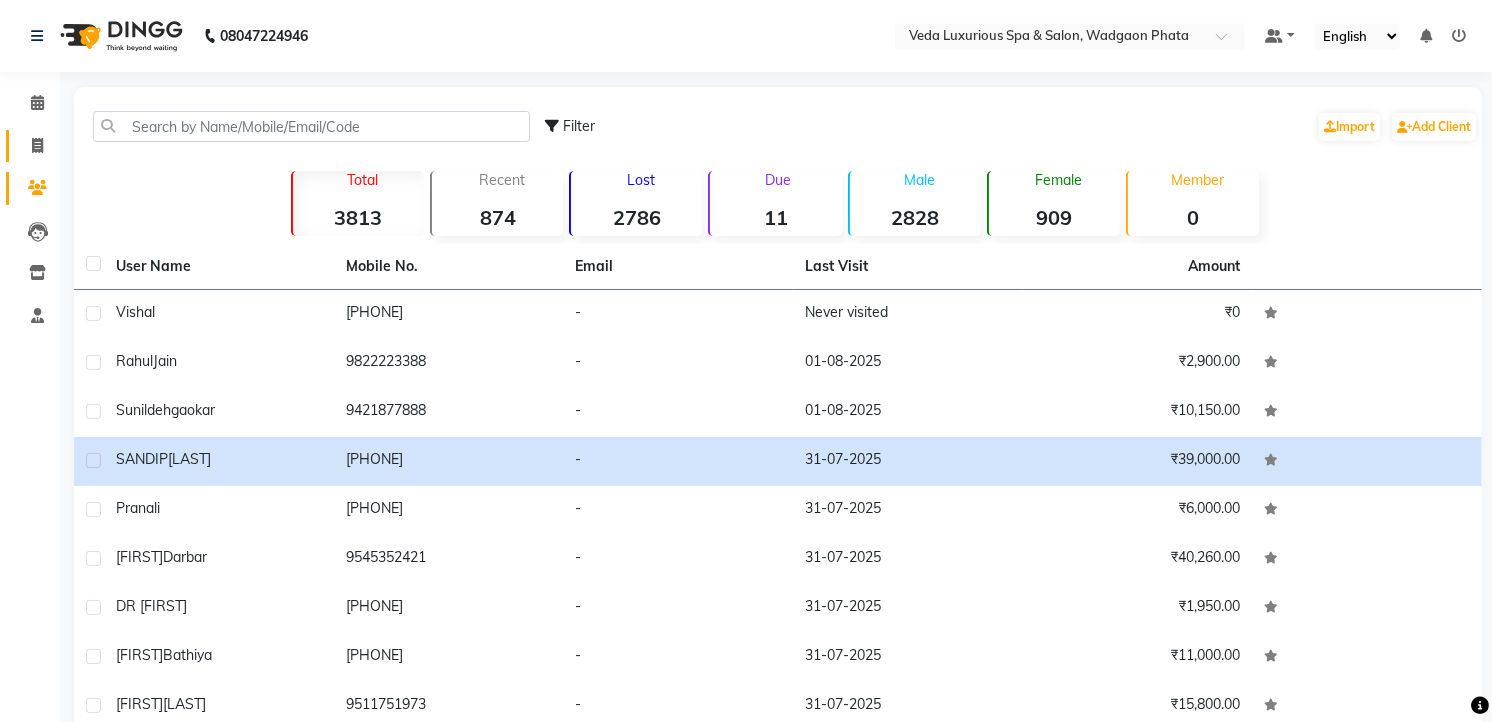 click 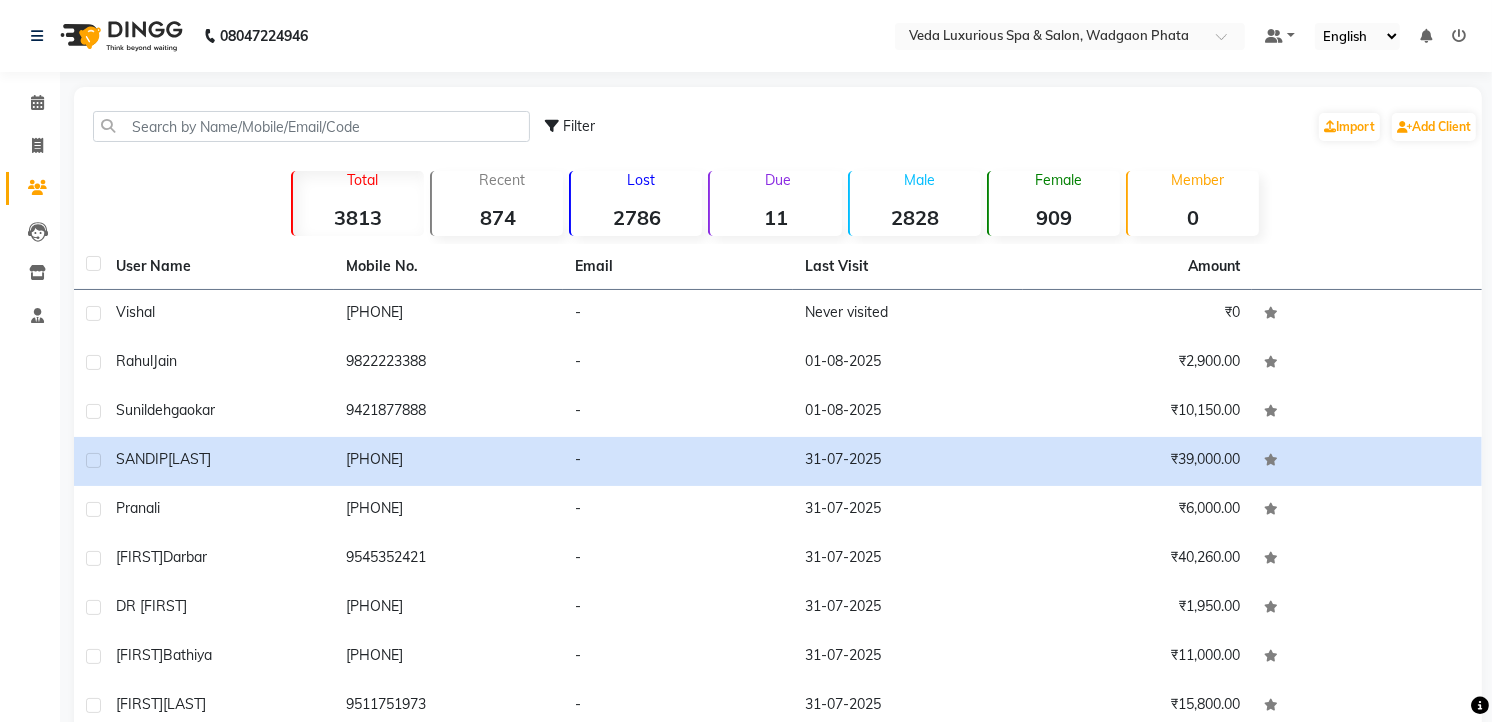 select on "service" 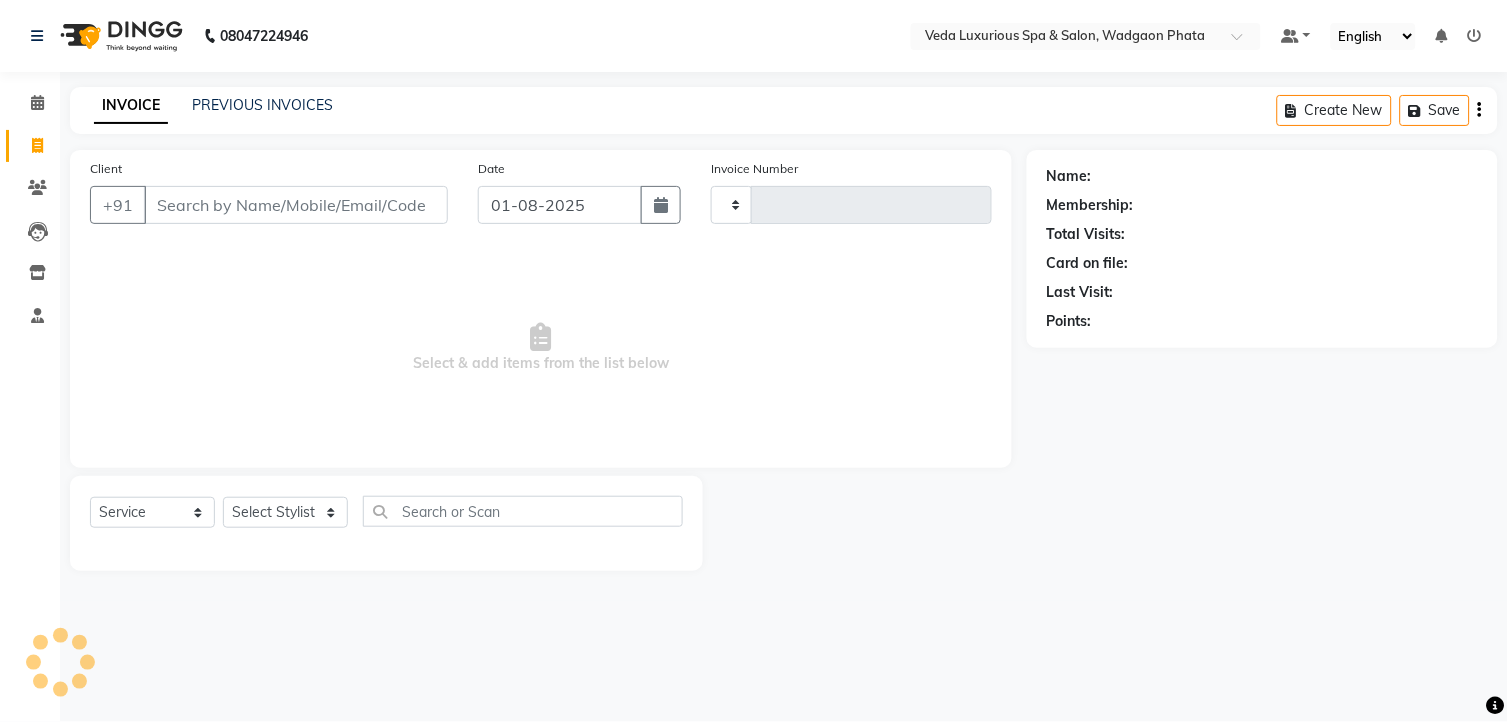 type on "1823" 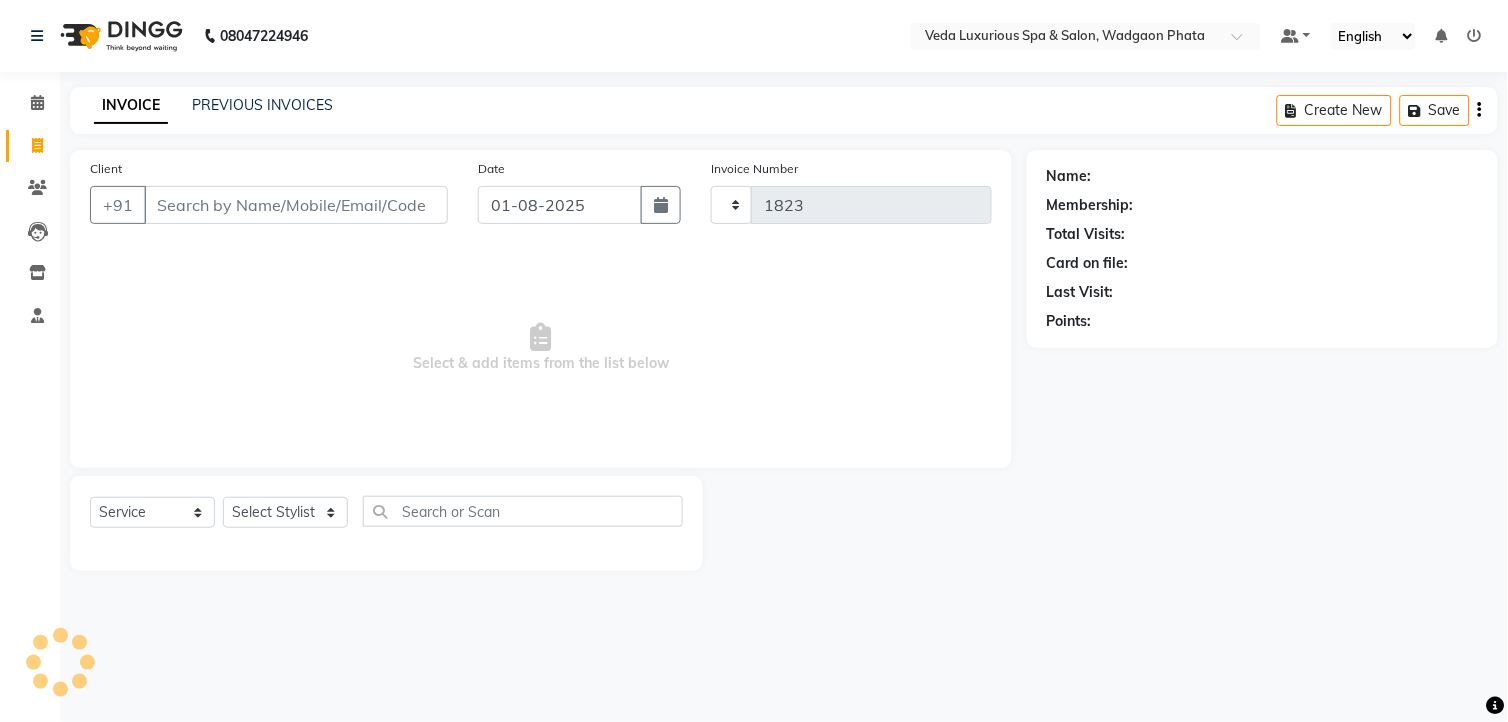 select on "4666" 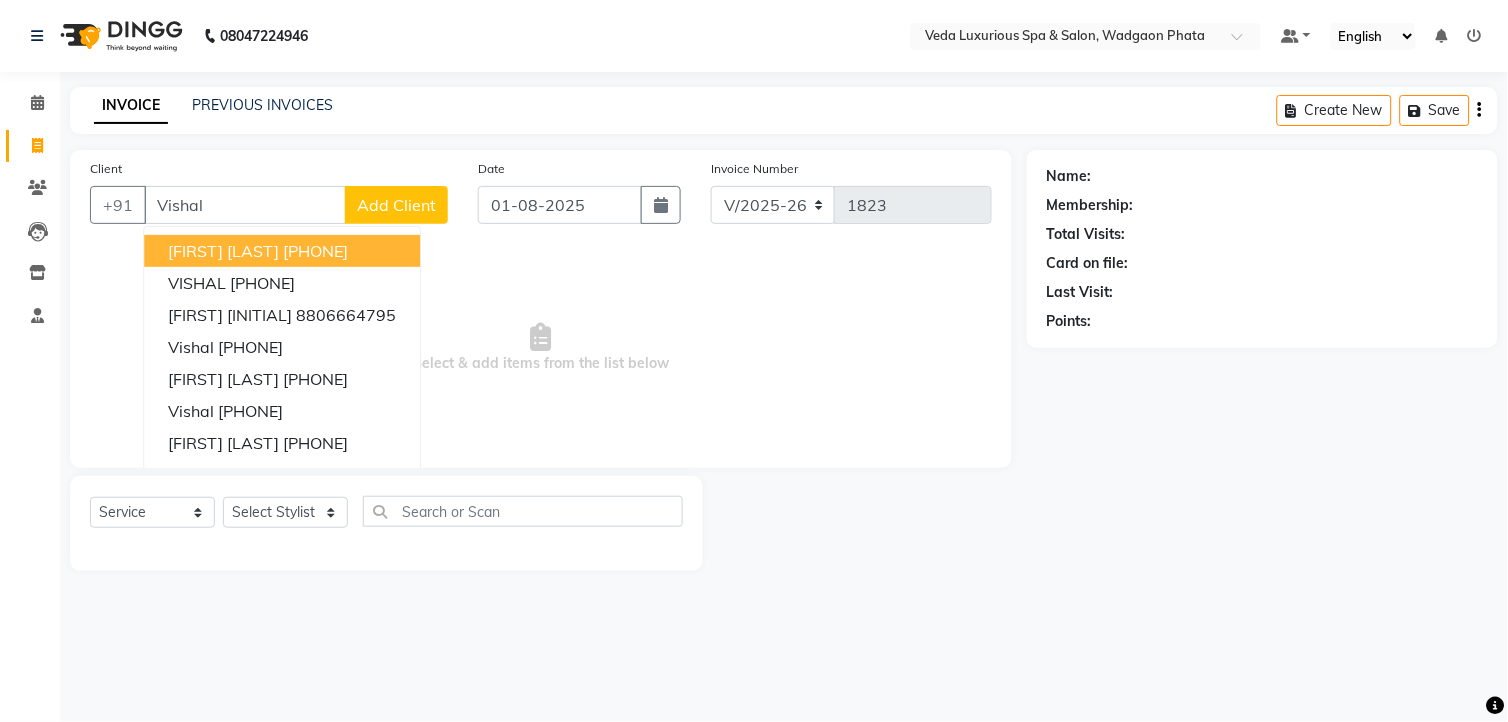 click on "Vishal" at bounding box center [245, 205] 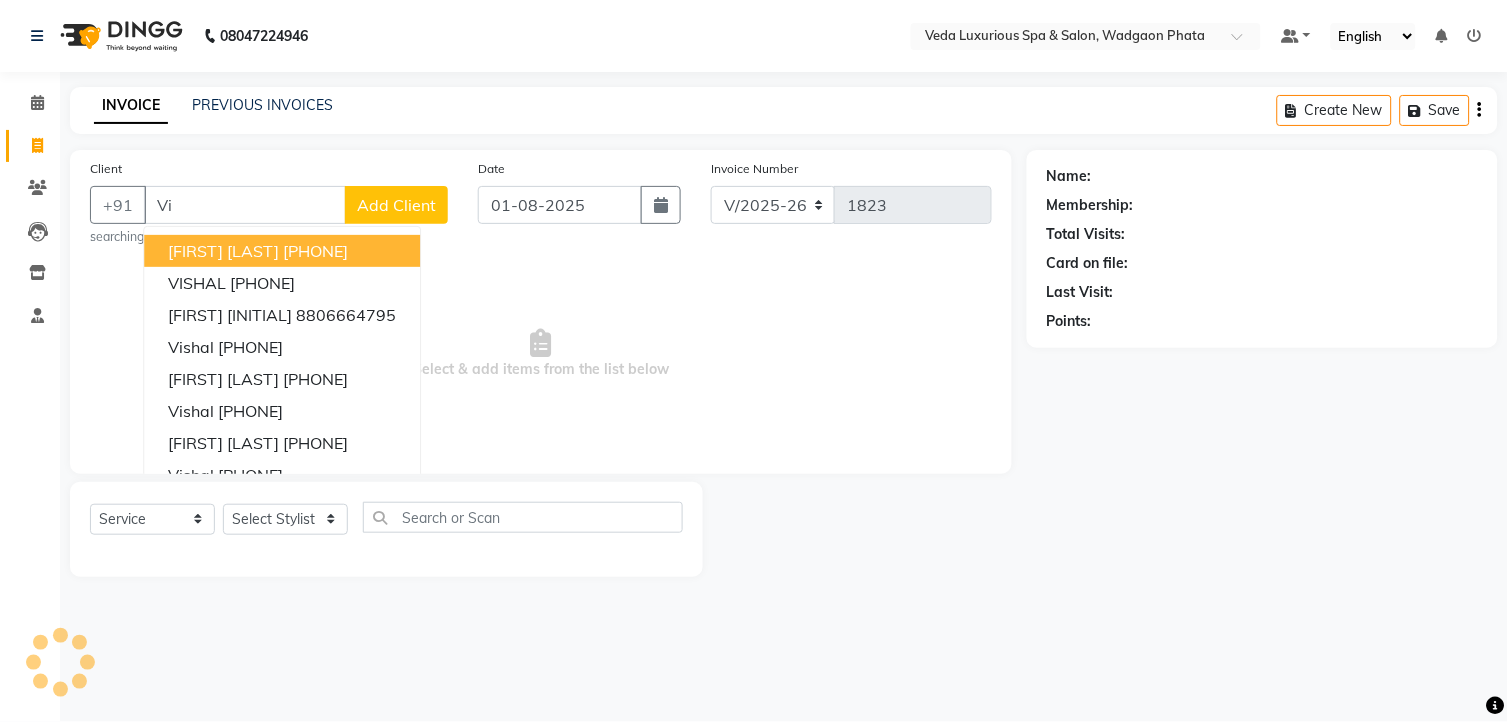 type on "V" 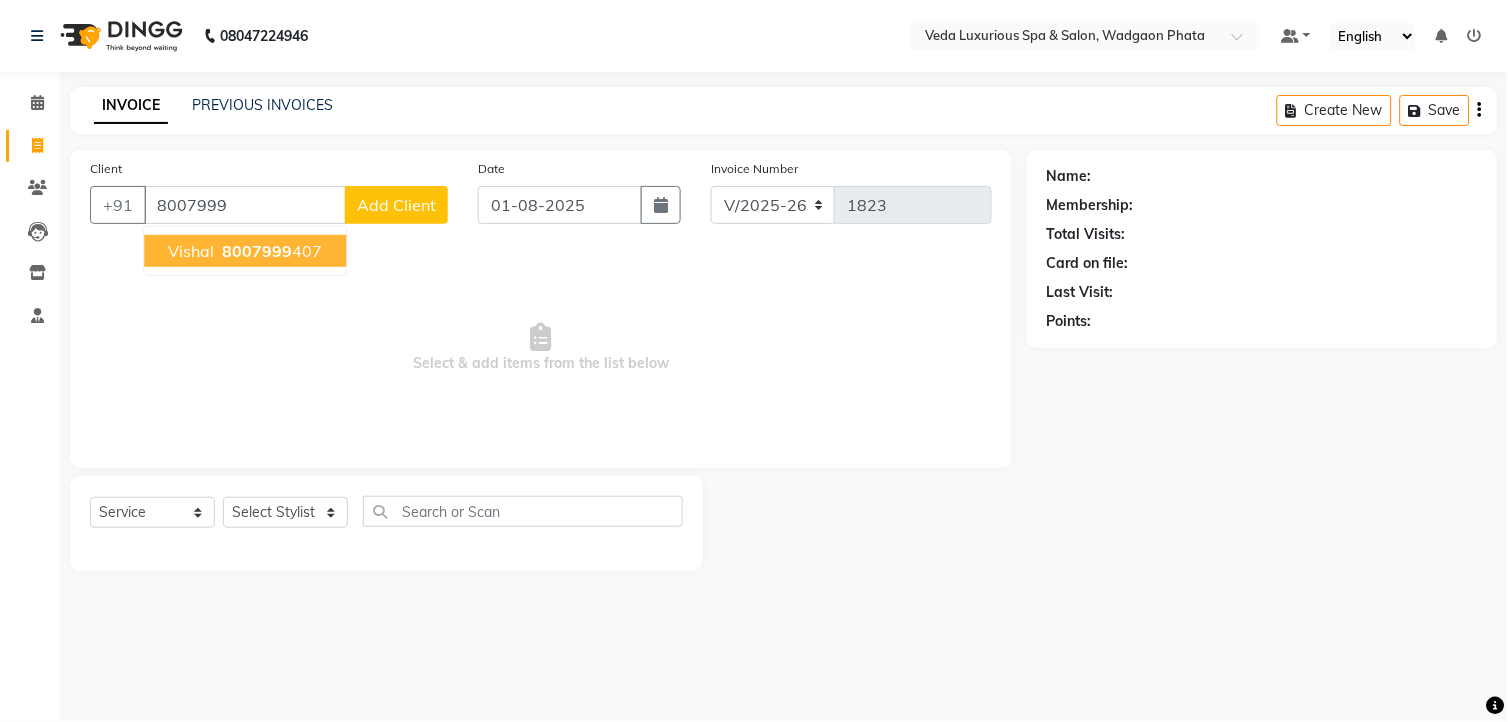 drag, startPoint x: 247, startPoint y: 242, endPoint x: 230, endPoint y: 242, distance: 17 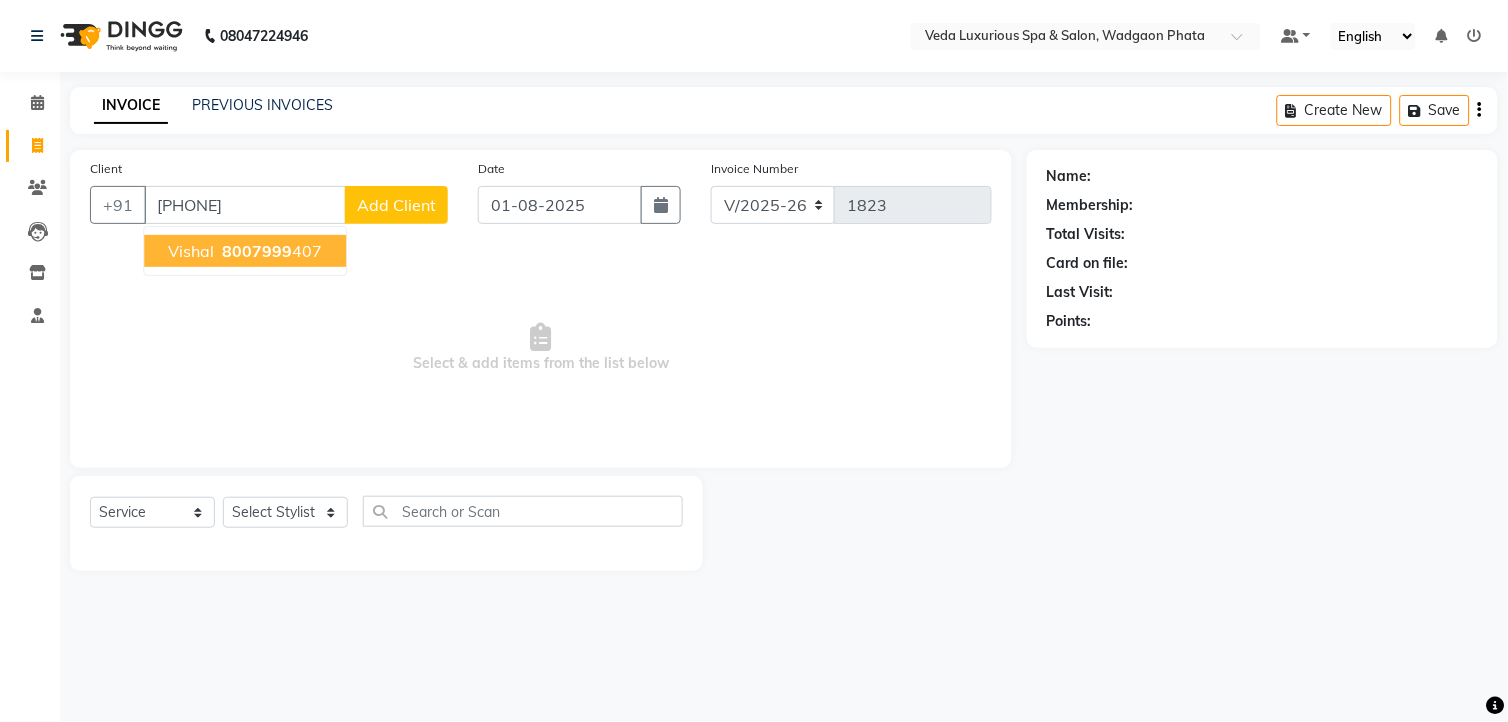 type on "[PHONE]" 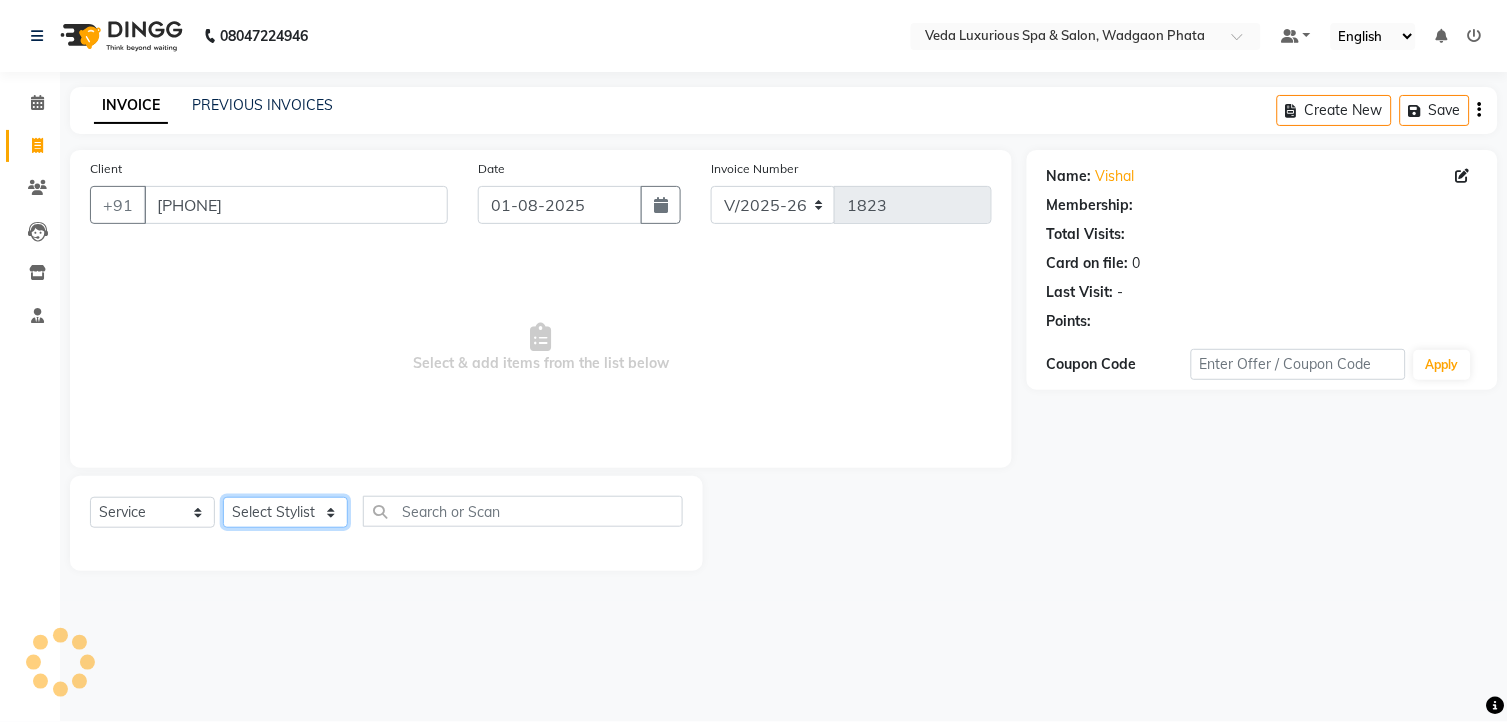 drag, startPoint x: 288, startPoint y: 514, endPoint x: 290, endPoint y: 500, distance: 14.142136 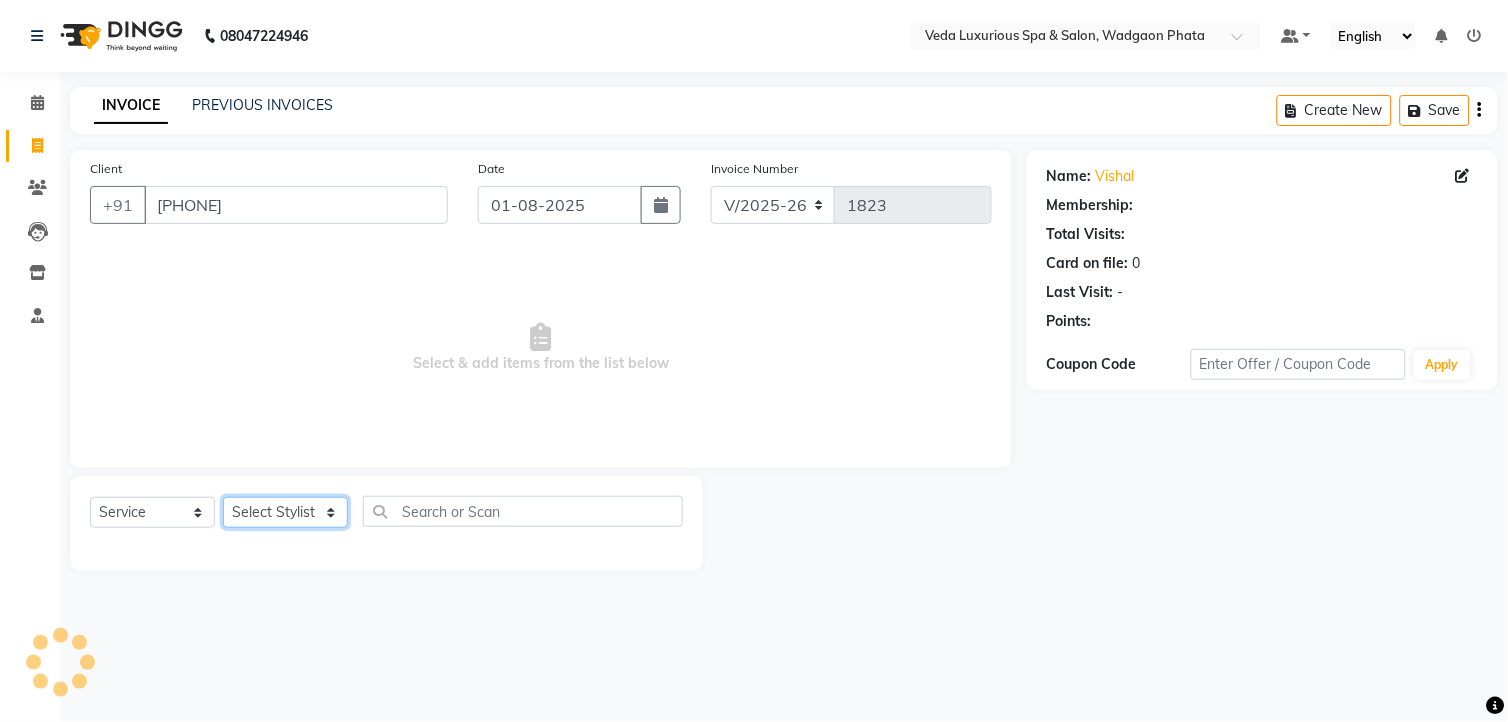 click on "Select Stylist Ankur GOLU Khushi kim lily Mahesh manu MOYA Nilam olivia RP seri VEDA" 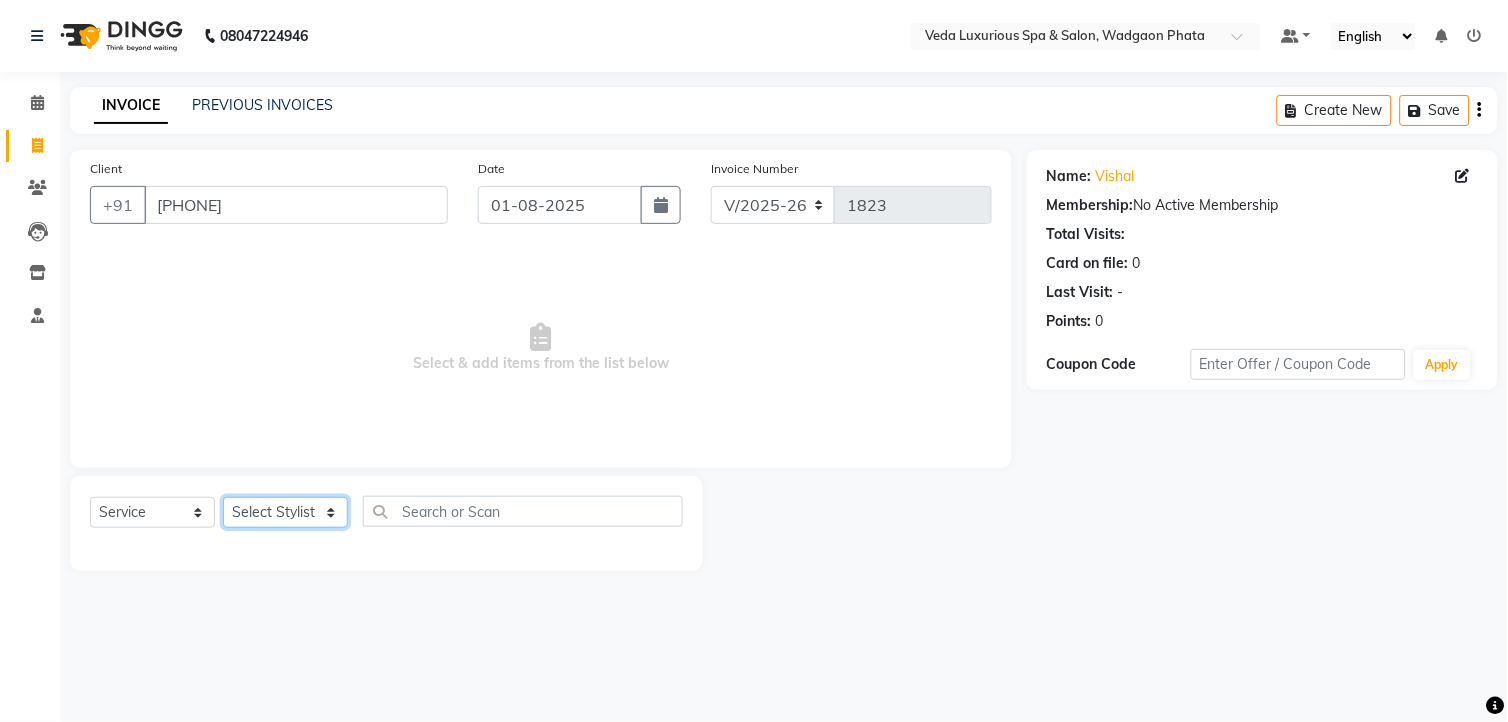 select on "70836" 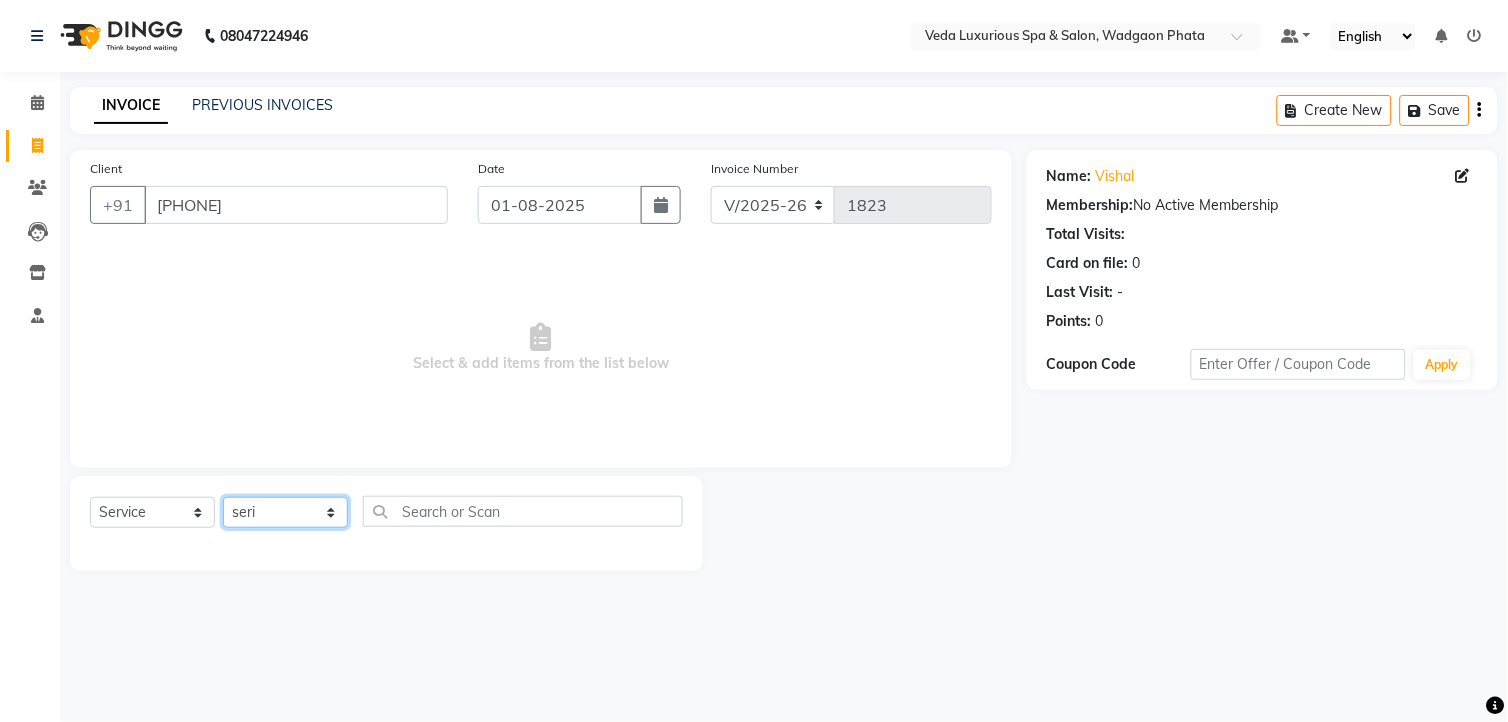 click on "Select Stylist Ankur GOLU Khushi kim lily Mahesh manu MOYA Nilam olivia RP seri VEDA" 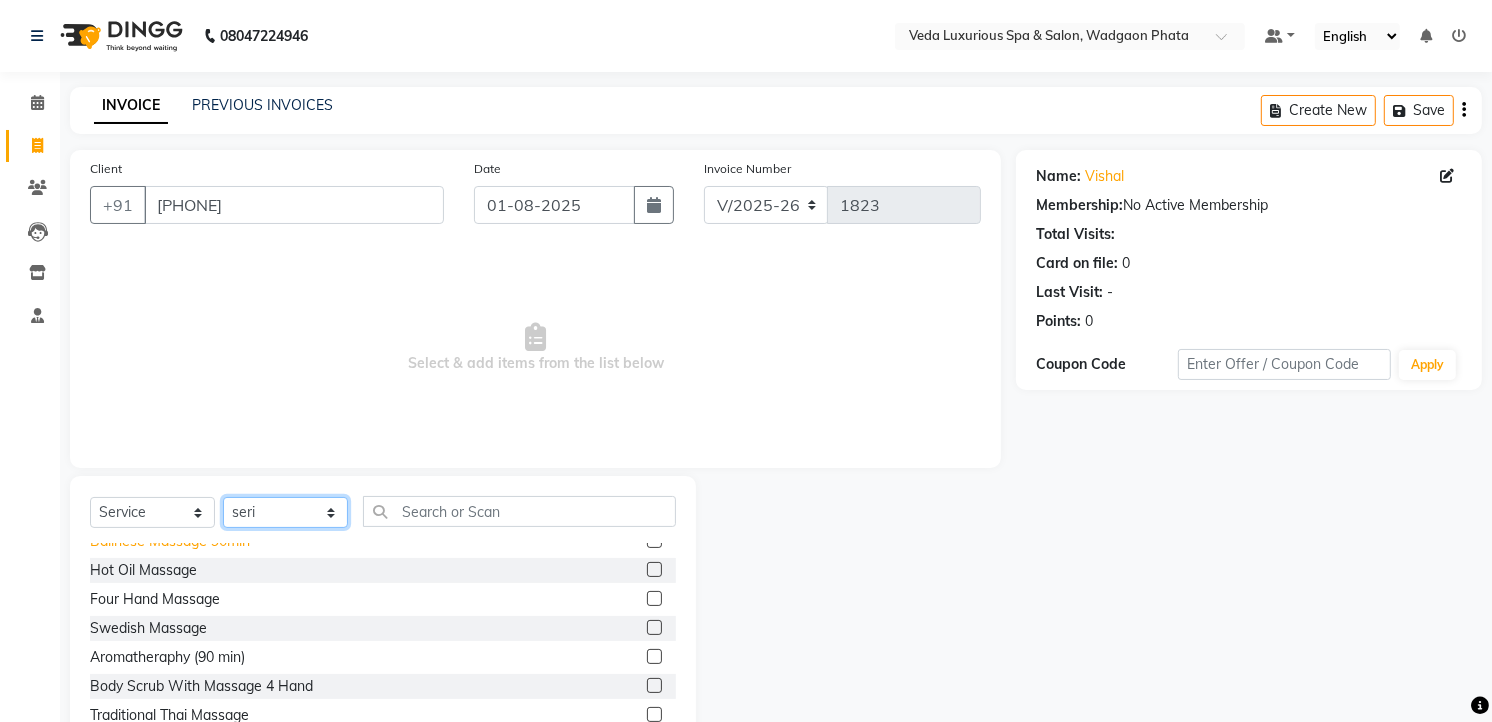 scroll, scrollTop: 222, scrollLeft: 0, axis: vertical 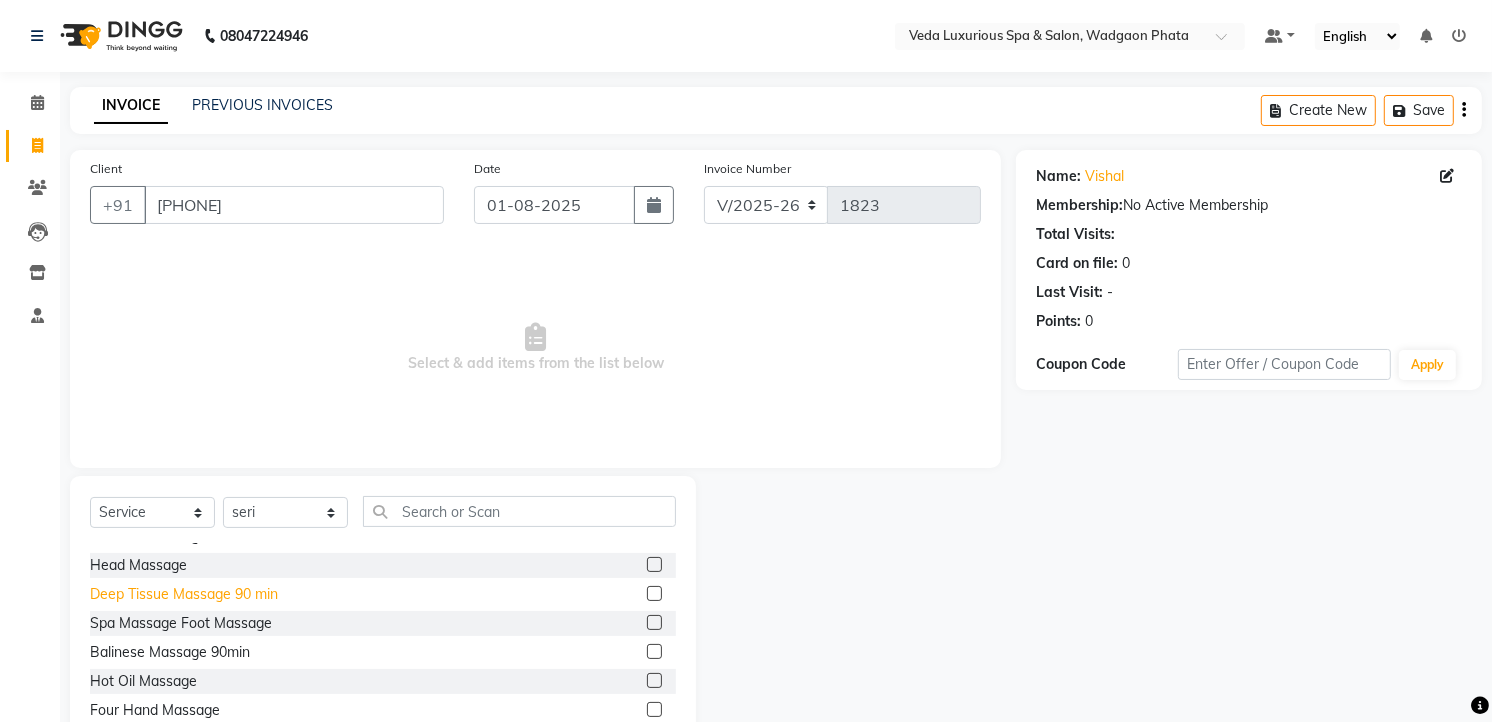 click on "Deep Tissue Massage 90 min" 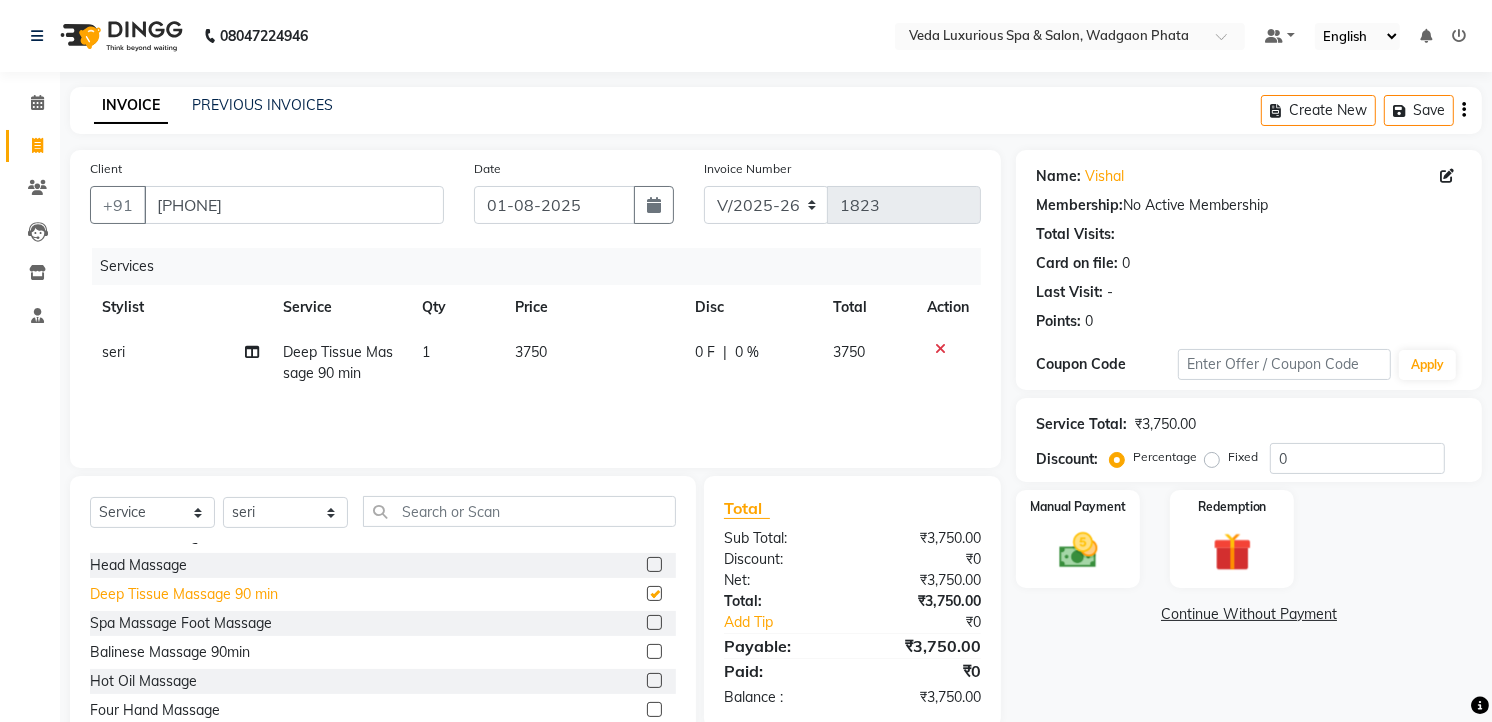 checkbox on "false" 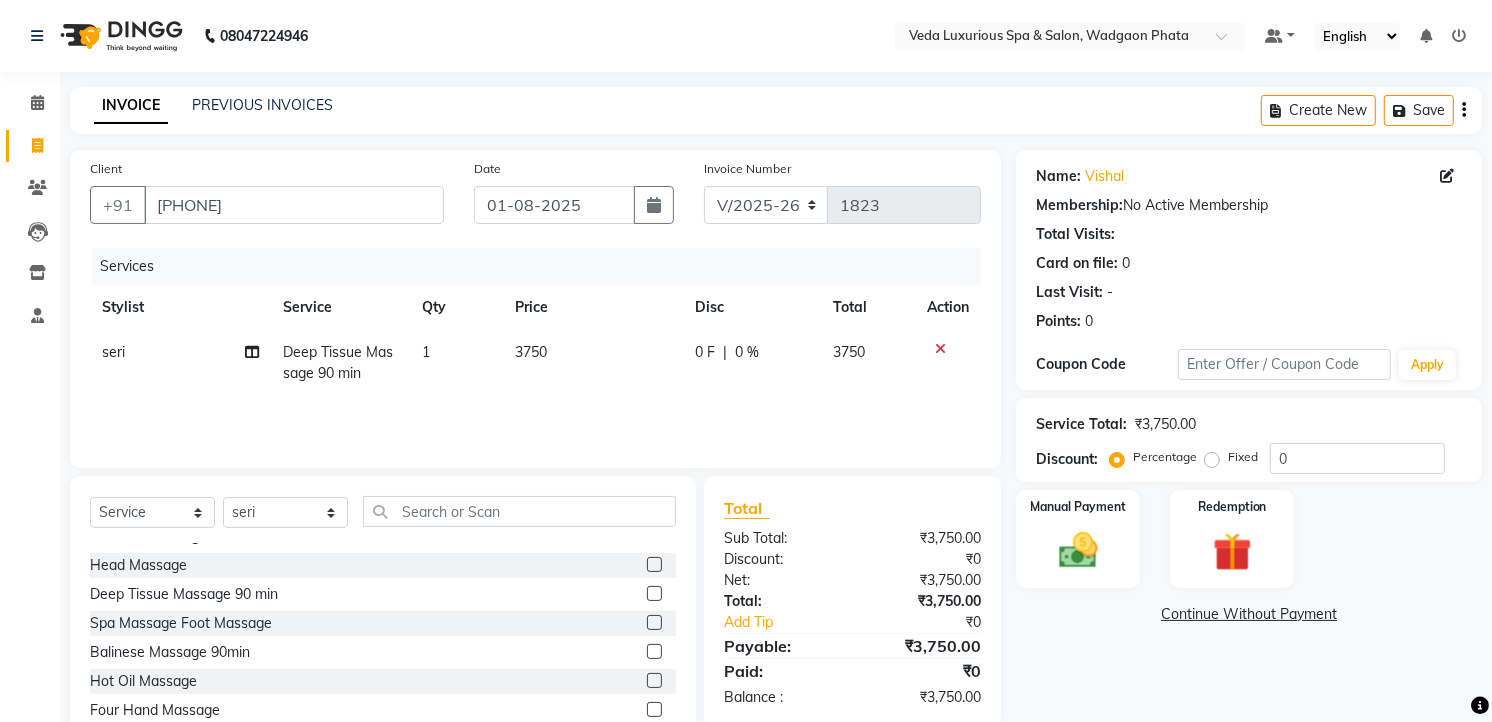 click on "3750" 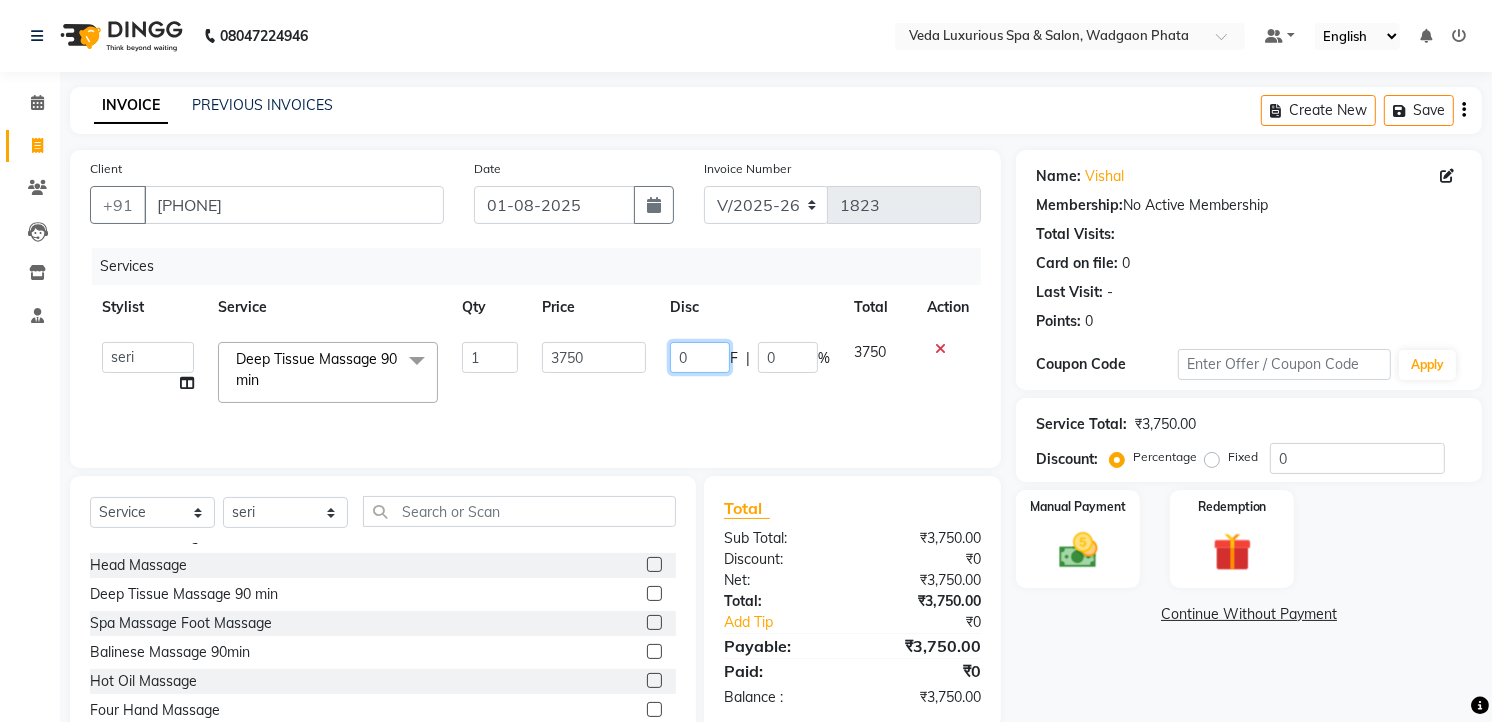 click on "0" 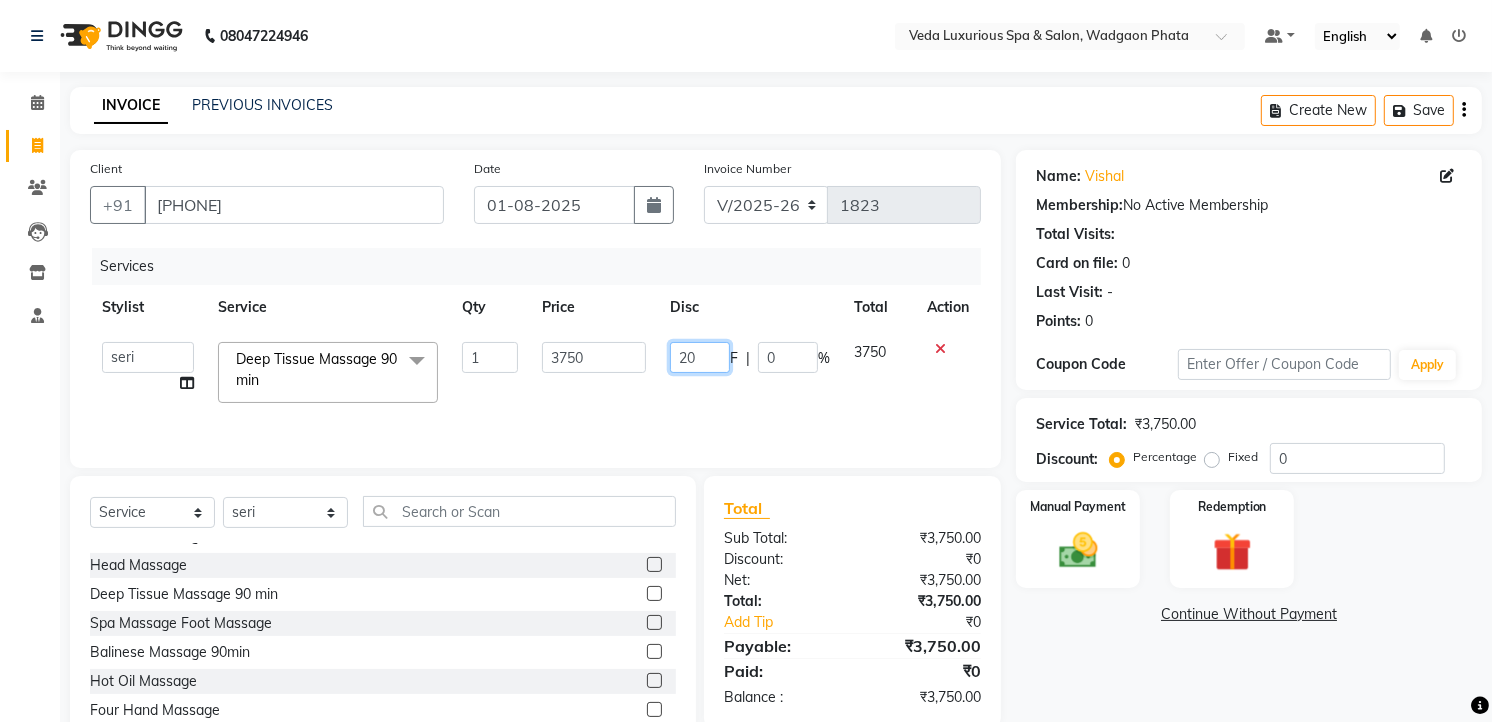 type on "2" 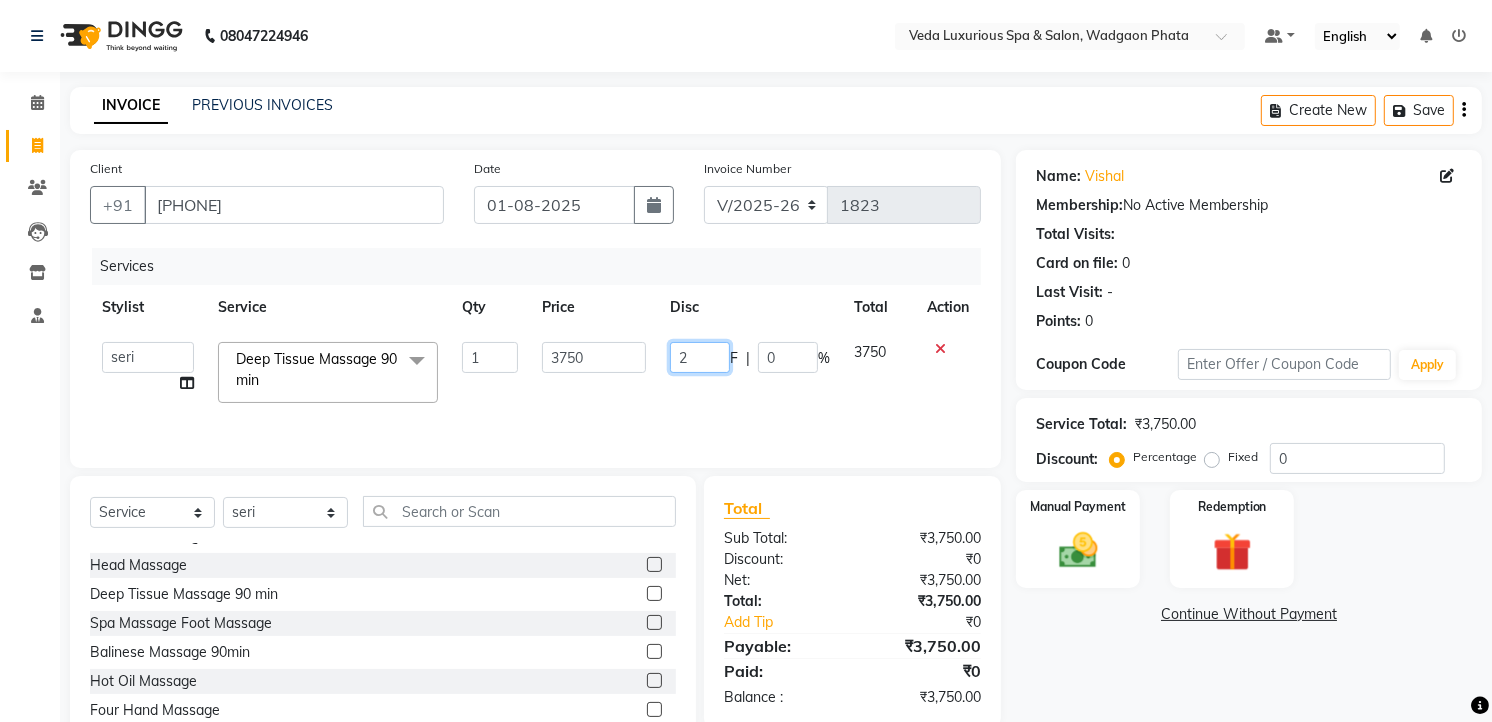 type 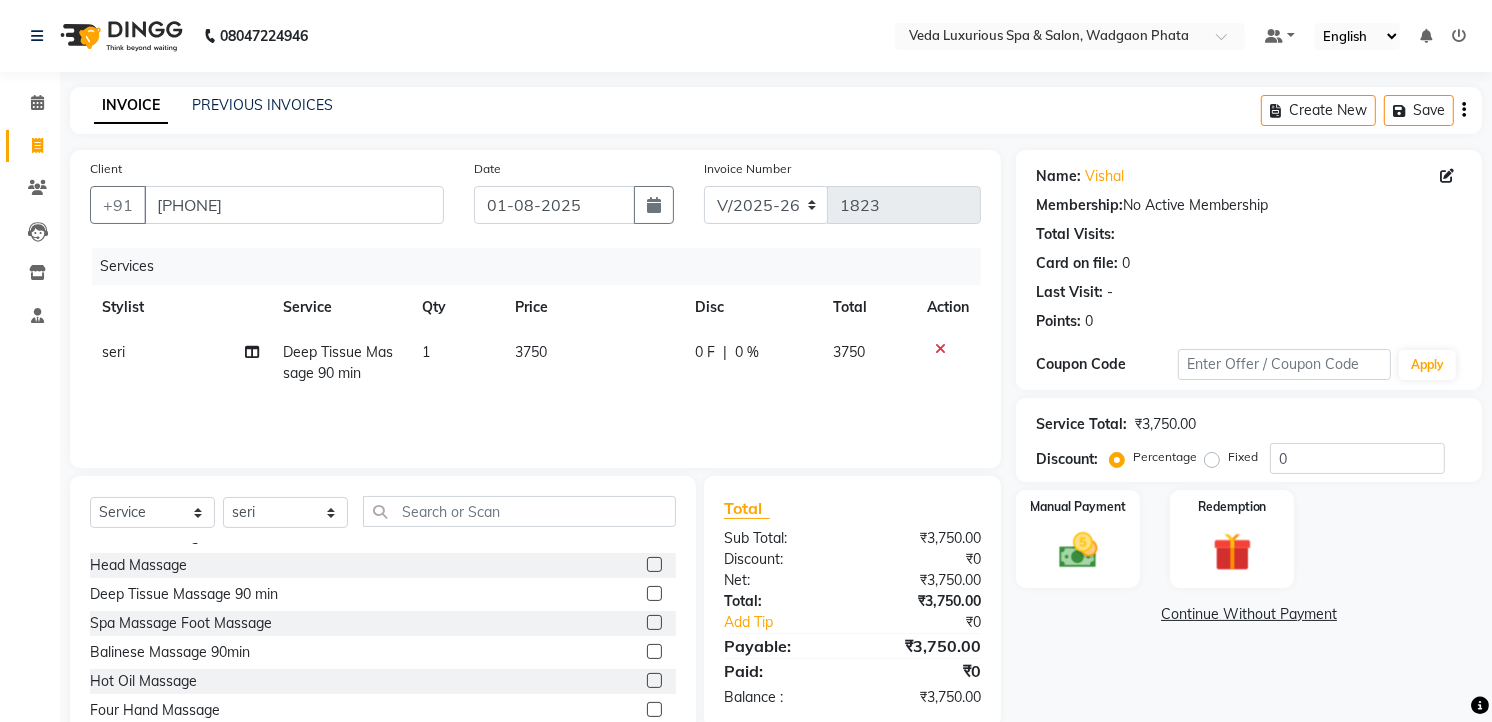drag, startPoint x: 761, startPoint y: 366, endPoint x: 770, endPoint y: 360, distance: 10.816654 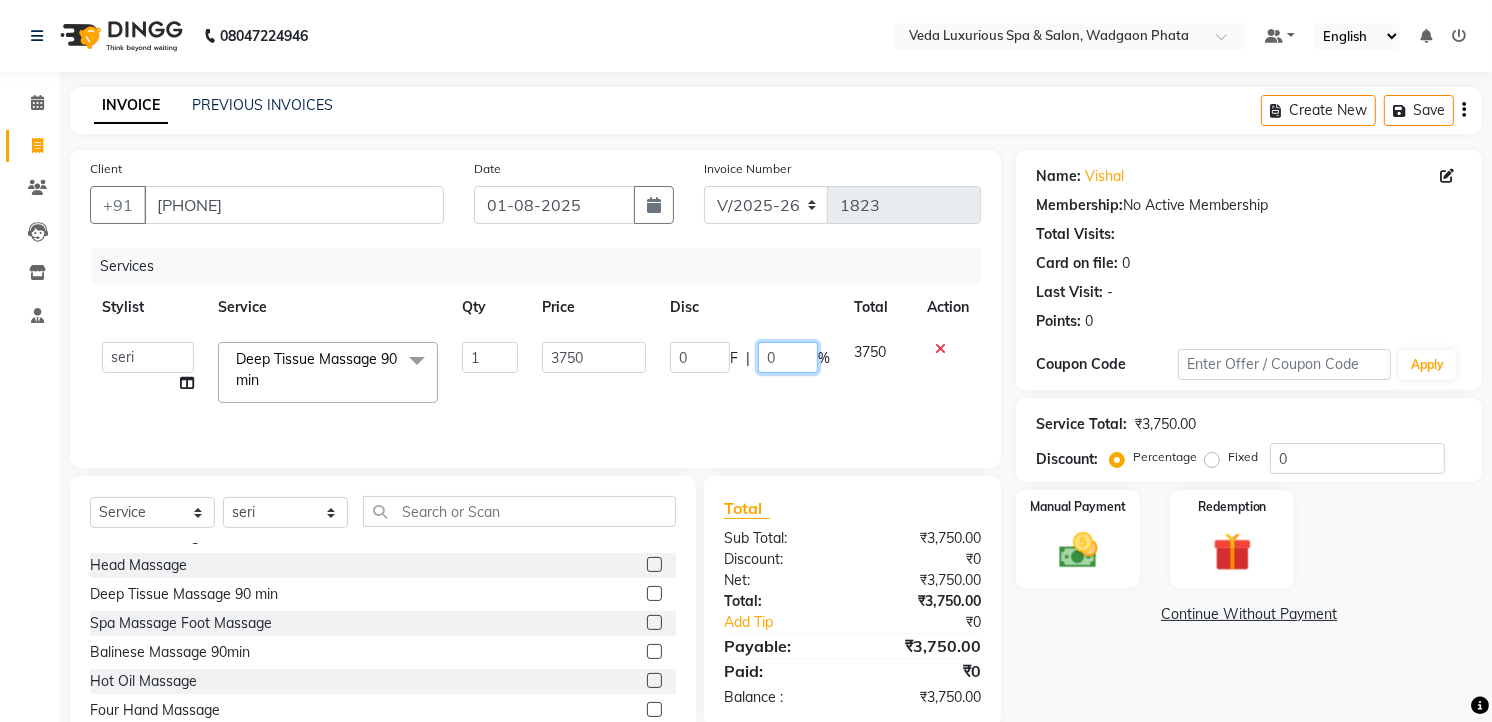 click on "0" 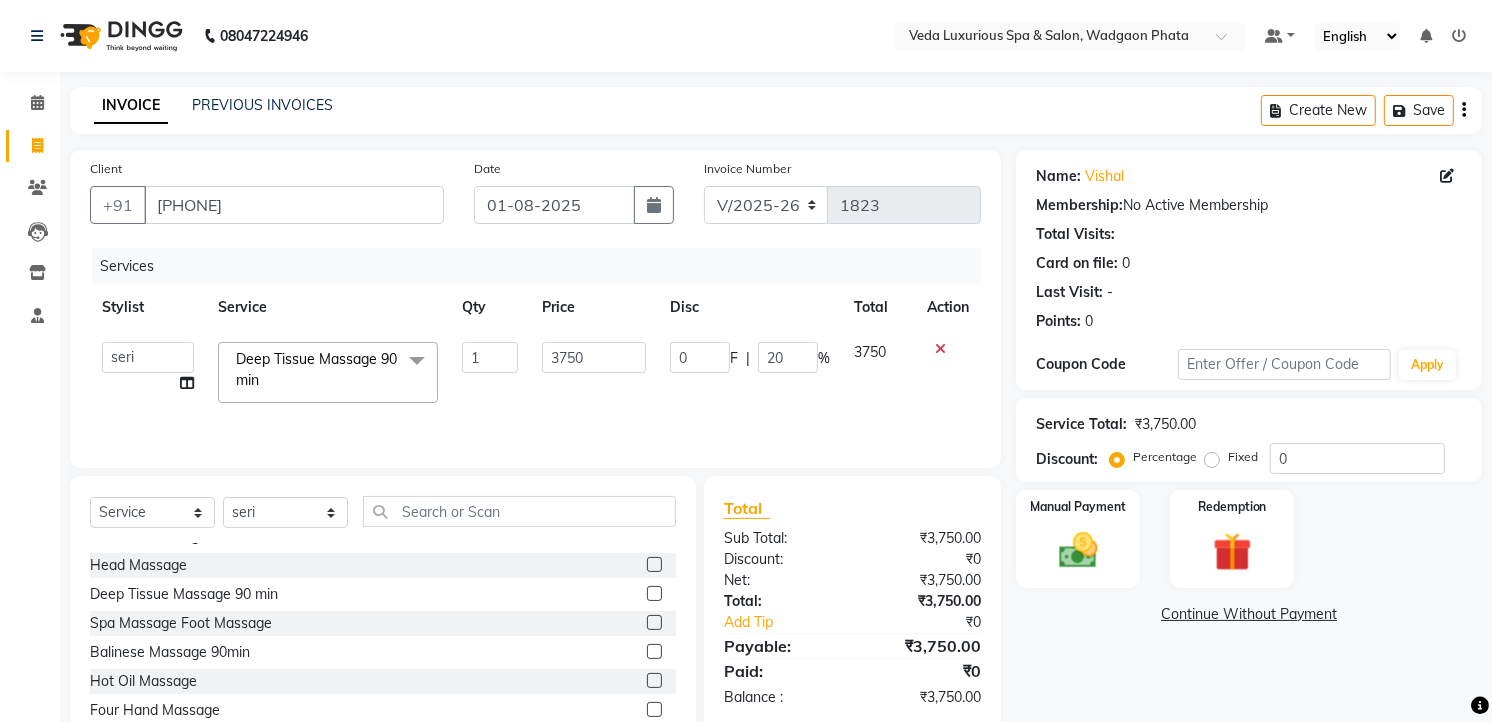 click on "Services Stylist Service Qty Price Disc Total Action Ankur GOLU Khushi kim lily Mahesh manu MOYA Nilam olivia RP seri VEDA Deep Tissue Massage 90 min Spa Massage (Him/Her) - Deep Tissue Massage Spa Massage (Him/Her) - Hot Stone Massage Spa Massage (Him/Her) - Oil Therapy Spa Massage (Him/Her) - Body Scrub with Massage Spa Massage (Him/Her) - Foot Massage Spa Massage (Him/Her) - Body Scrub Spa Massage (Him/Her) - Aromatheraphy Massage Balinese Massage Head Massage Deep Tissue Massage 90 min Spa Massage Foot Massage Balinese Massage 90min Hot Oil Massage Four Hand Massage Swedish Massage Aromatheraphy (90 min) Body Scrub With Massage 4 Hand Traditional Thai Massage Steam Bath HEAD MASSAGE Face Clean Up Other Couple Massage (60 M) (Married only) Couple Massage (90 M) (Married only) Deep Tissue Massage Deep Tissue Massage (90 min) Body Scrub With Massage Head ,Neck,Shoulder,Back Dry Massage Retreate Spa Package - 2 Hours (up) Haircut (Female) - Haircut Hair Wash Blow Dry" 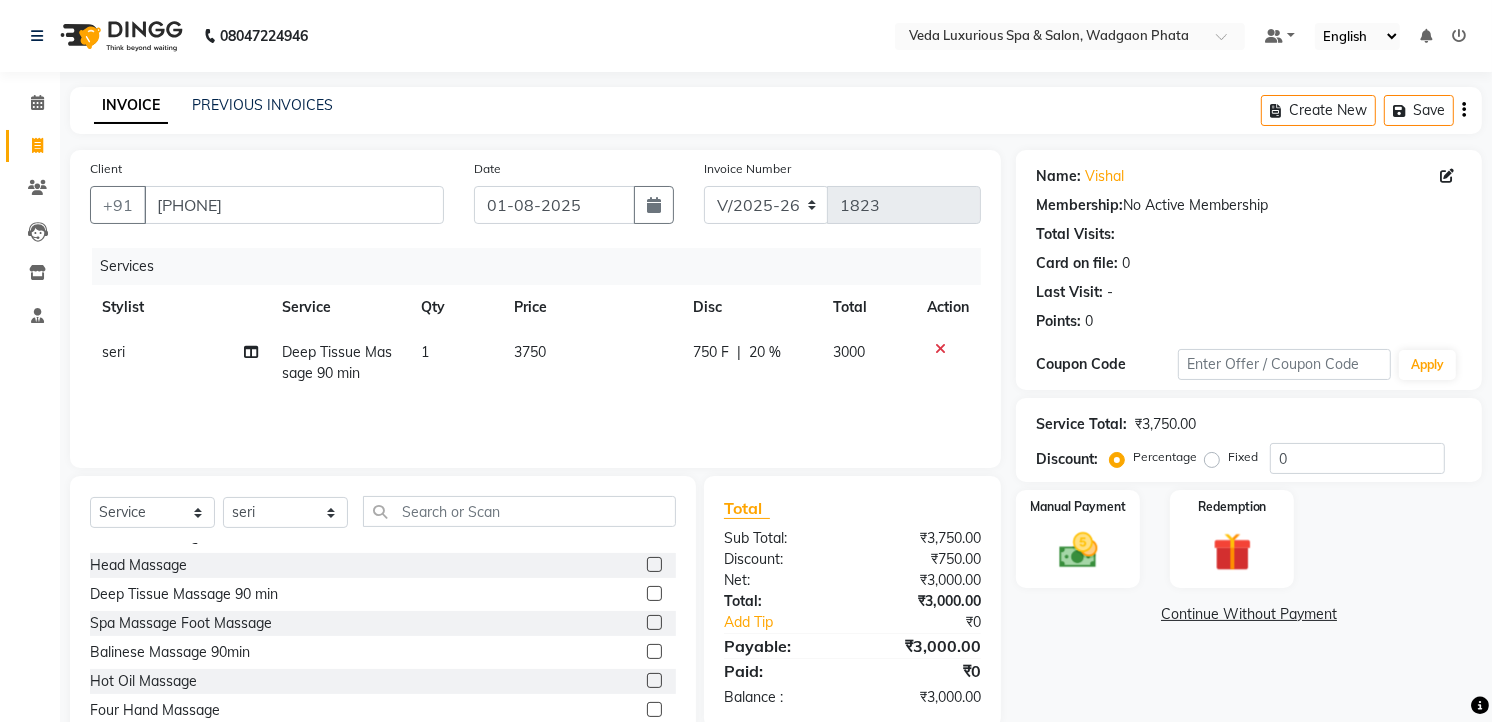 click 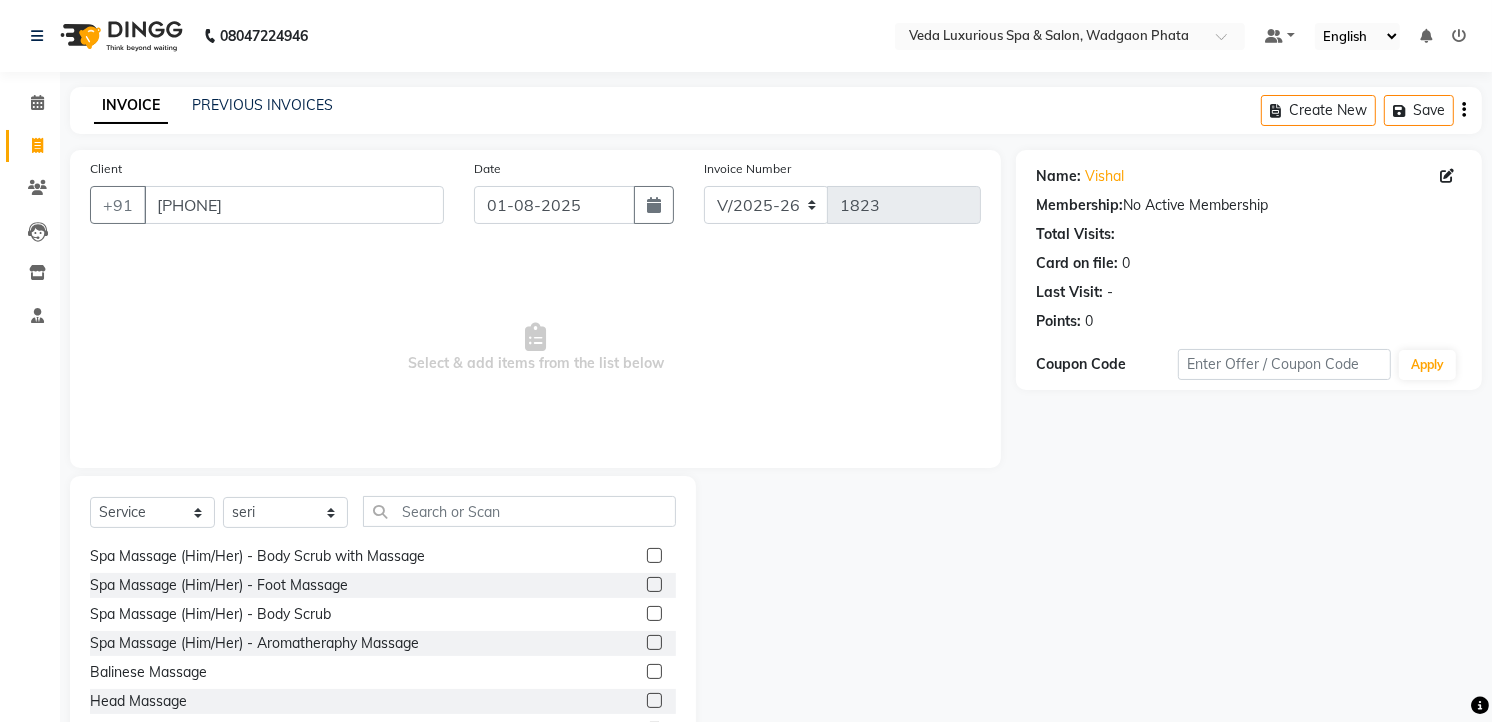 scroll, scrollTop: 0, scrollLeft: 0, axis: both 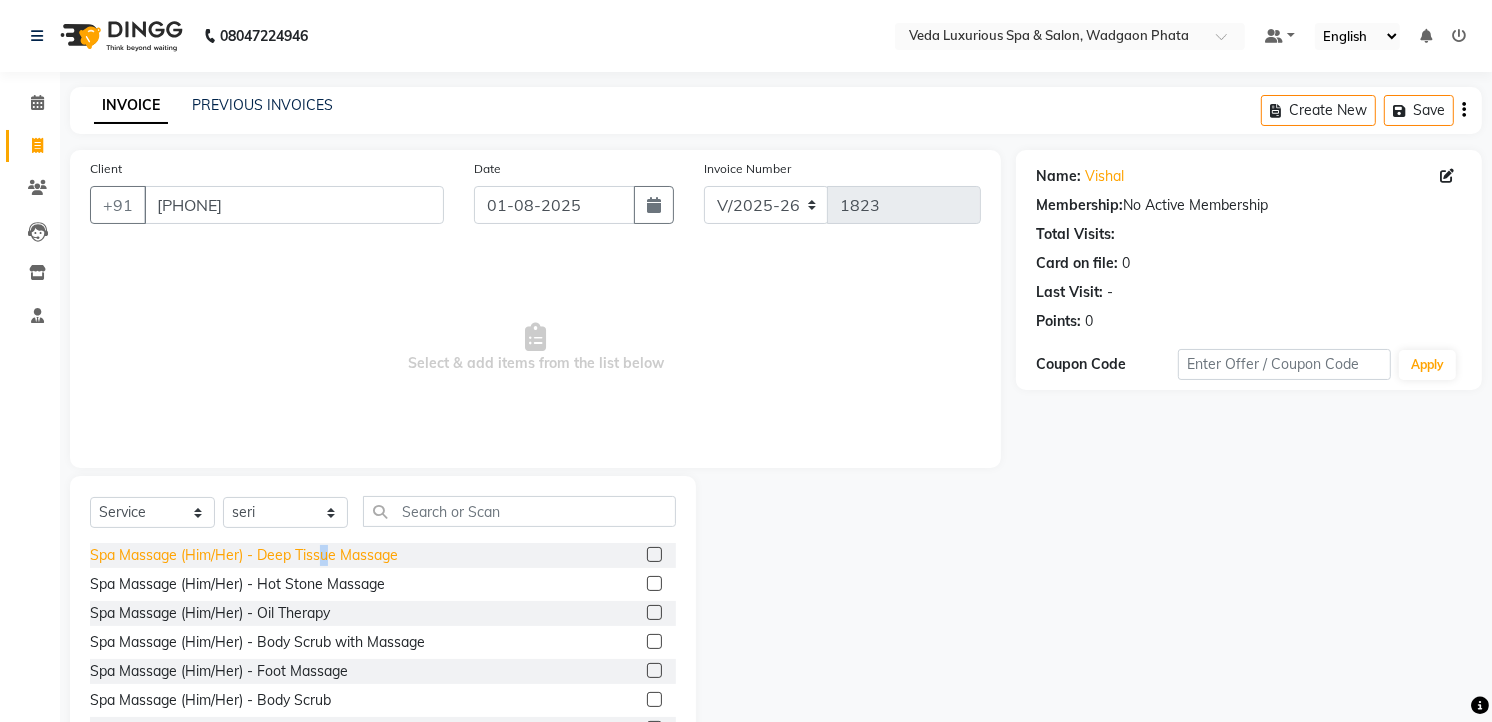 click on "Spa Massage (Him/Her) - Deep Tissue Massage" 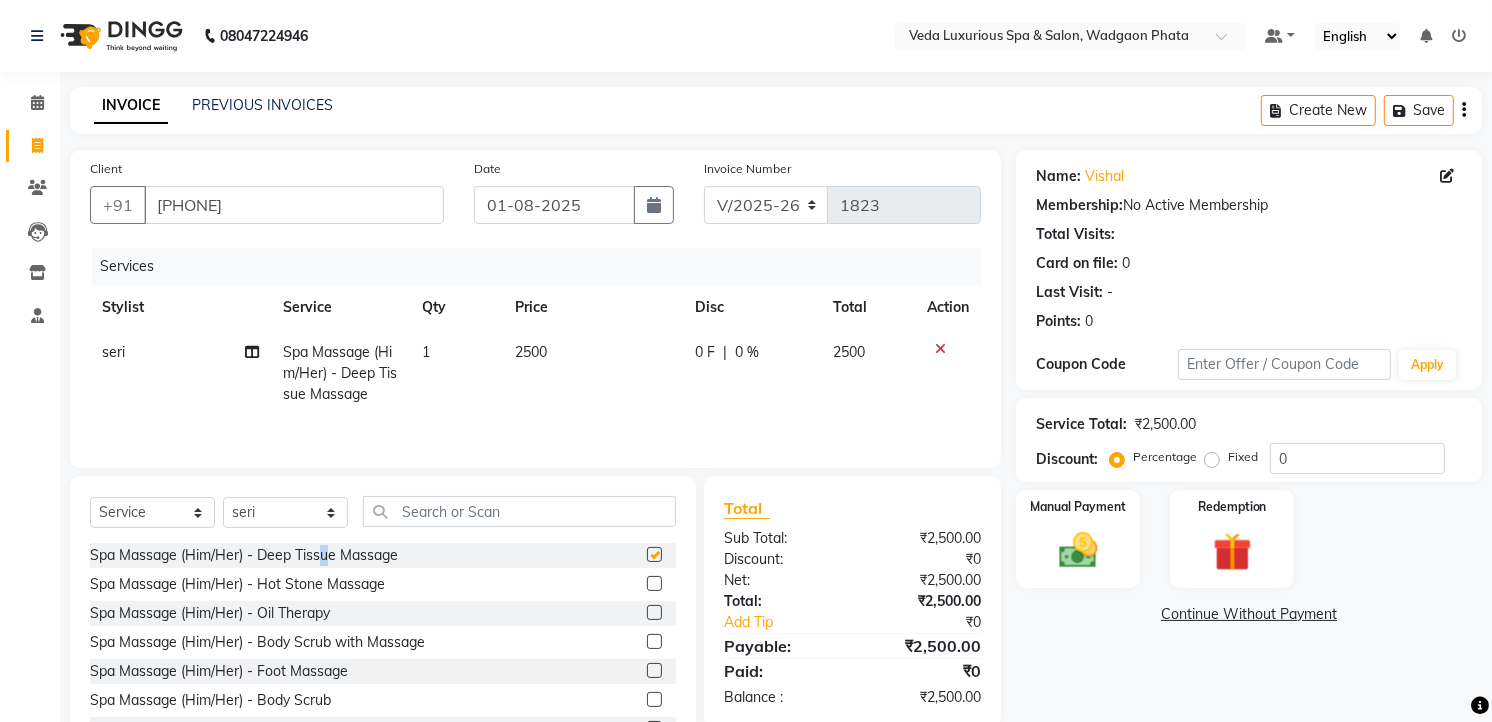 checkbox on "false" 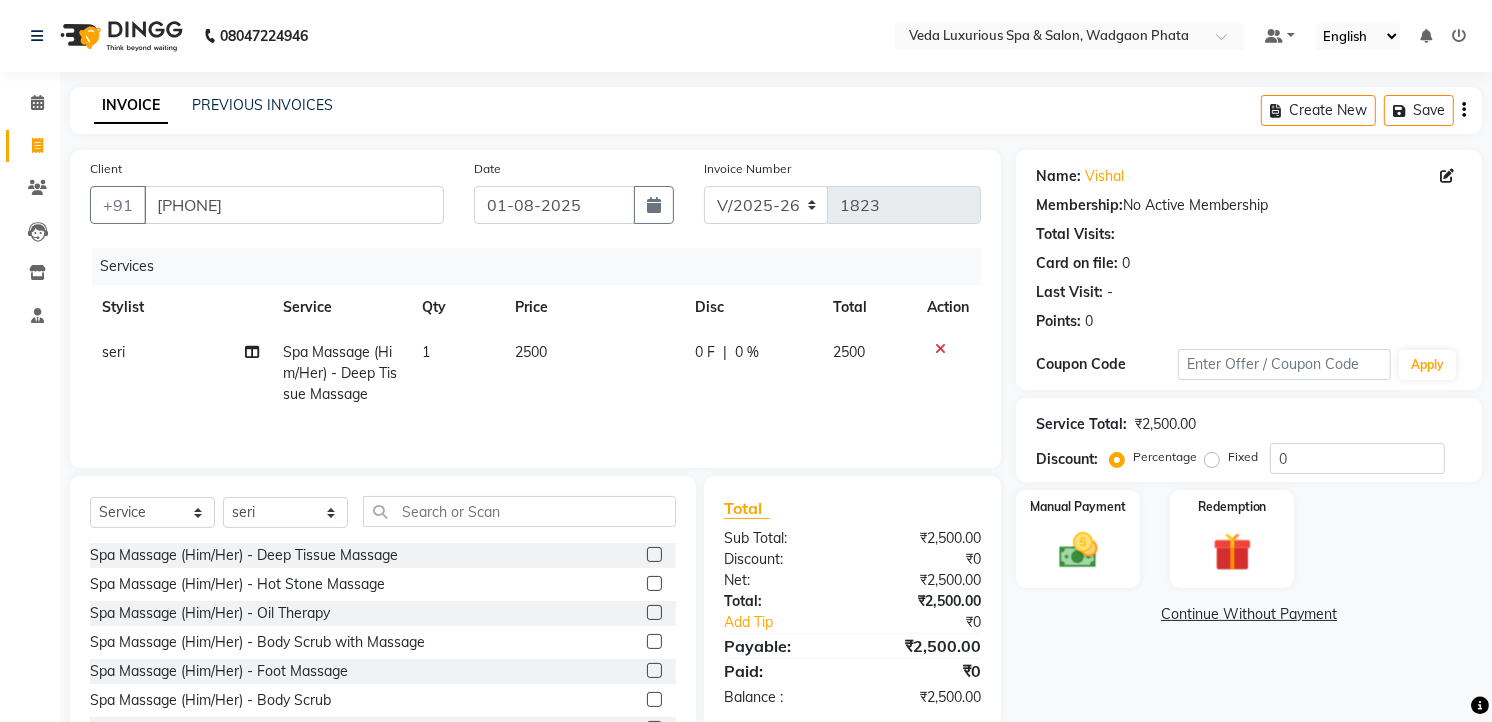 click on "0 %" 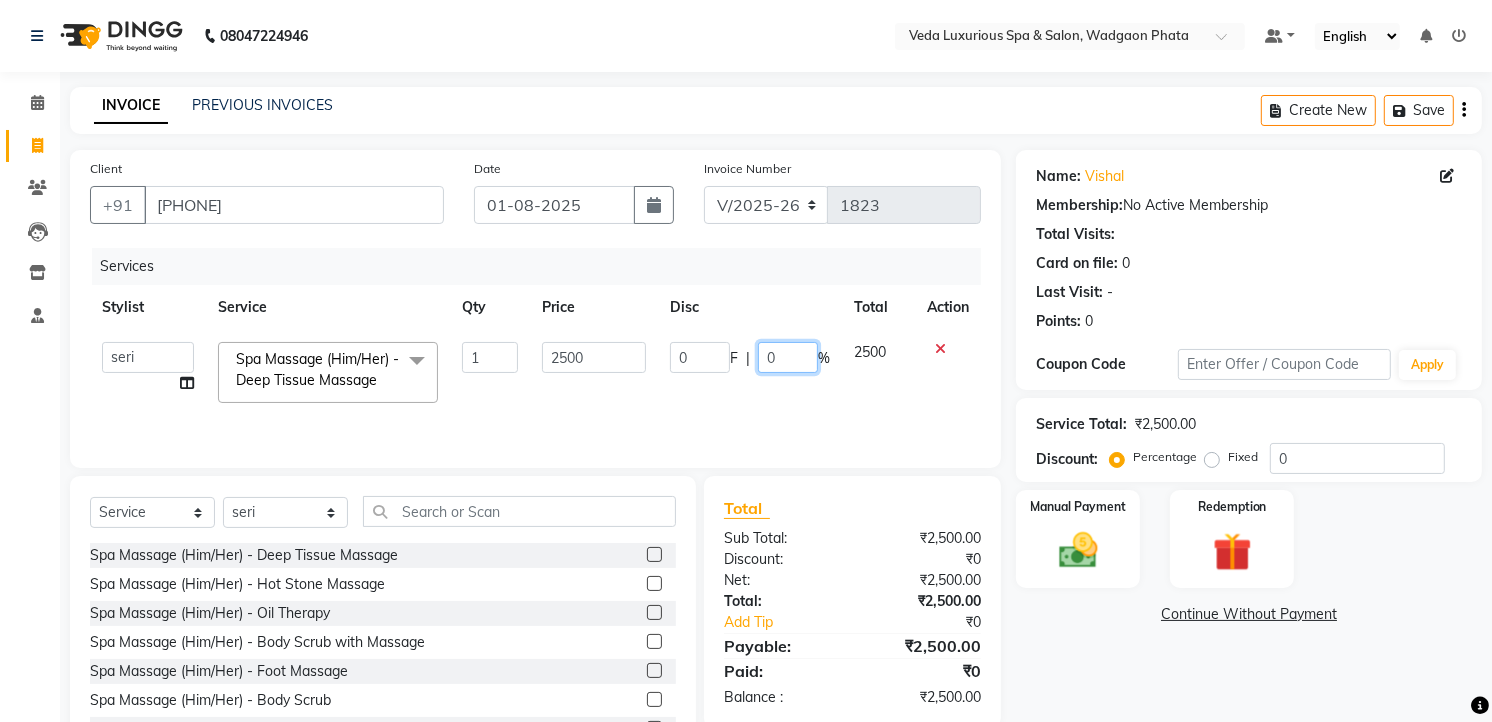 click on "0 F | 0 %" 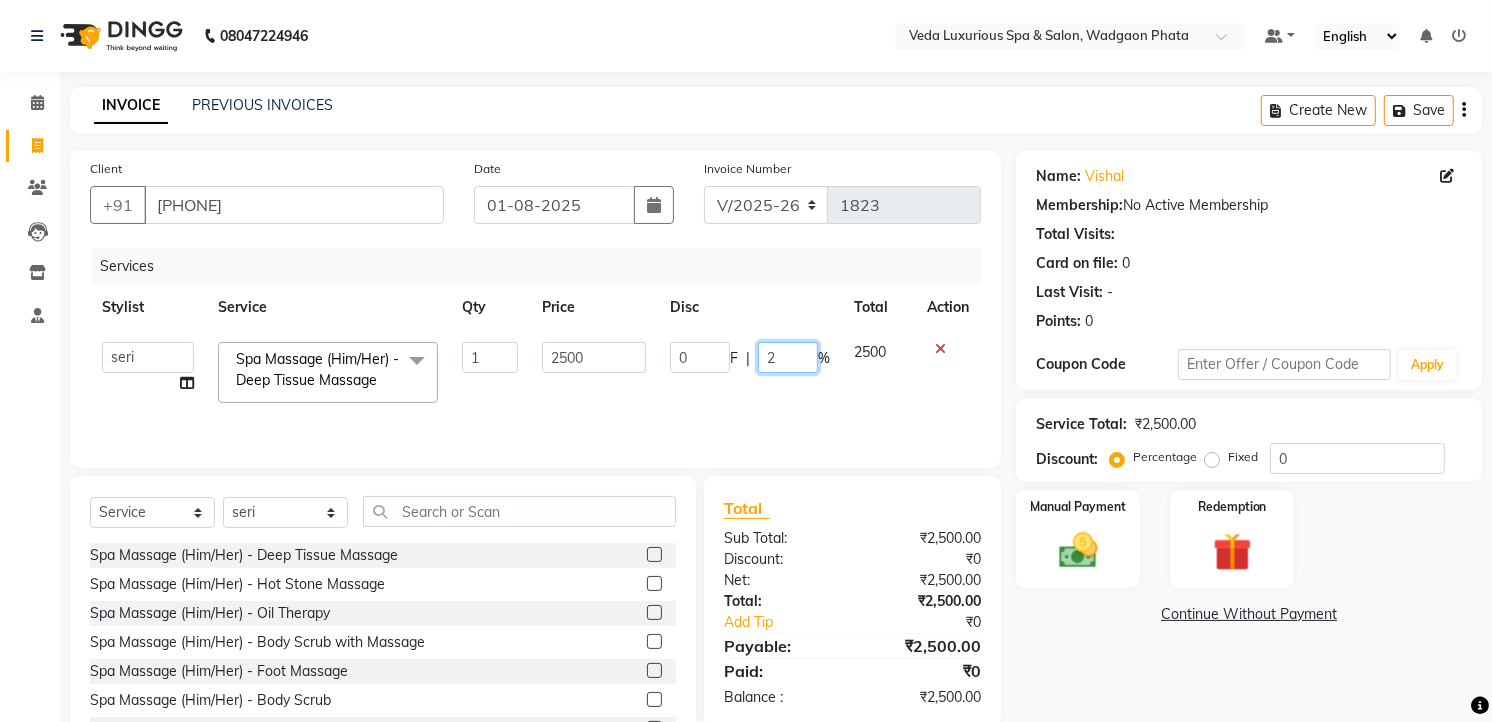 type on "20" 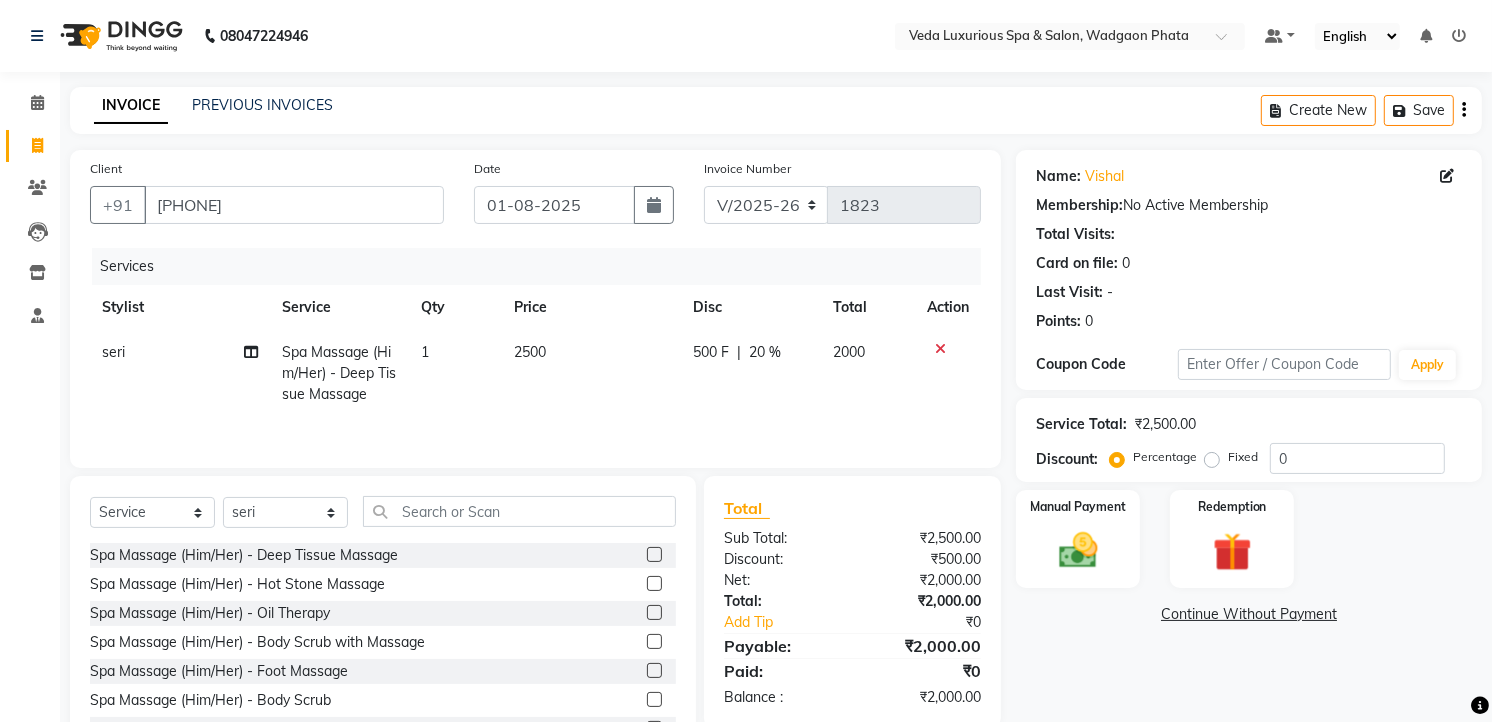 click on "2000" 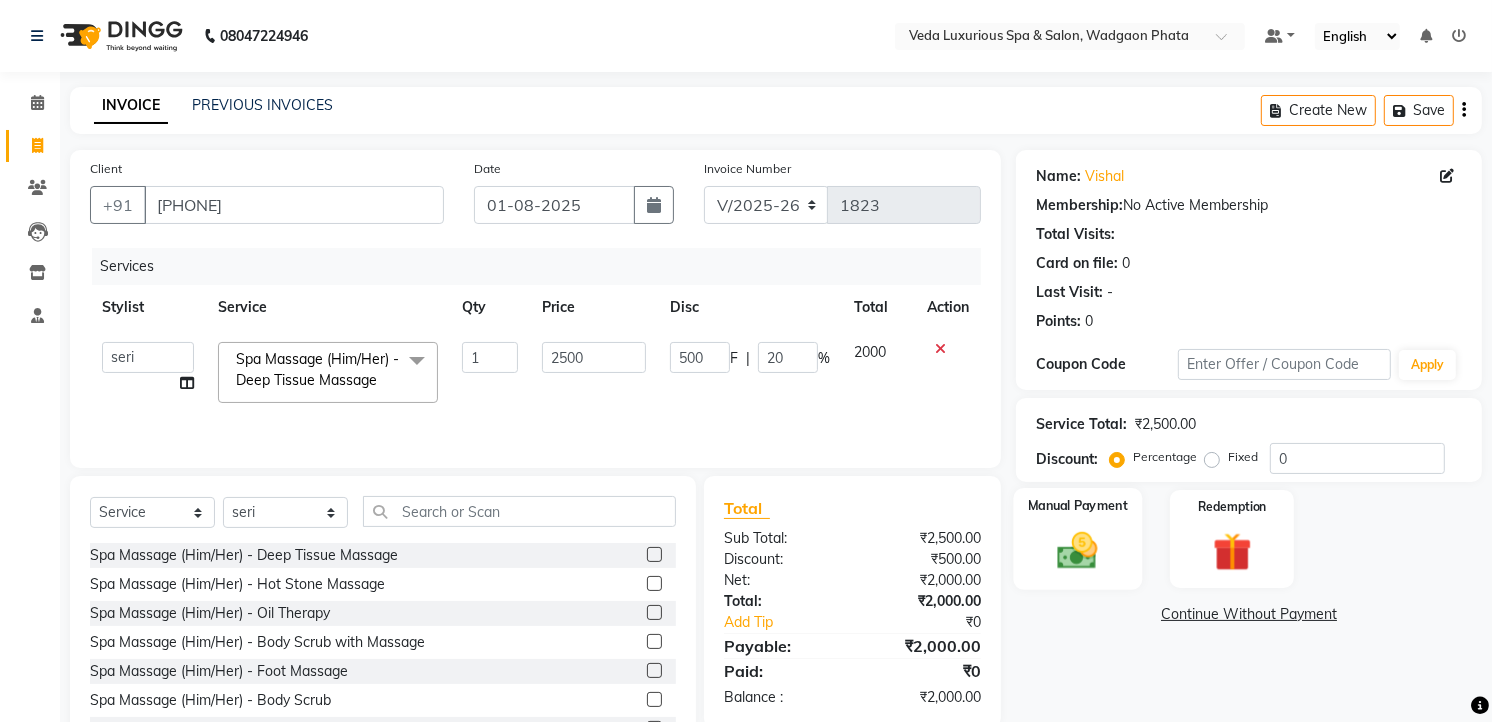 click 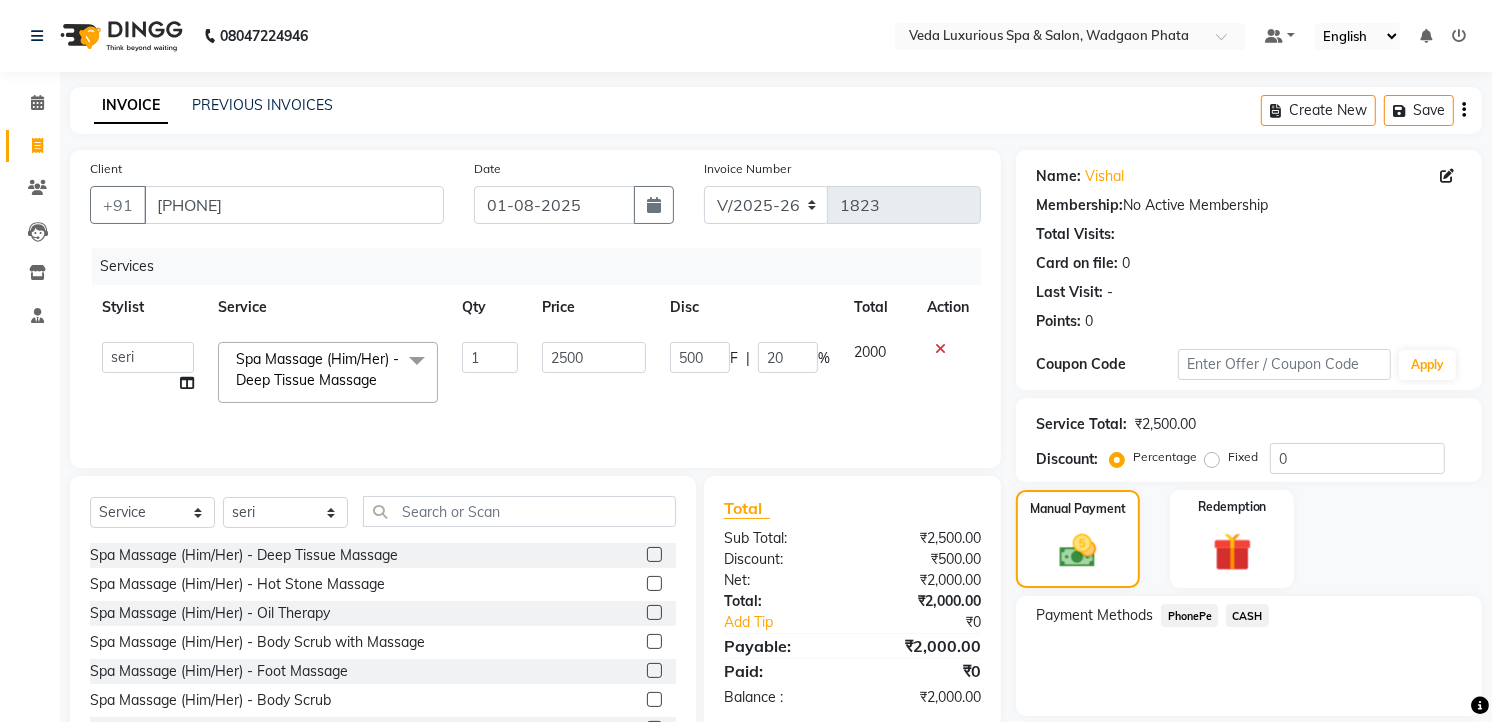 click on "PhonePe" 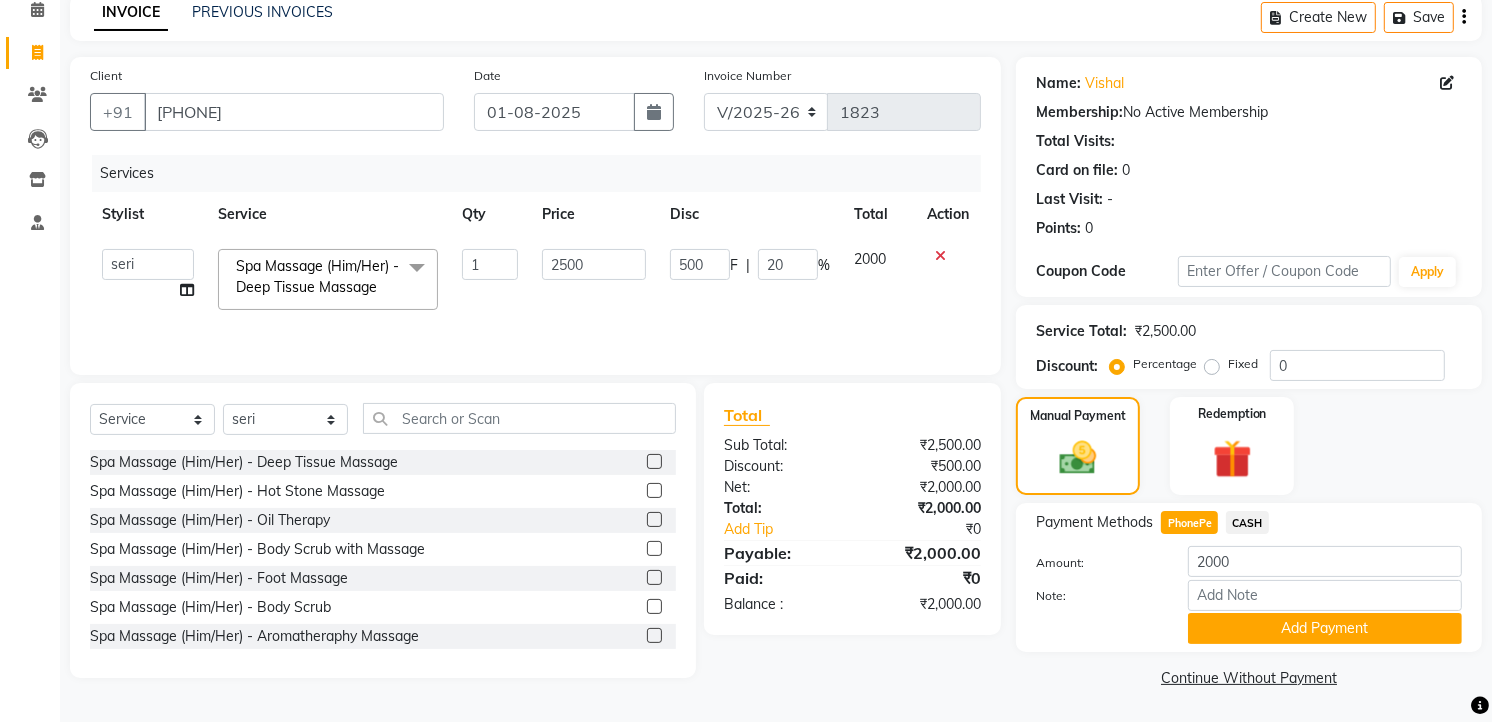 scroll, scrollTop: 94, scrollLeft: 0, axis: vertical 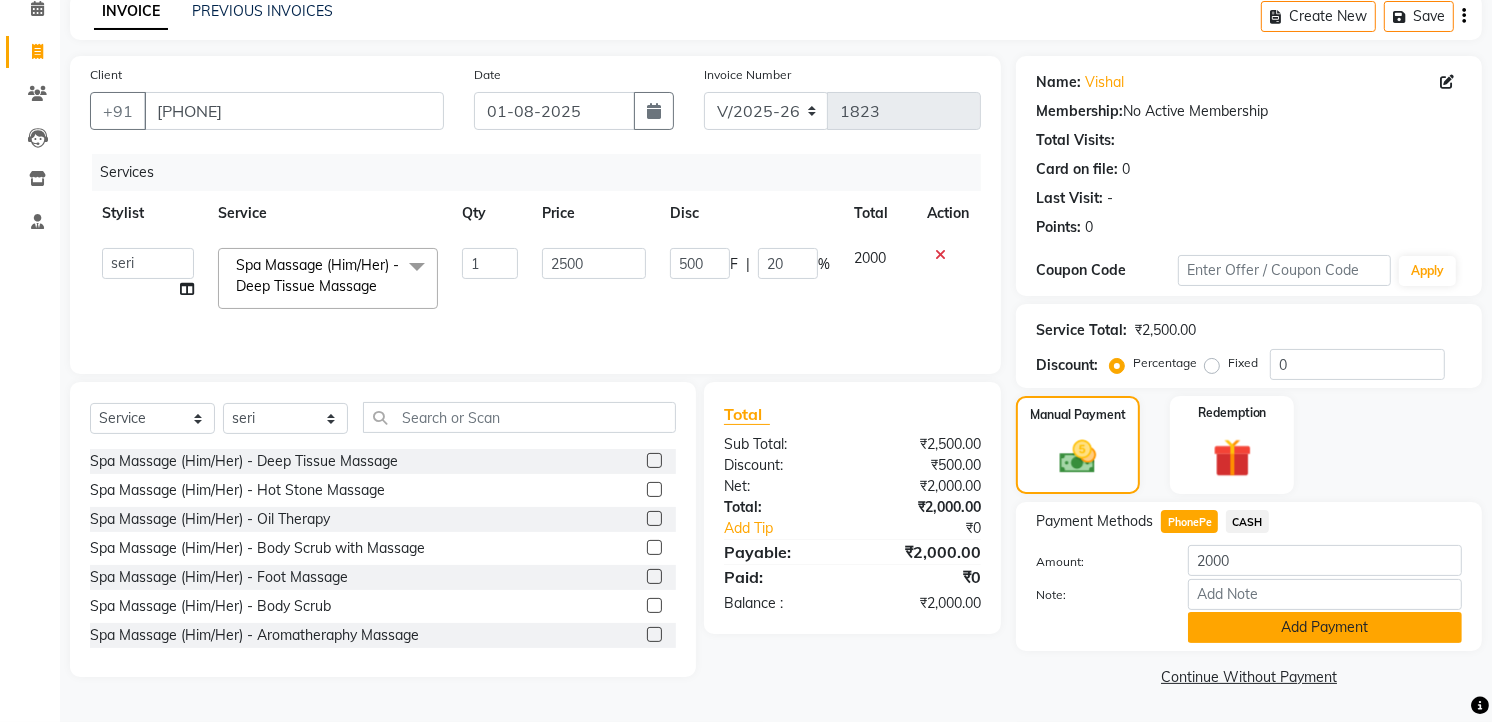 click on "Add Payment" 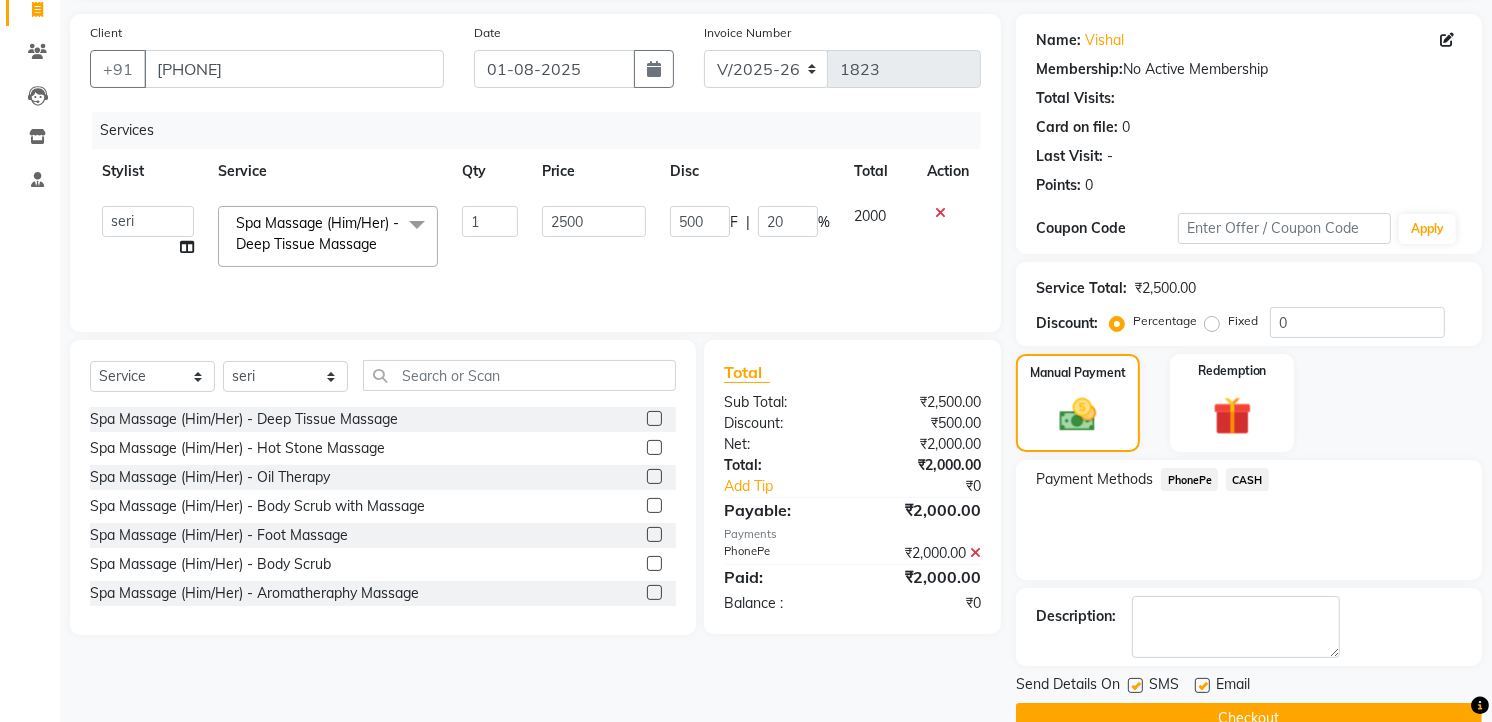 scroll, scrollTop: 177, scrollLeft: 0, axis: vertical 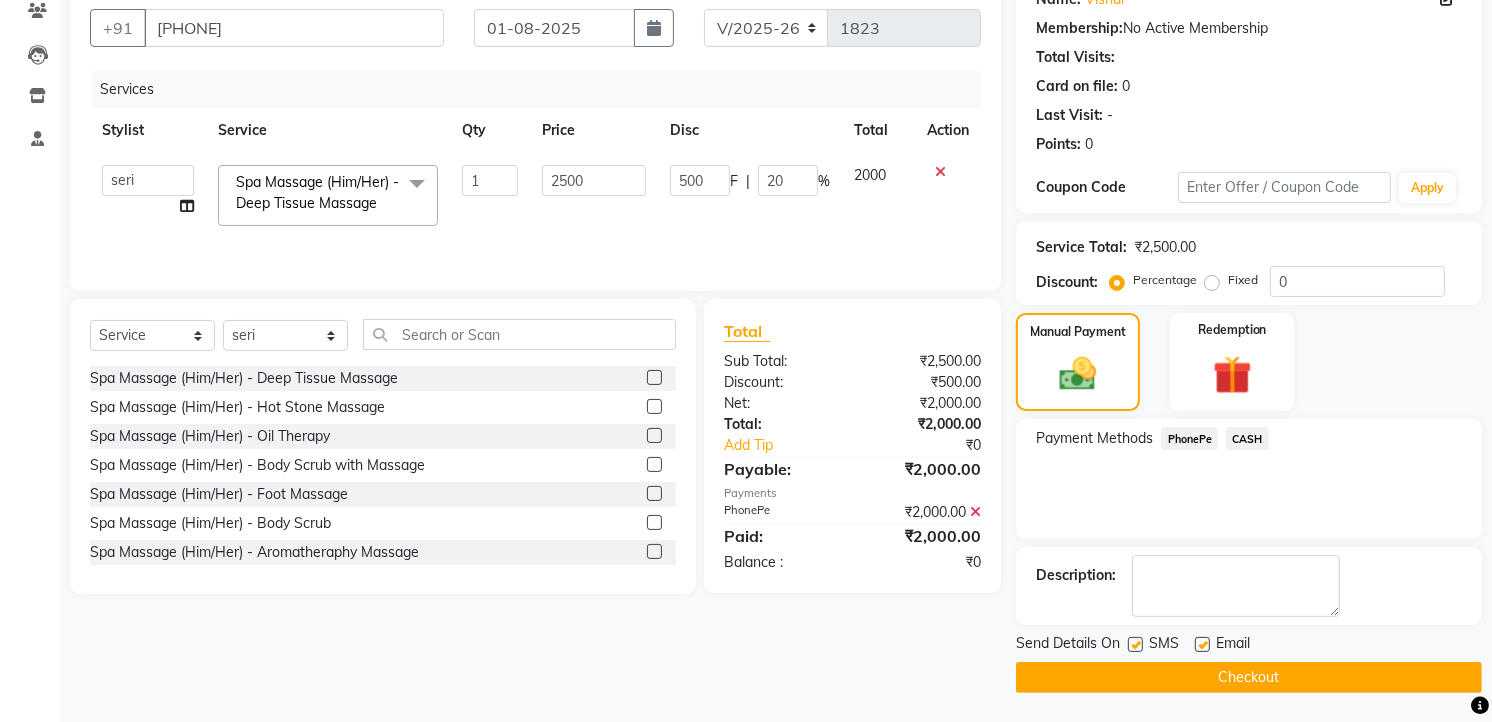 click on "Checkout" 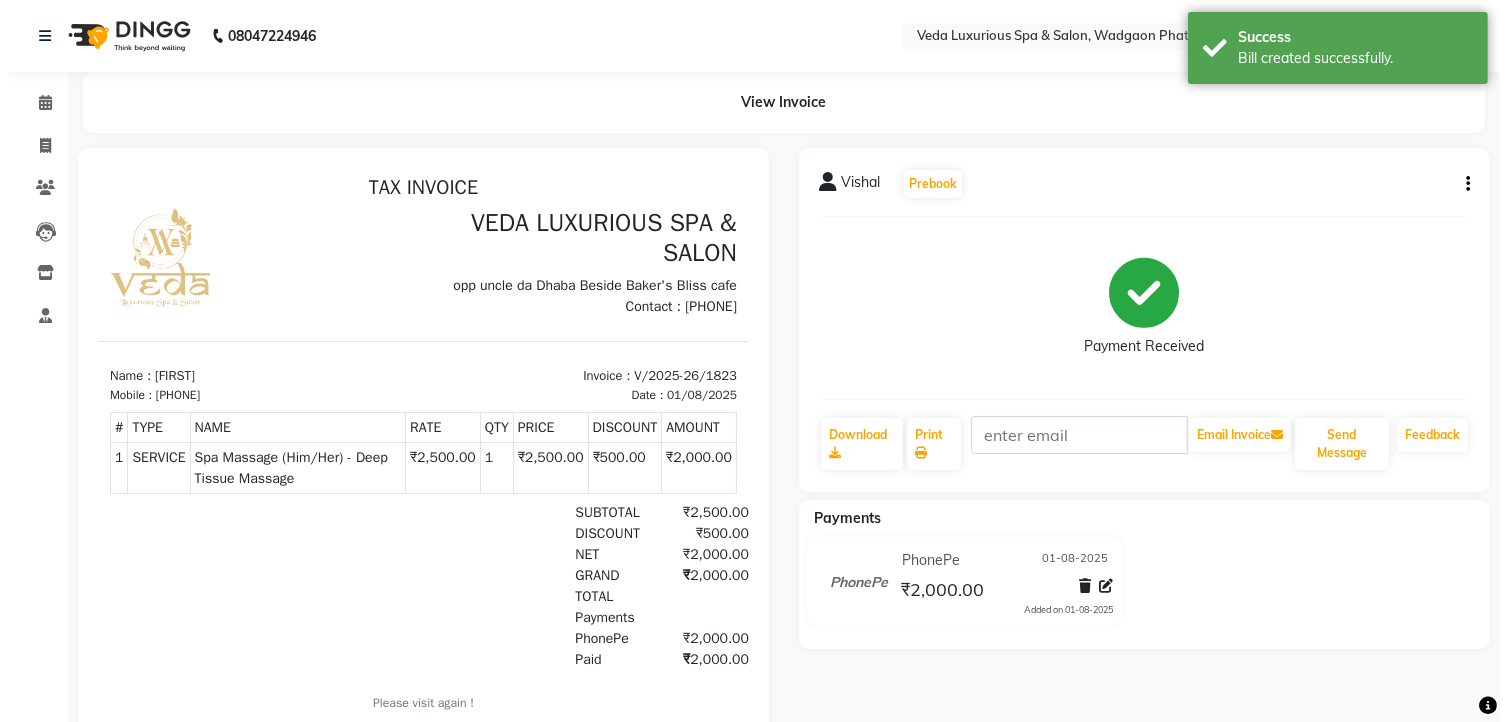 scroll, scrollTop: 0, scrollLeft: 0, axis: both 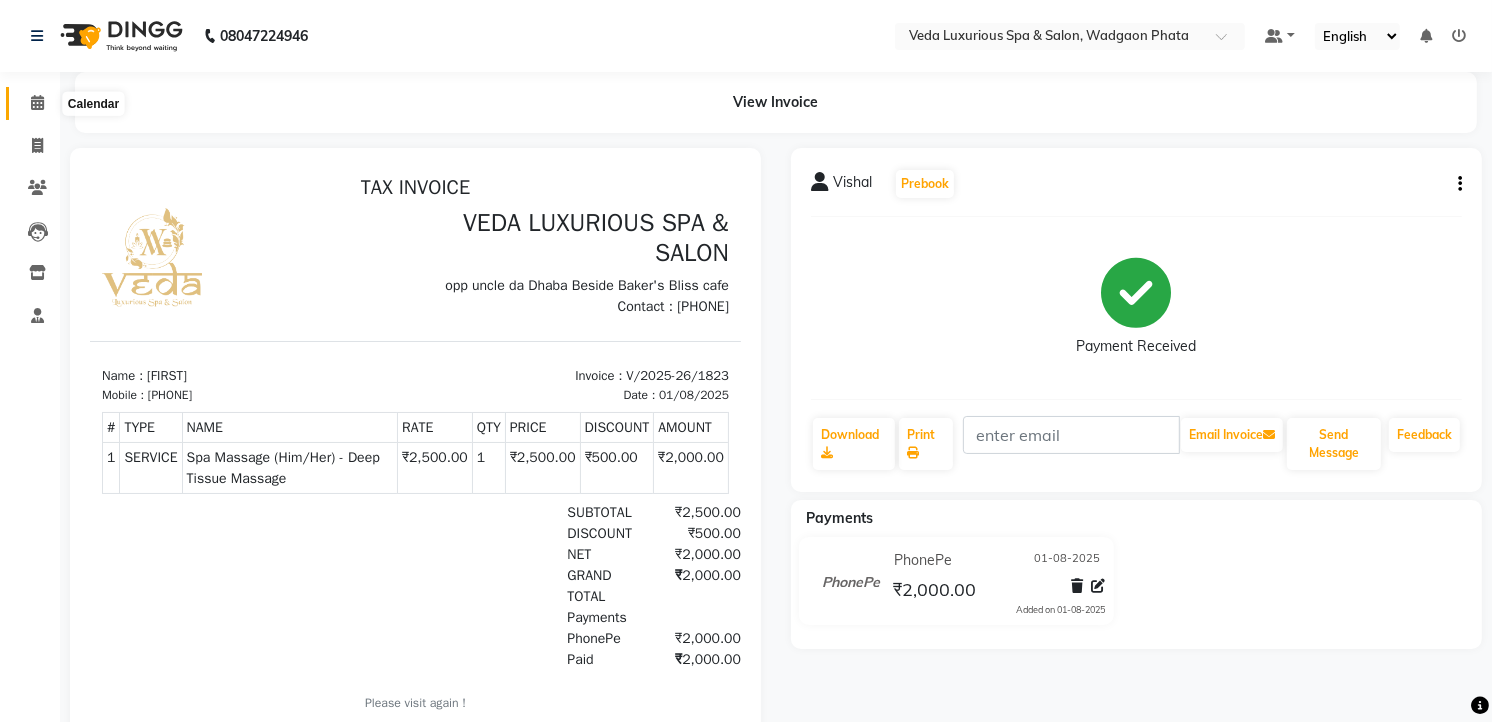 click 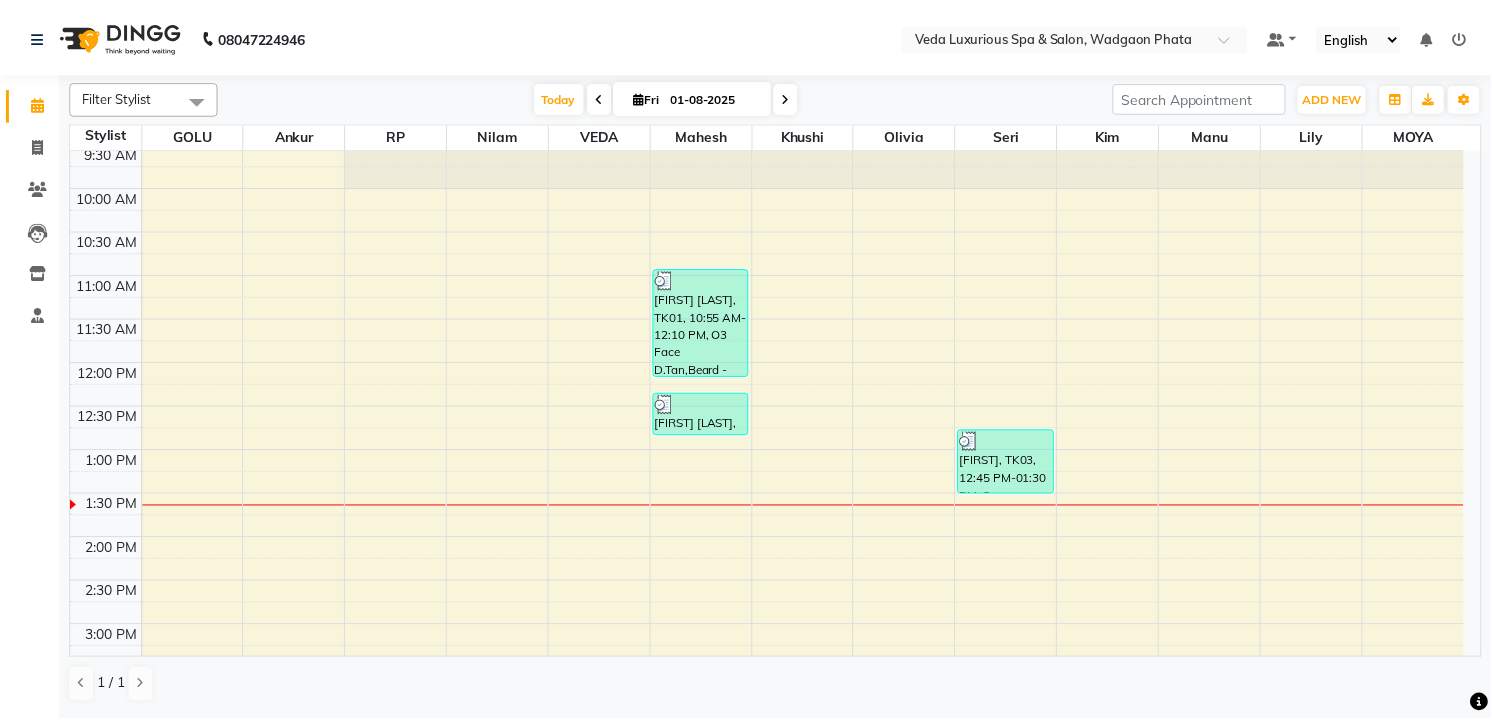scroll, scrollTop: 22, scrollLeft: 0, axis: vertical 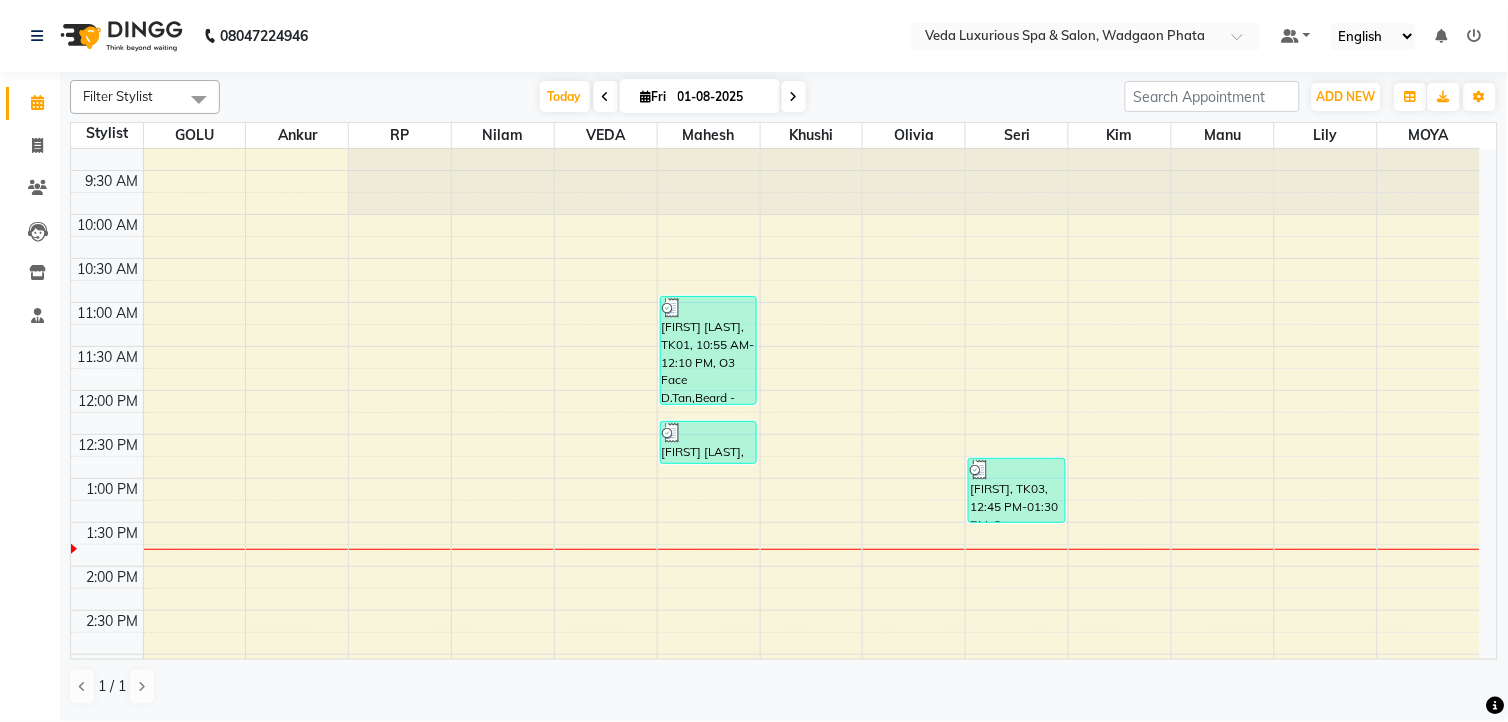 click on "9:00 AM 9:30 AM 10:00 AM 10:30 AM 11:00 AM 11:30 AM 12:00 PM 12:30 PM 1:00 PM 1:30 PM 2:00 PM 2:30 PM 3:00 PM 3:30 PM 4:00 PM 4:30 PM 5:00 PM 5:30 PM 6:00 PM 6:30 PM 7:00 PM 7:30 PM 8:00 PM 8:30 PM 9:00 PM 9:30 PM 10:00 PM 10:30 PM [FIRST] [LAST], TK01, 10:55 AM-12:10 PM, O3 Face D.Tan,Beard - Beard [FIRST] [LAST], TK02, 12:20 PM-12:50 PM, Haircut (Male) - Haircut [FIRST], TK03, 12:45 PM-01:30 PM, Spa Massage (Him/Her) - Deep Tissue Massage" at bounding box center (775, 742) 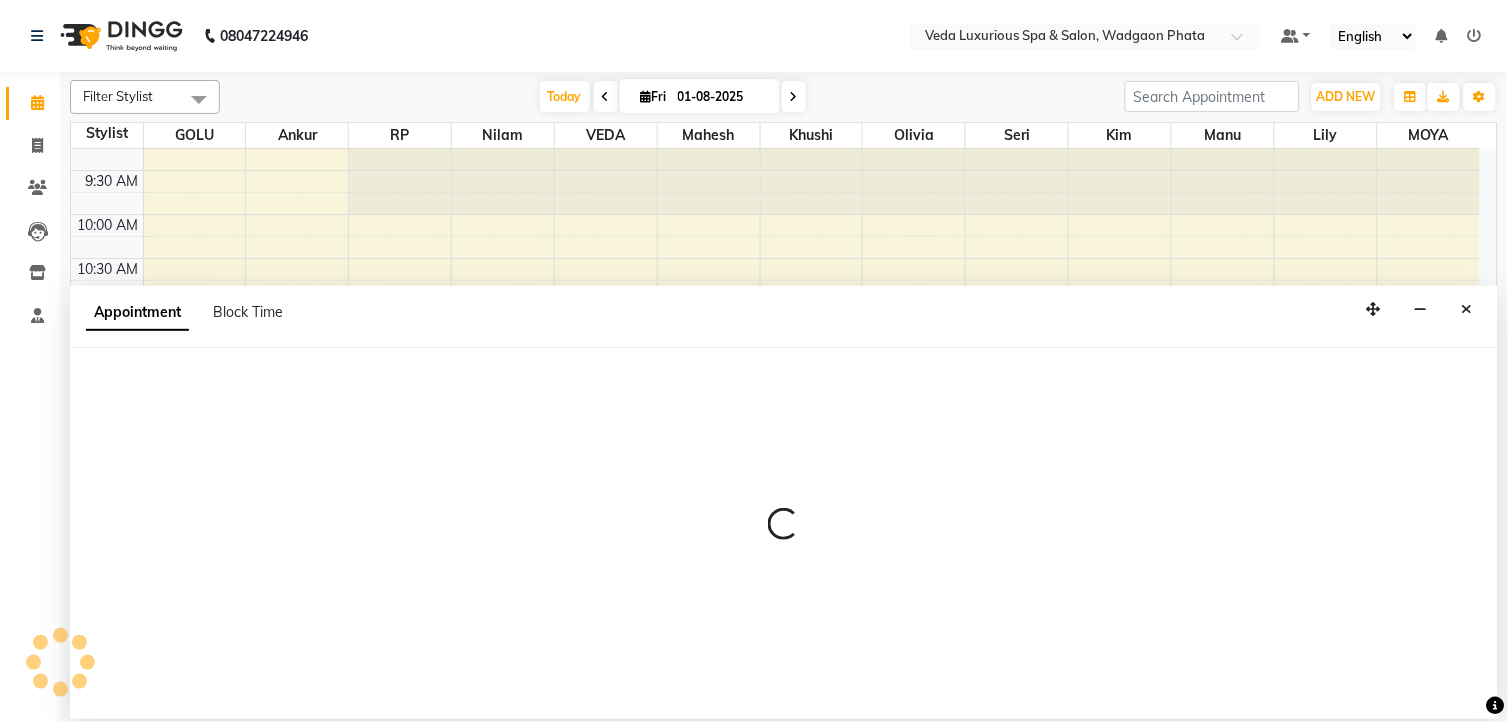 select on "[PHONE]" 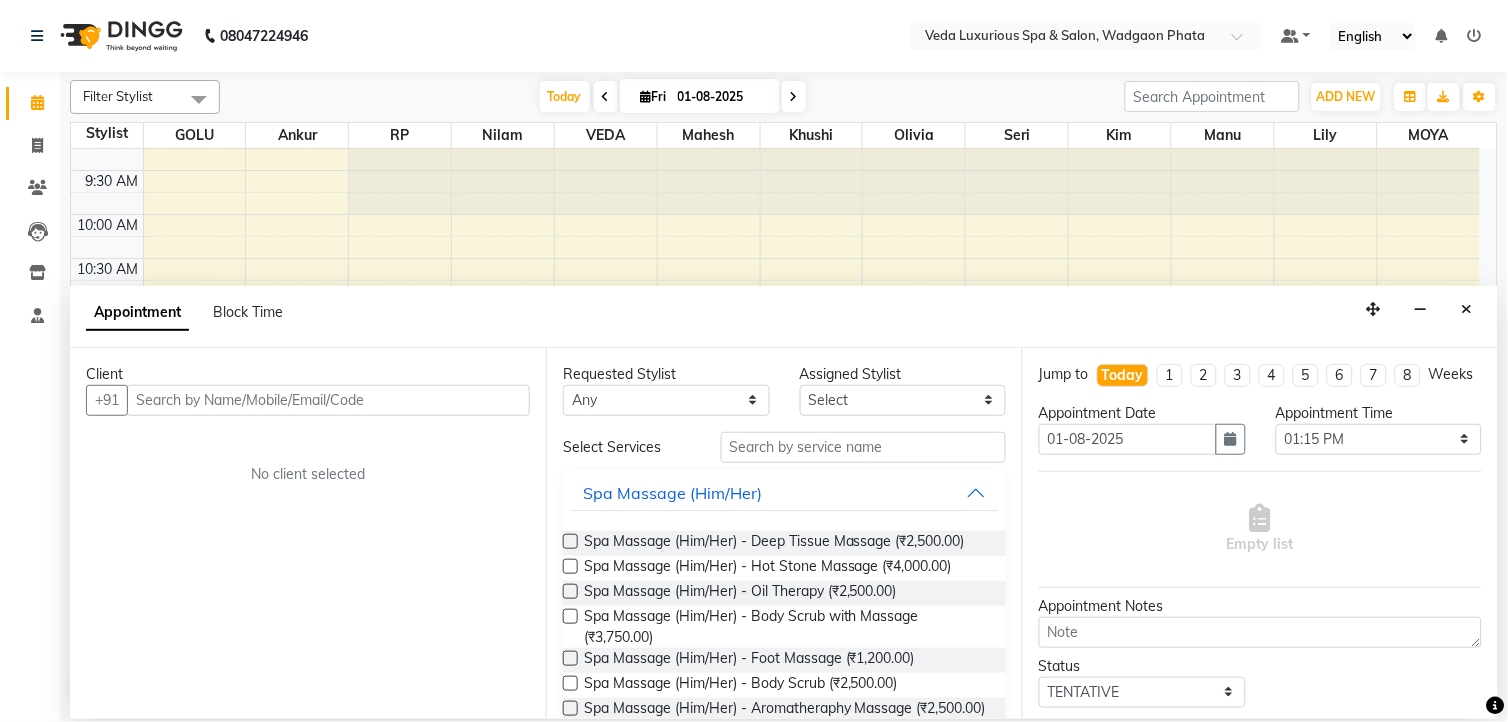click at bounding box center (1467, 309) 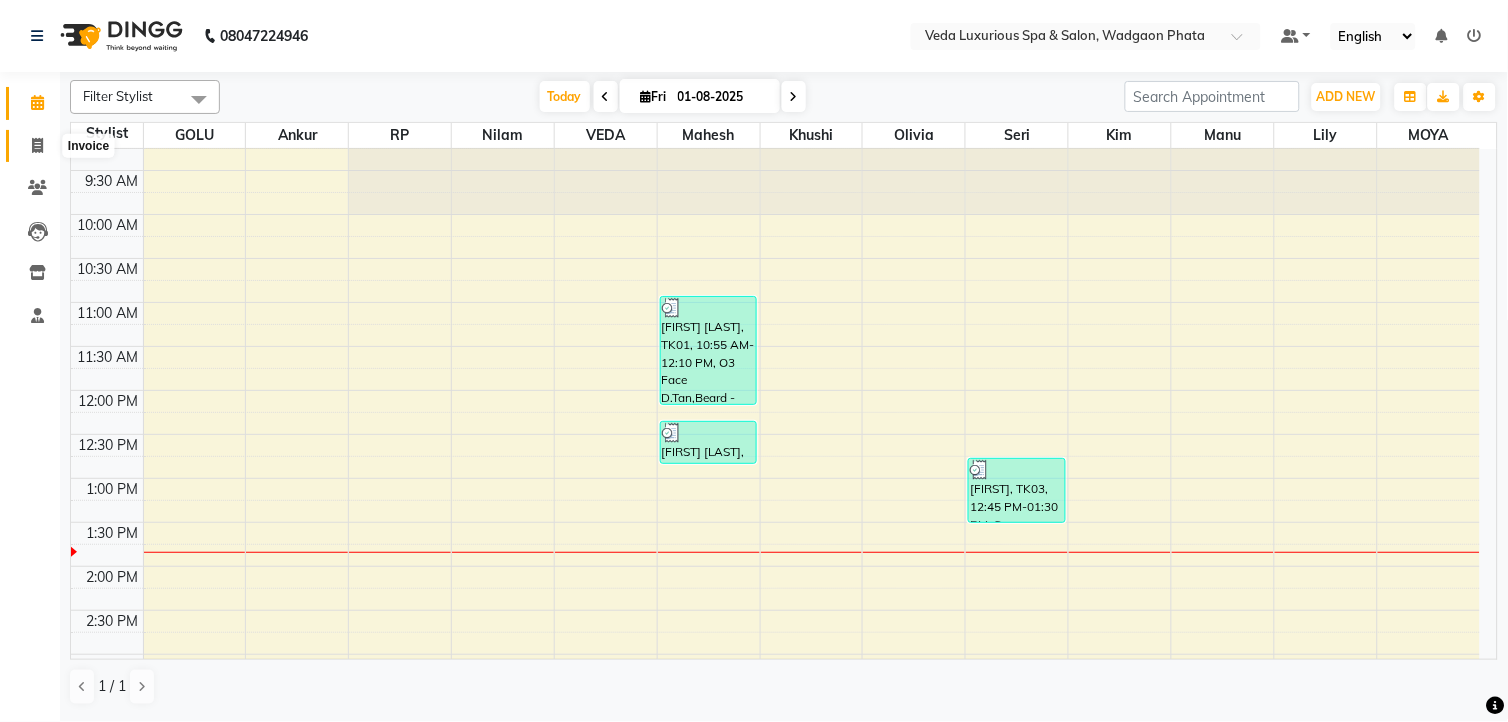 click 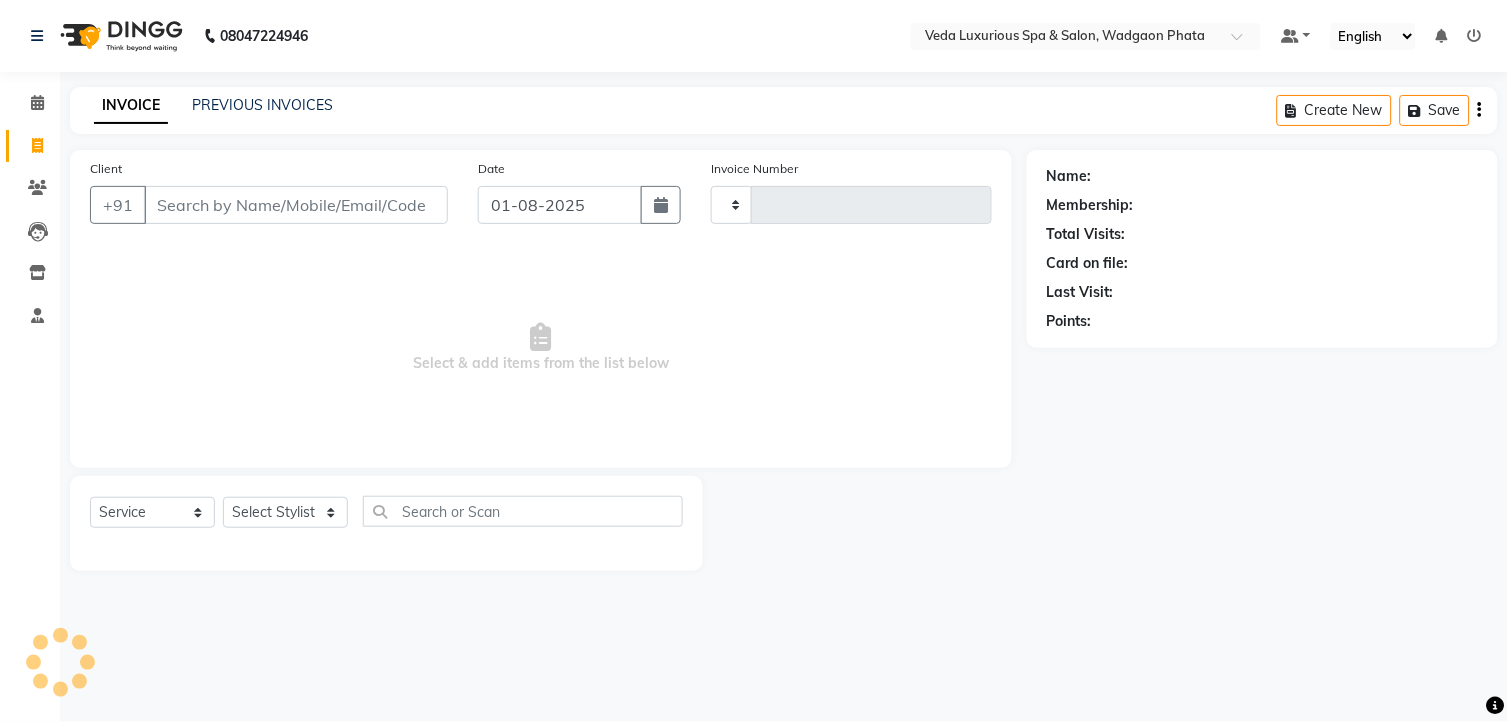 type on "1824" 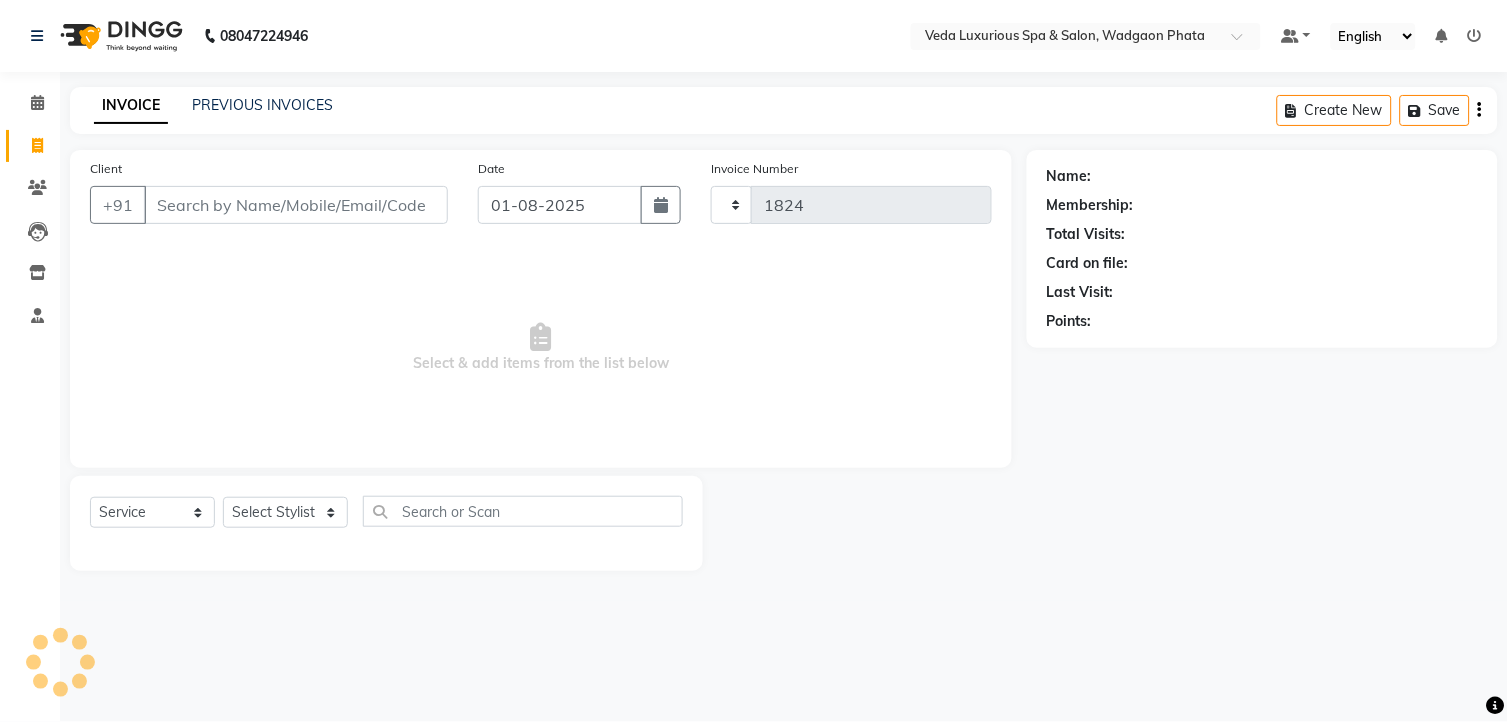 select on "4666" 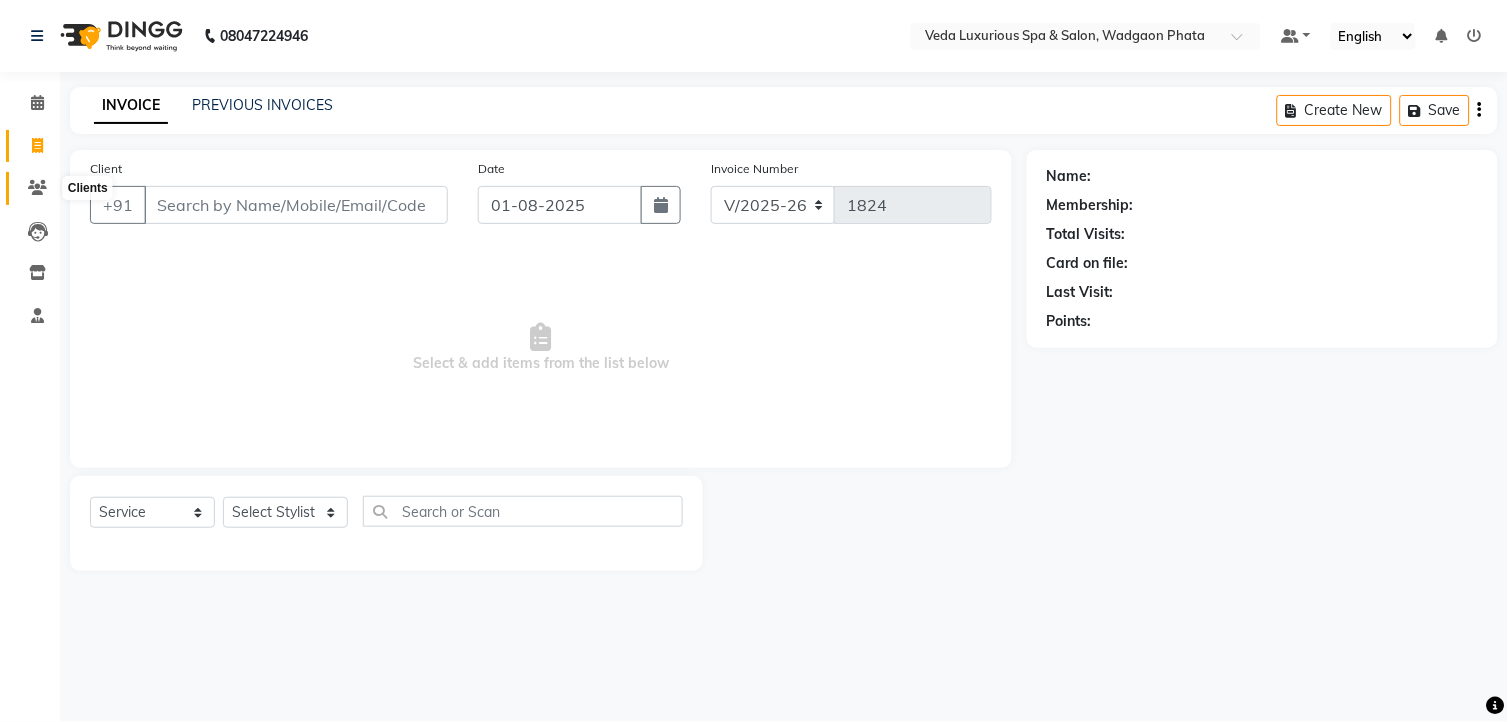 click 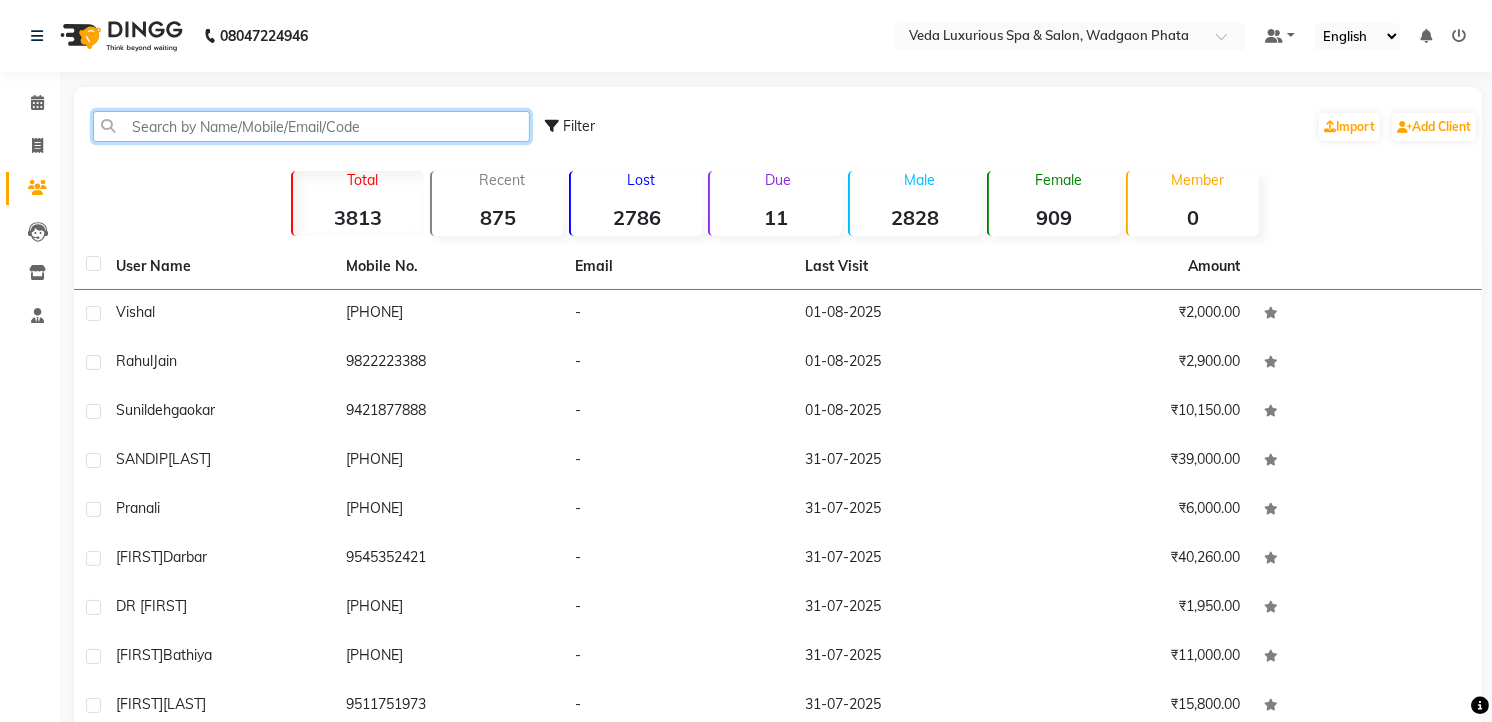 click 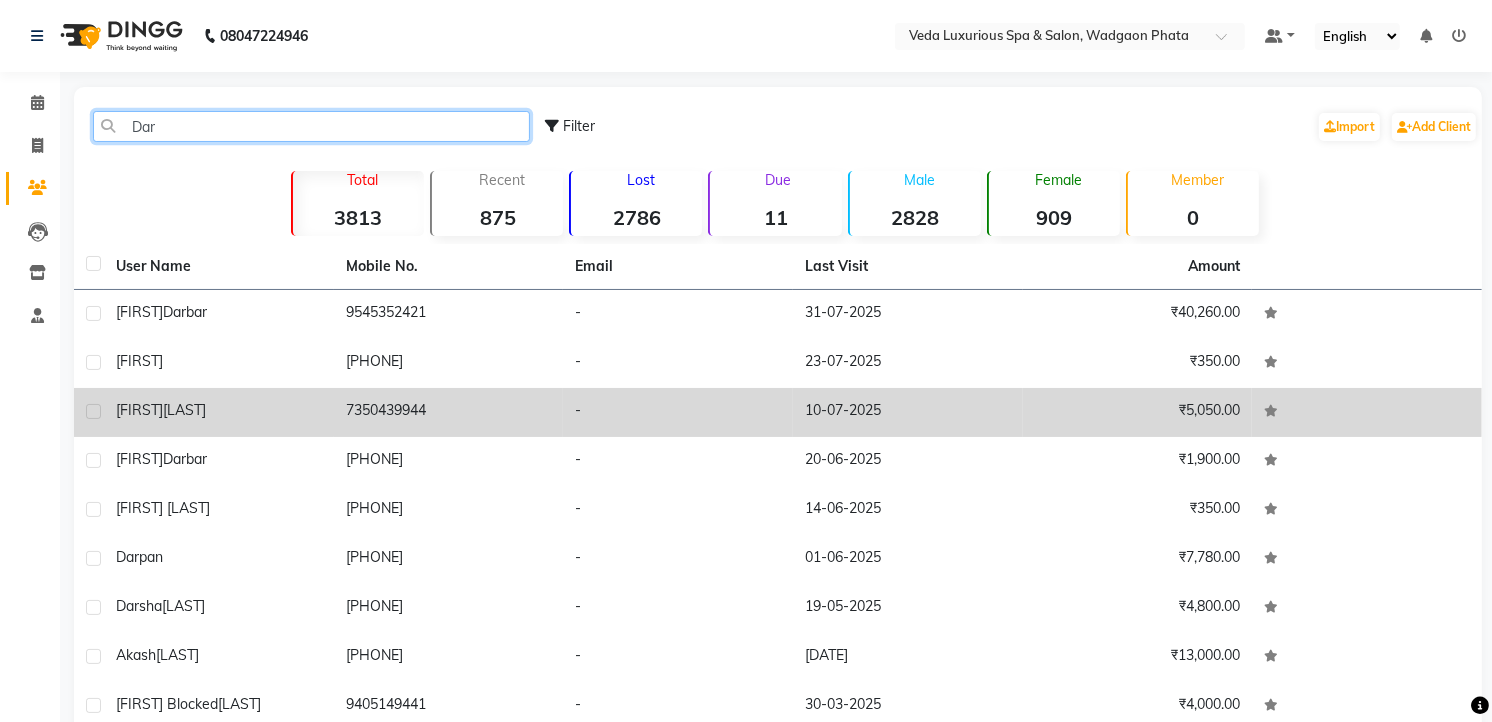 type on "Dar" 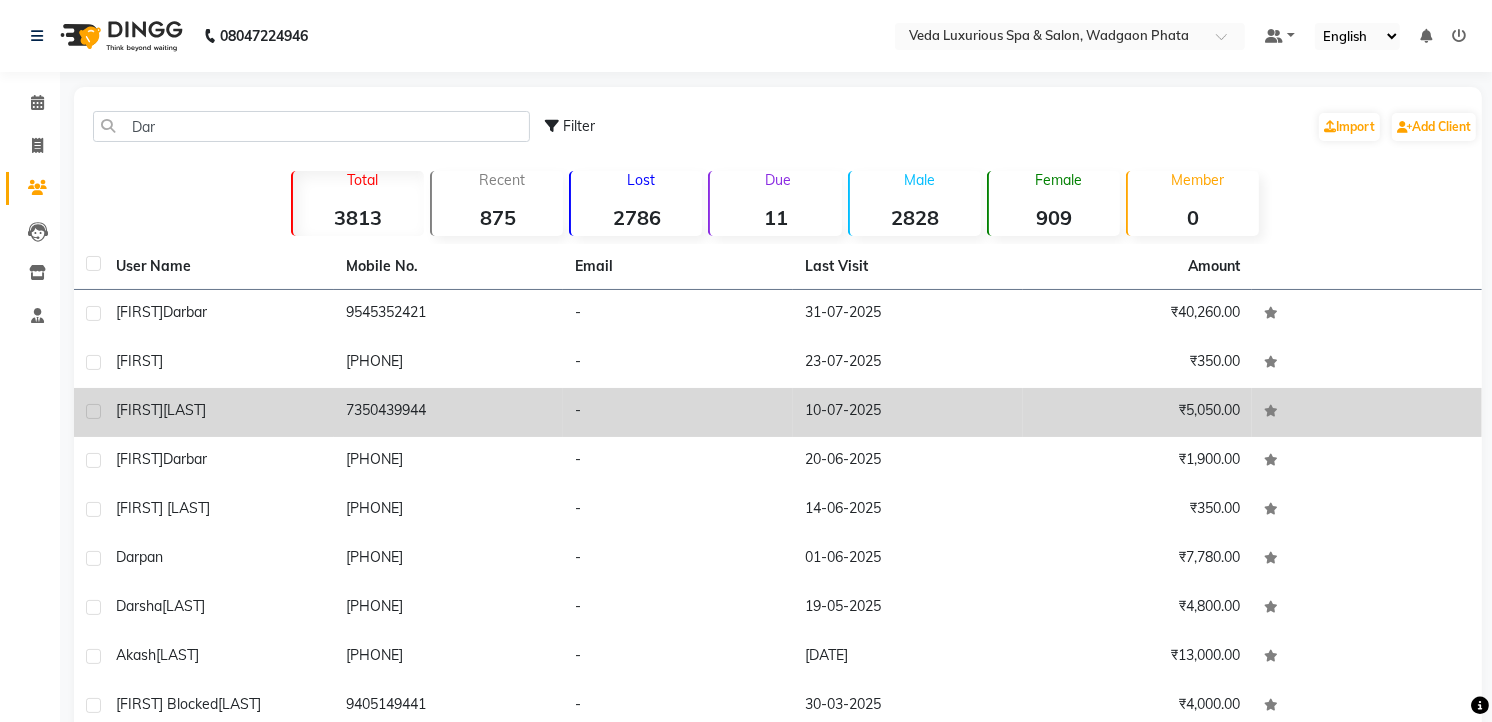 click on "[FIRST]  [LAST]" 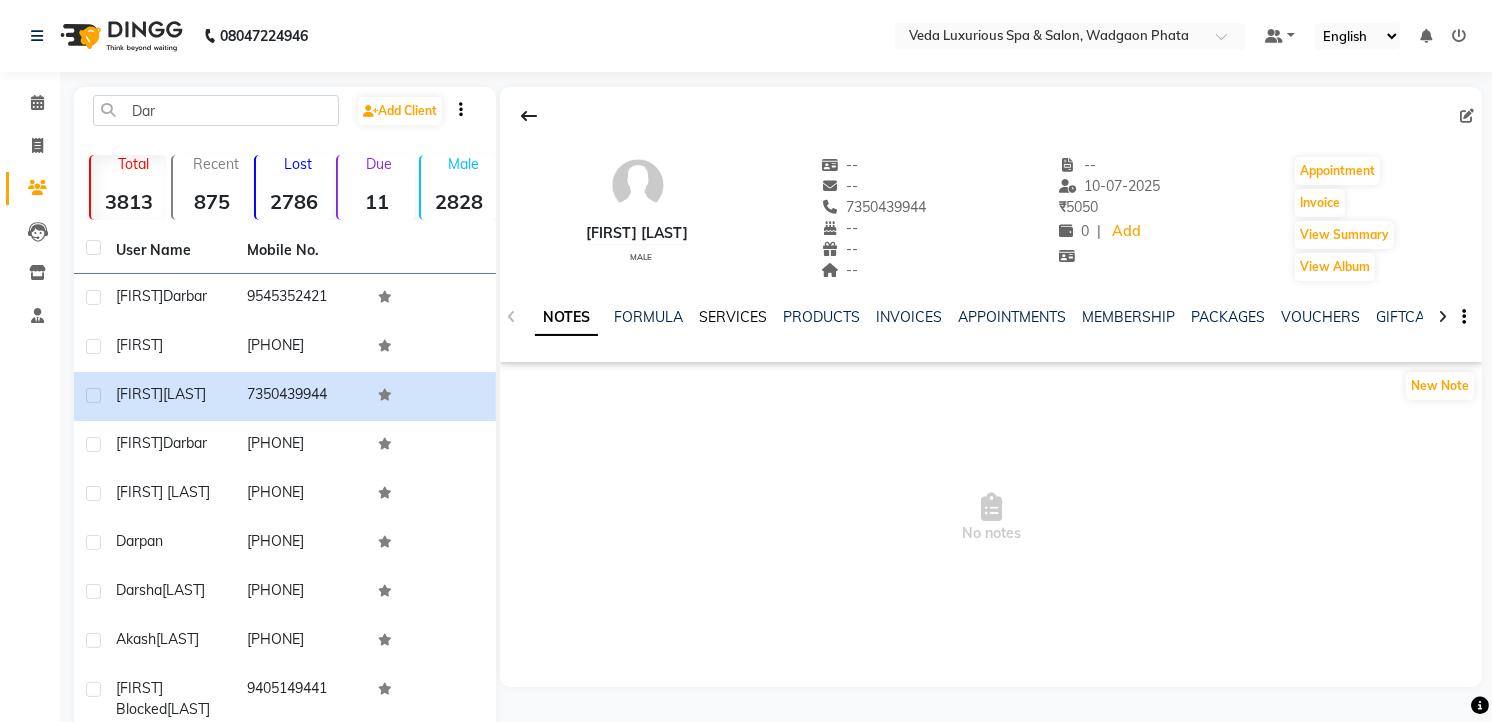 click on "SERVICES" 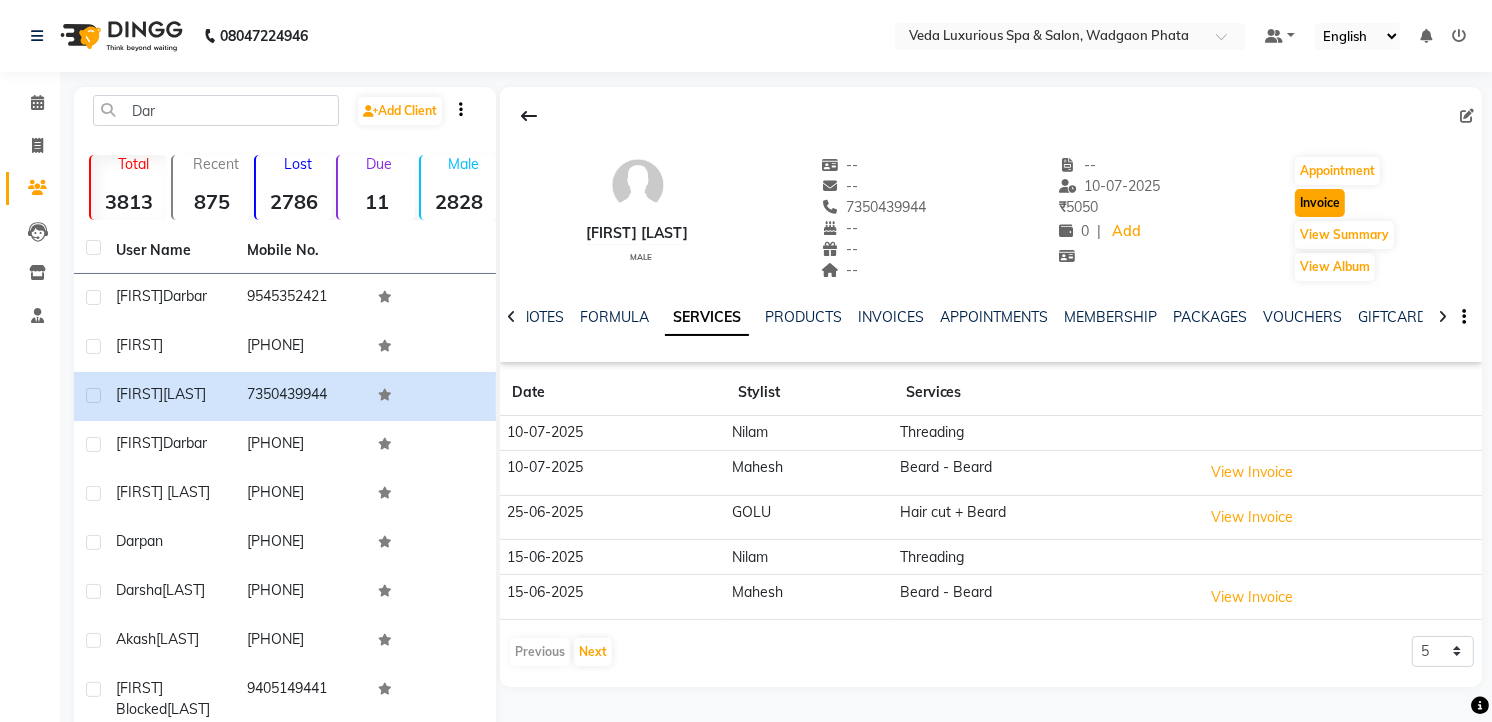 click on "Invoice" 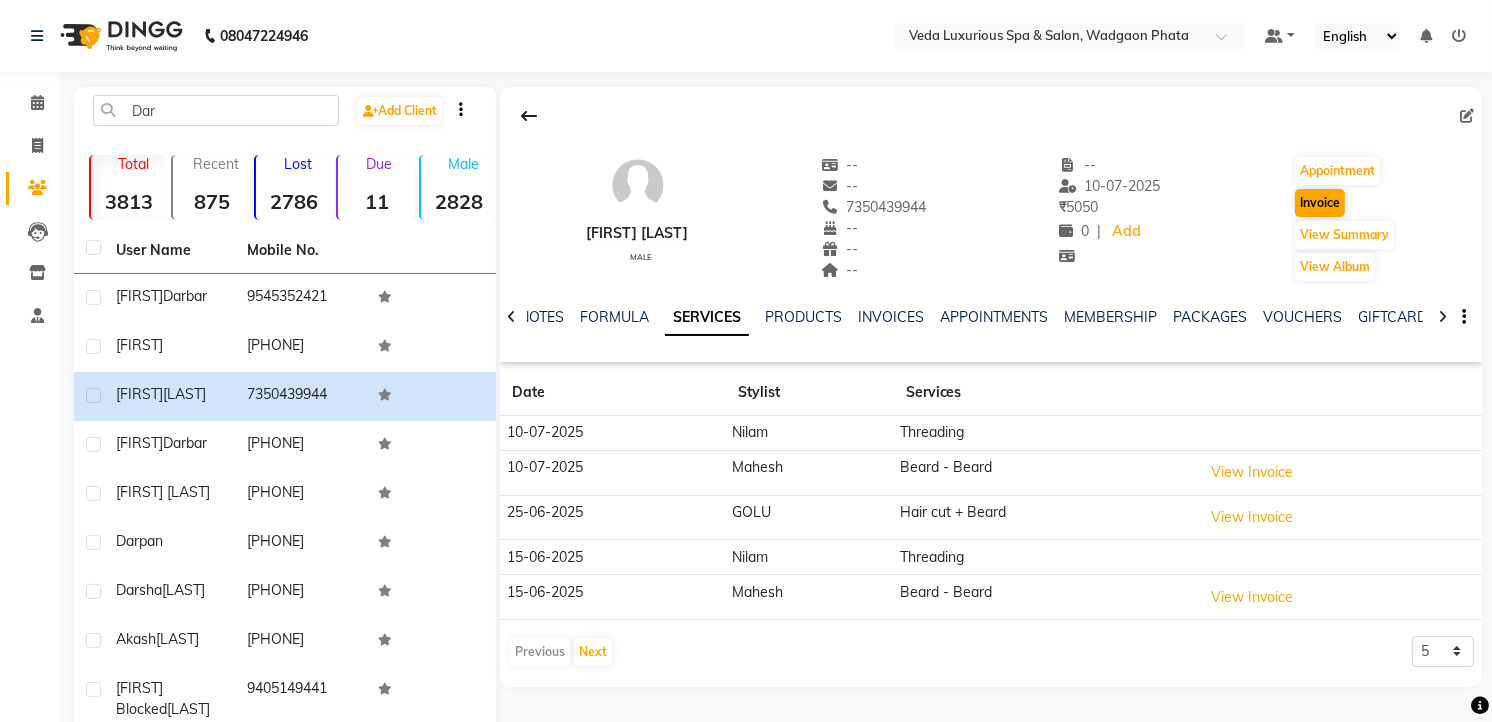 select on "service" 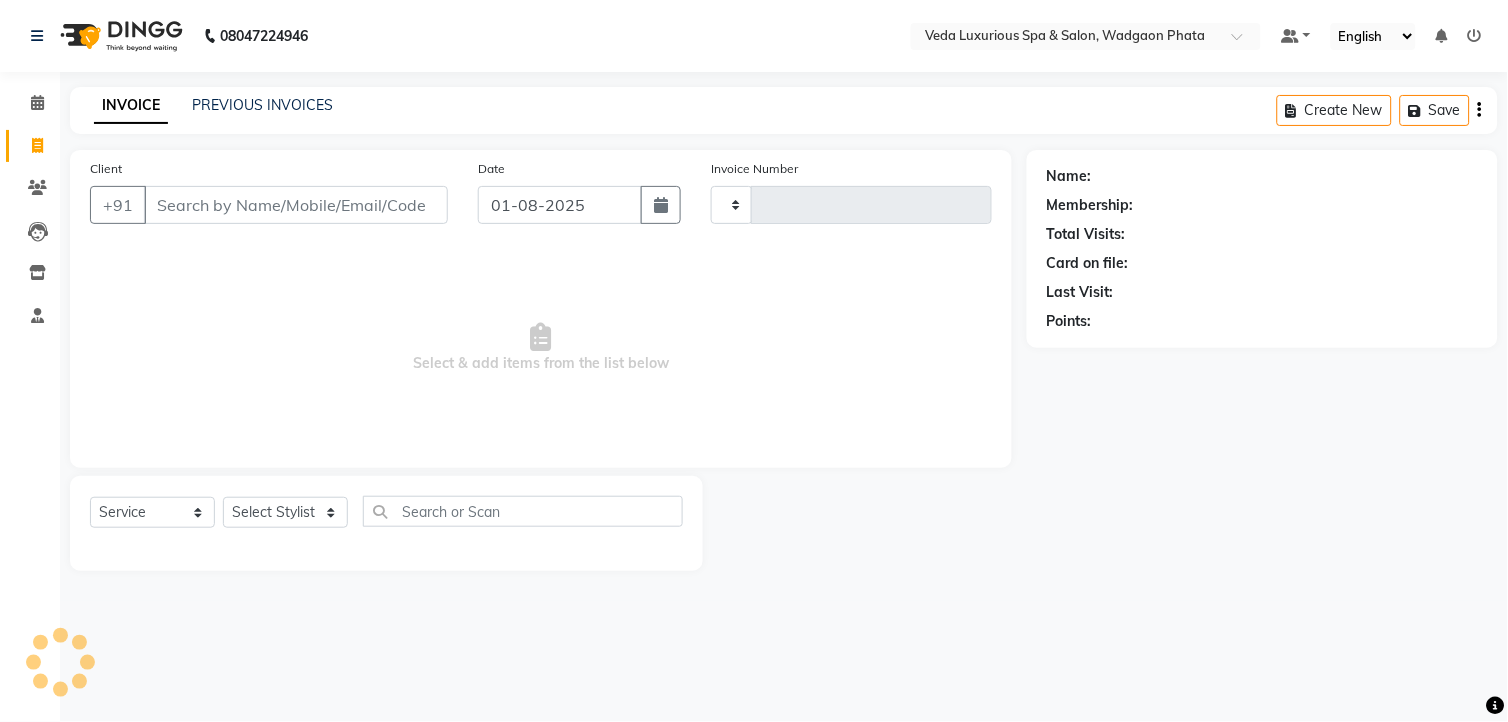 type on "1824" 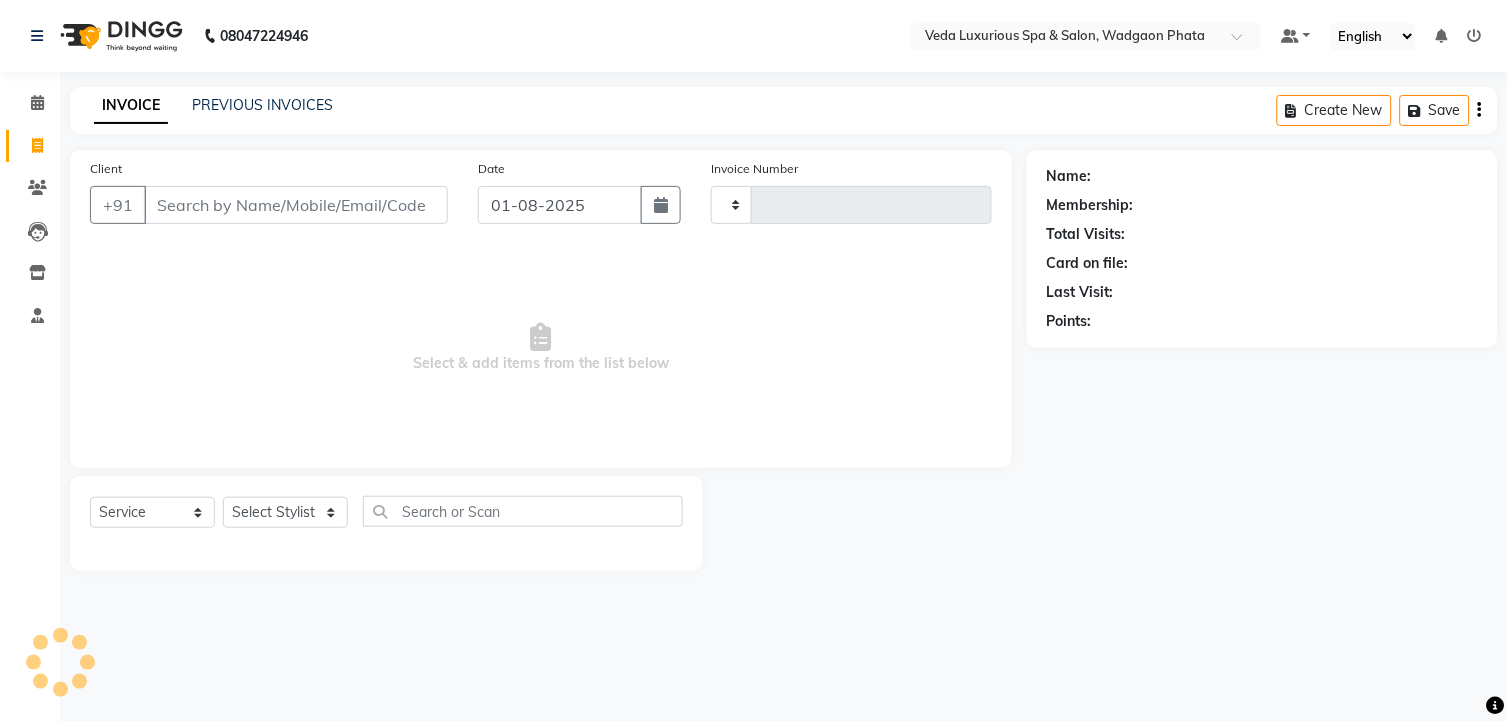 select on "4666" 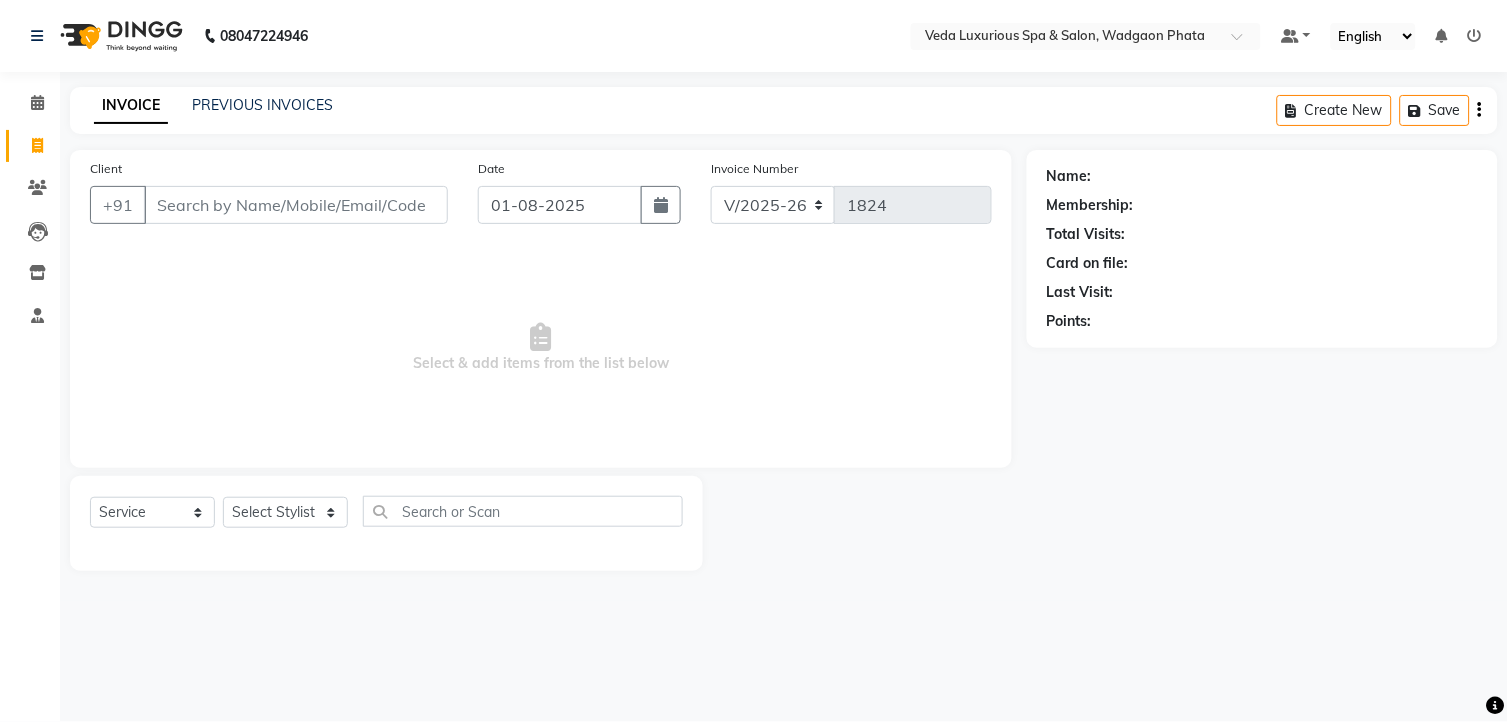 type on "7350439944" 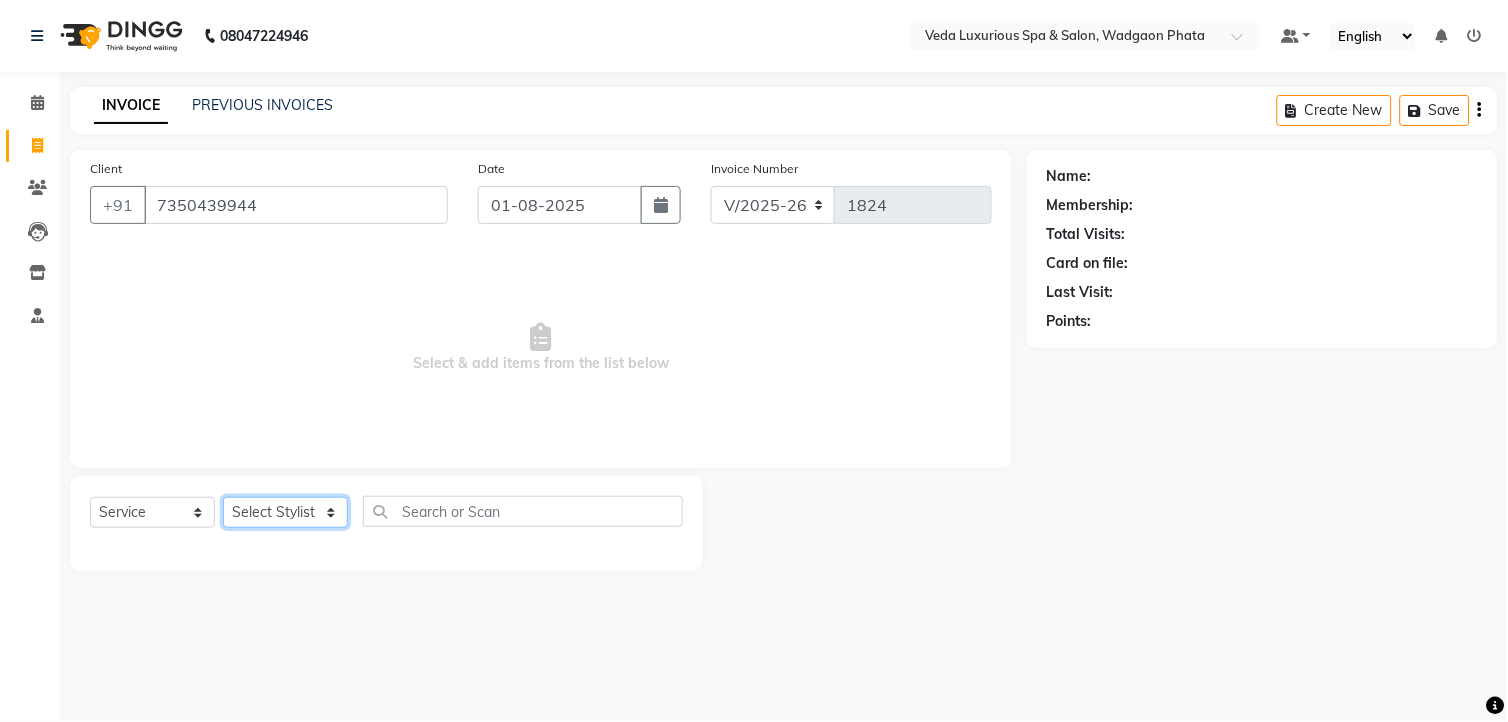 click on "Select Stylist Ankur GOLU Khushi kim lily Mahesh manu MOYA Nilam olivia RP seri VEDA" 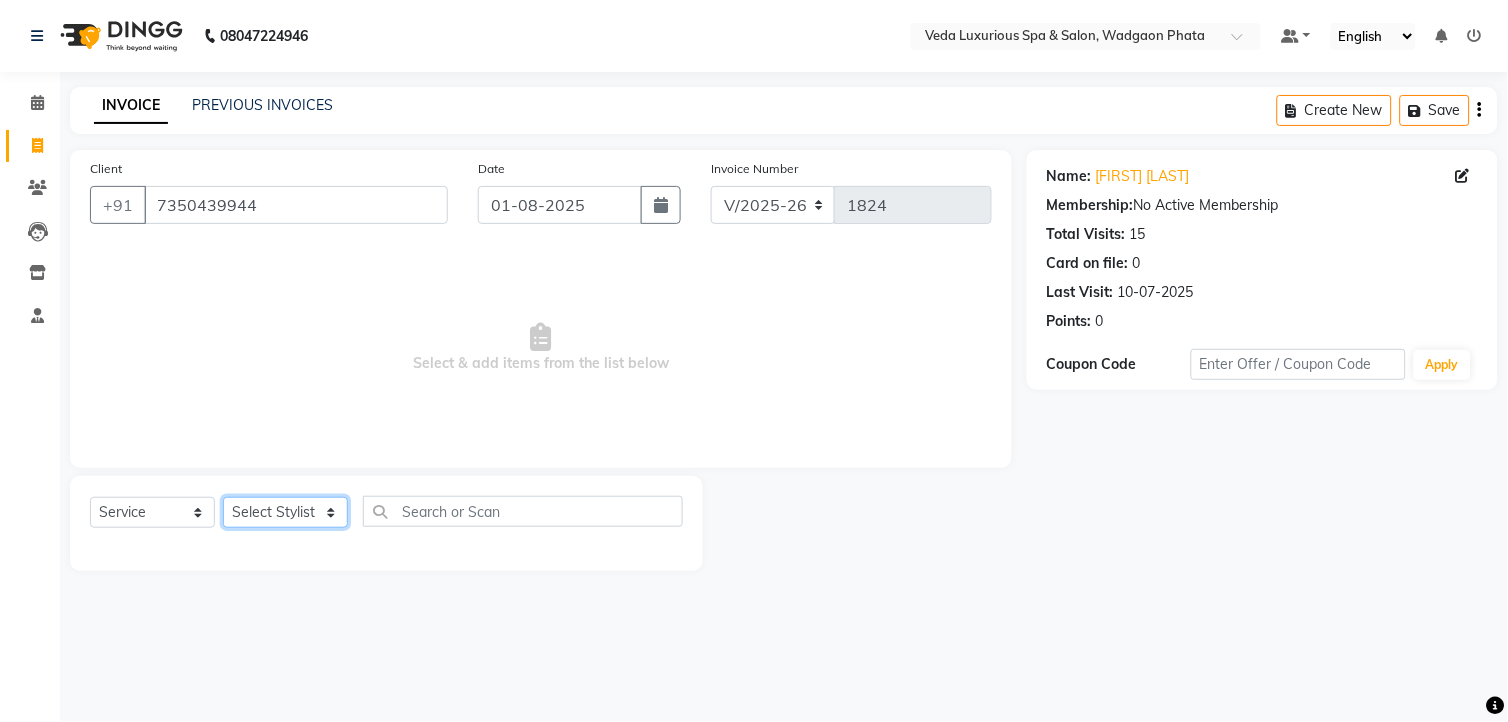 select on "50865" 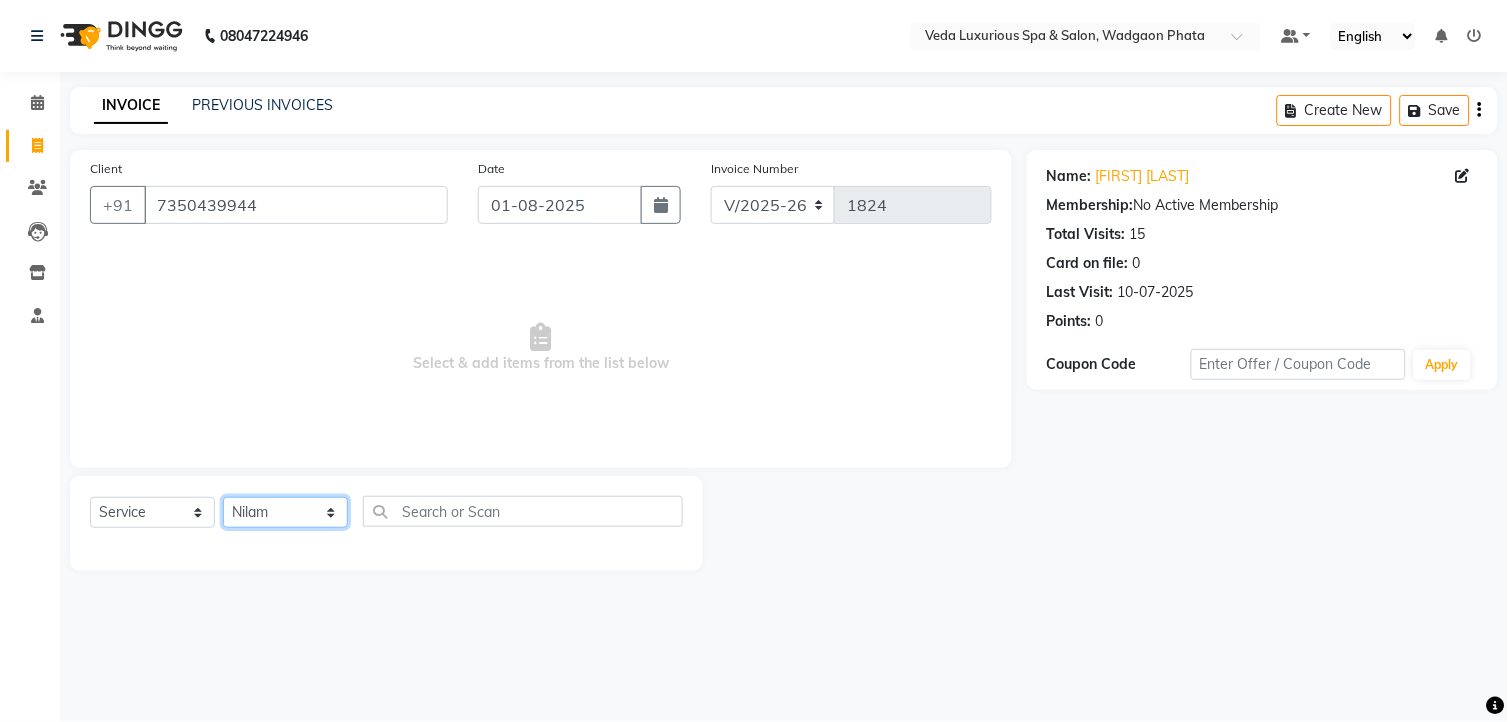 click on "Select Stylist Ankur GOLU Khushi kim lily Mahesh manu MOYA Nilam olivia RP seri VEDA" 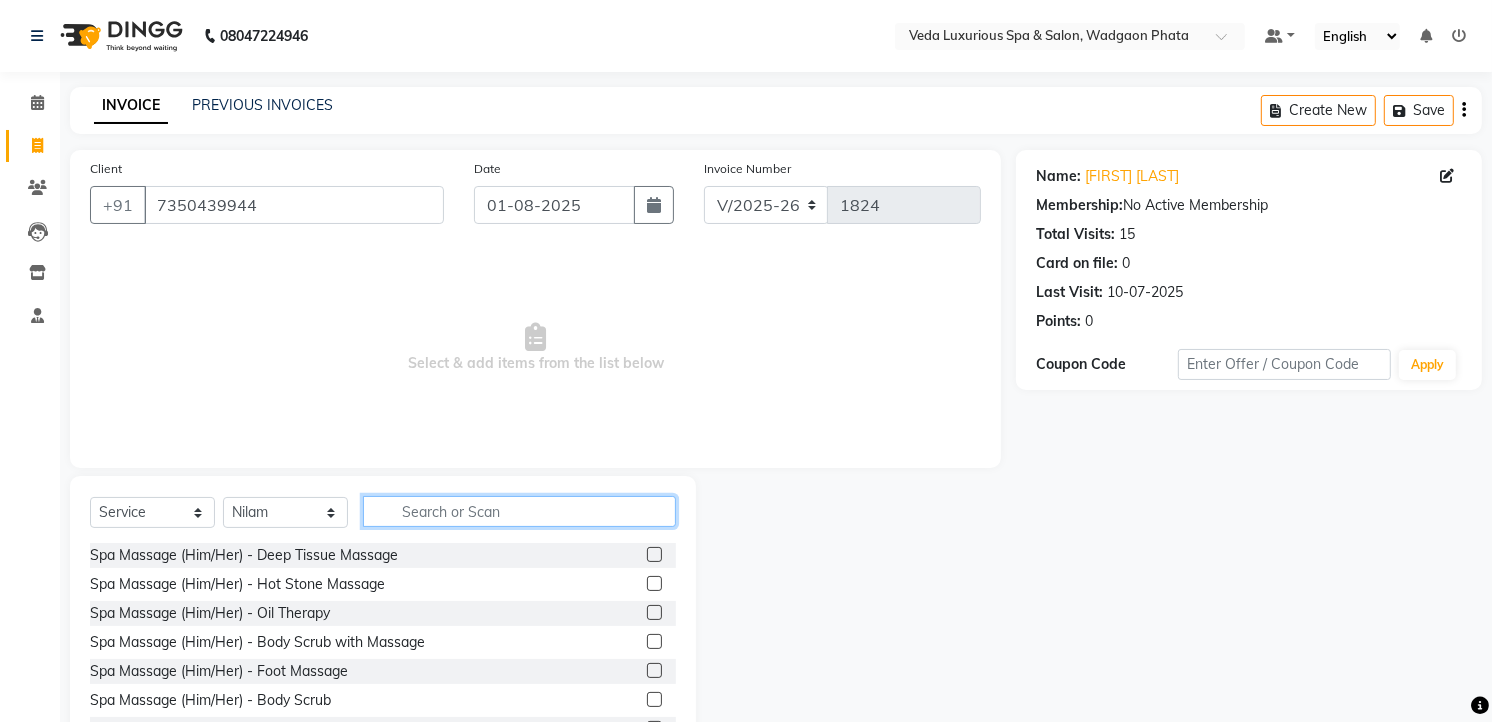 click 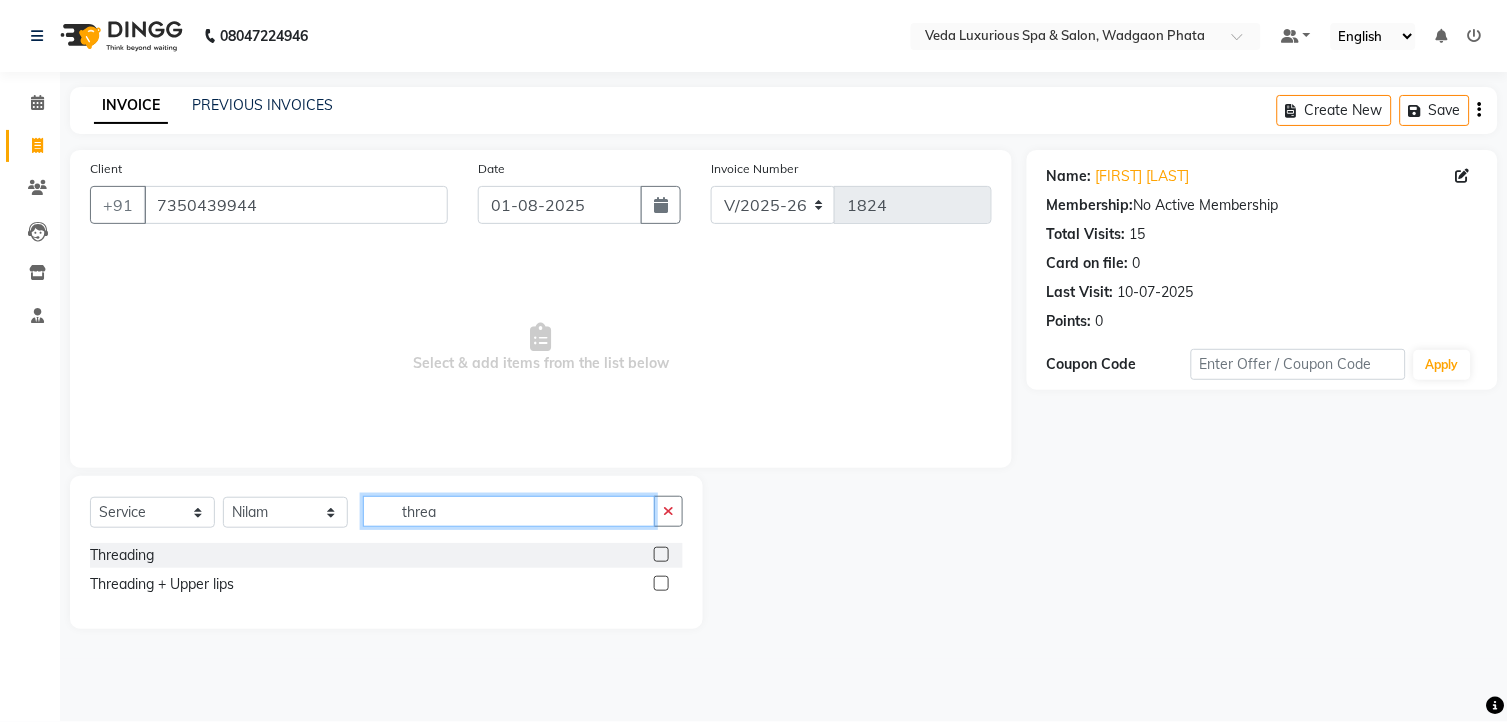 type on "threa" 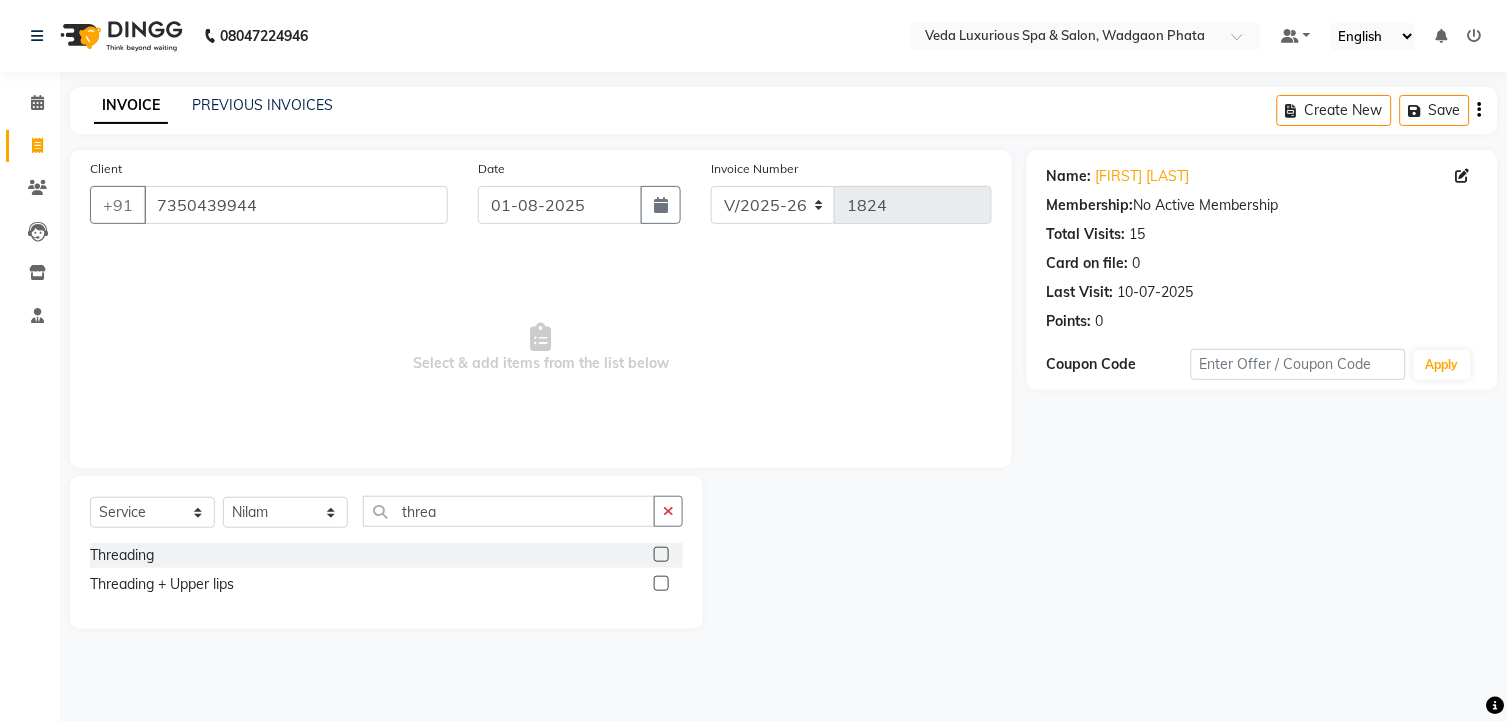 click on "Select Service Product Membership Package Voucher Prepaid Gift Card Select Stylist Ankur GOLU Khushi kim lily Mahesh manu MOYA Nilam olivia RP seri VEDA threa" 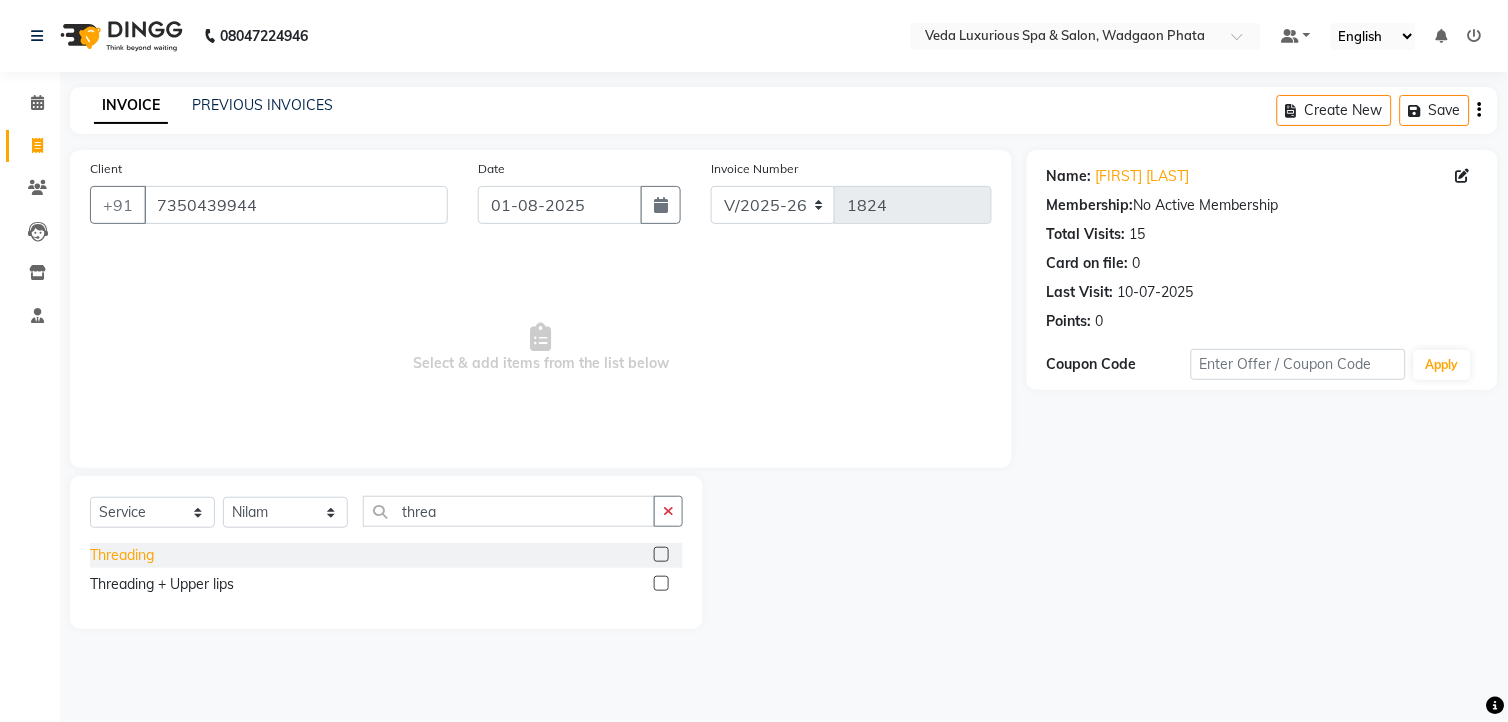 click on "Threading" 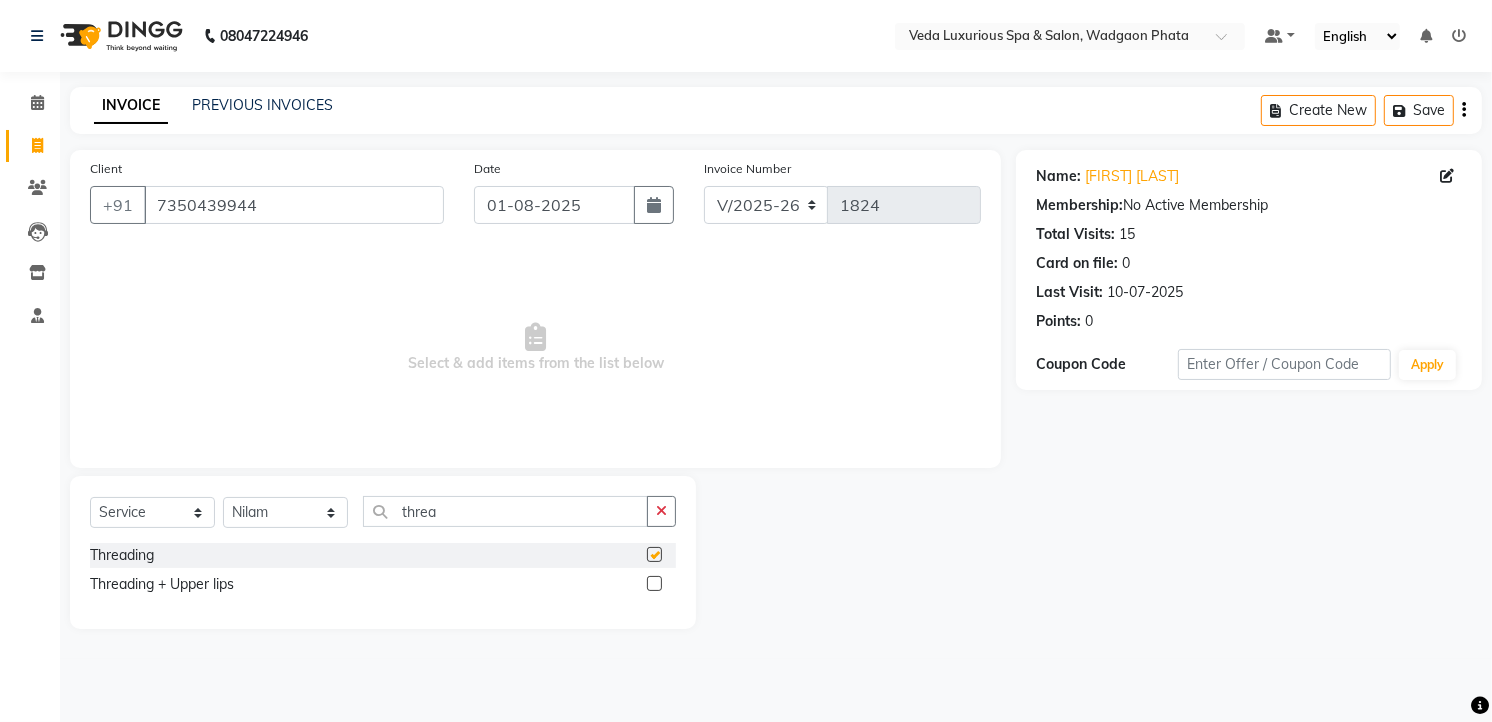 checkbox on "false" 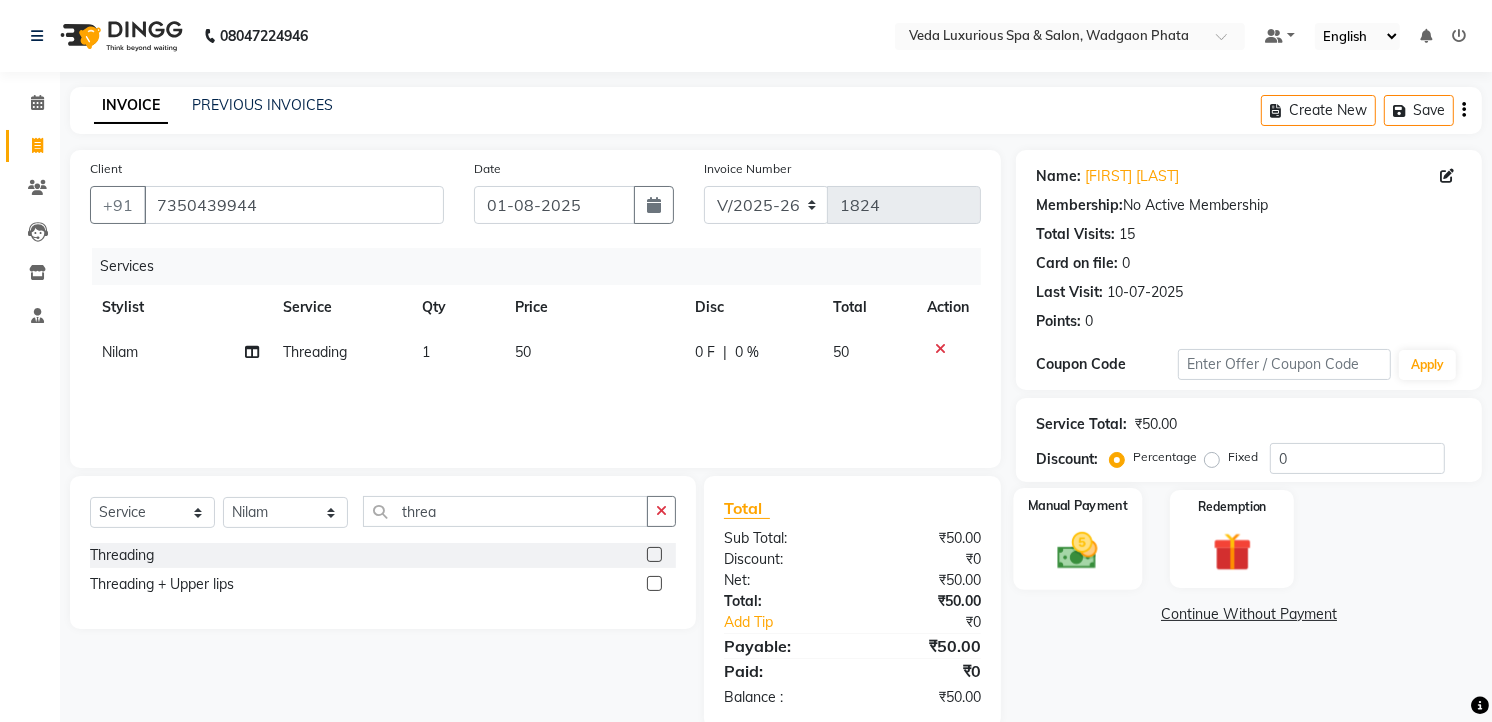 drag, startPoint x: 1060, startPoint y: 548, endPoint x: 1181, endPoint y: 593, distance: 129.09686 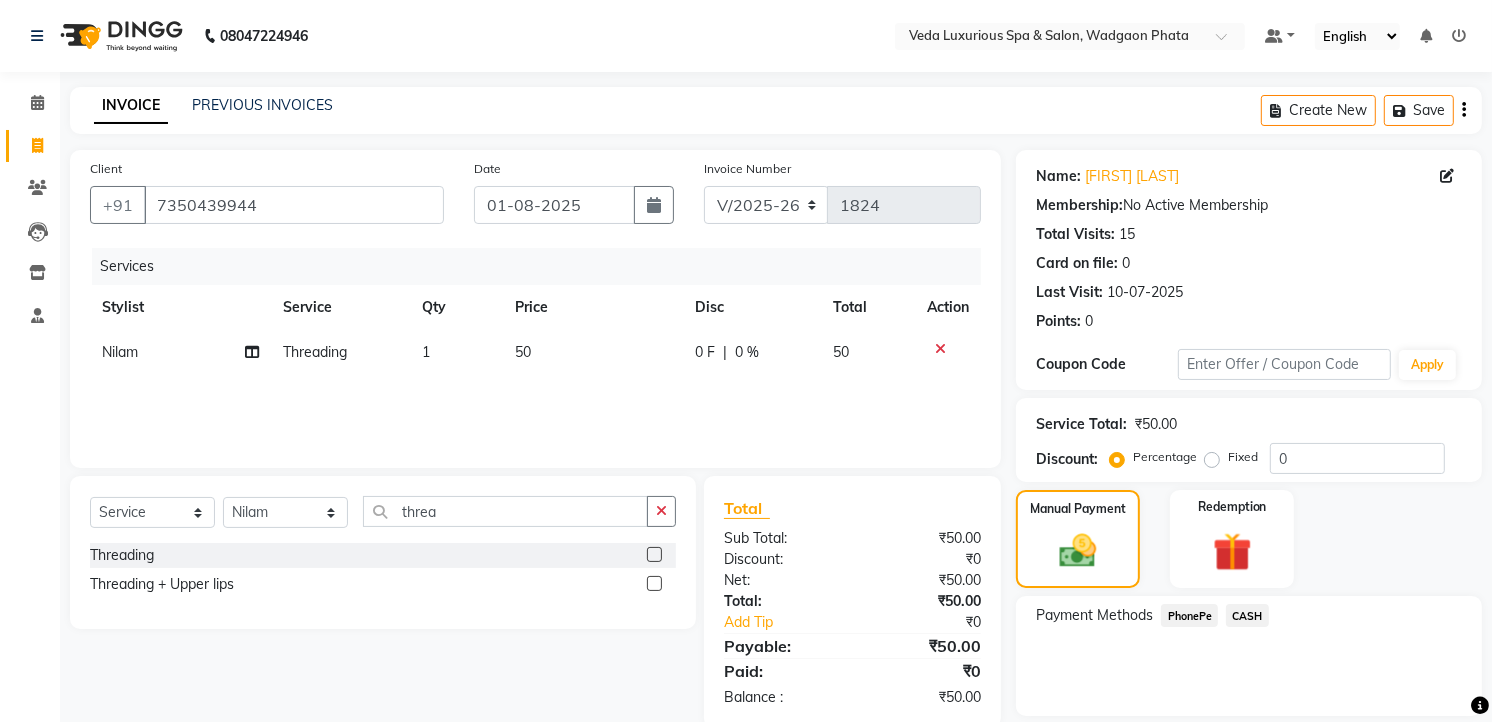 drag, startPoint x: 1242, startPoint y: 607, endPoint x: 1268, endPoint y: 637, distance: 39.698868 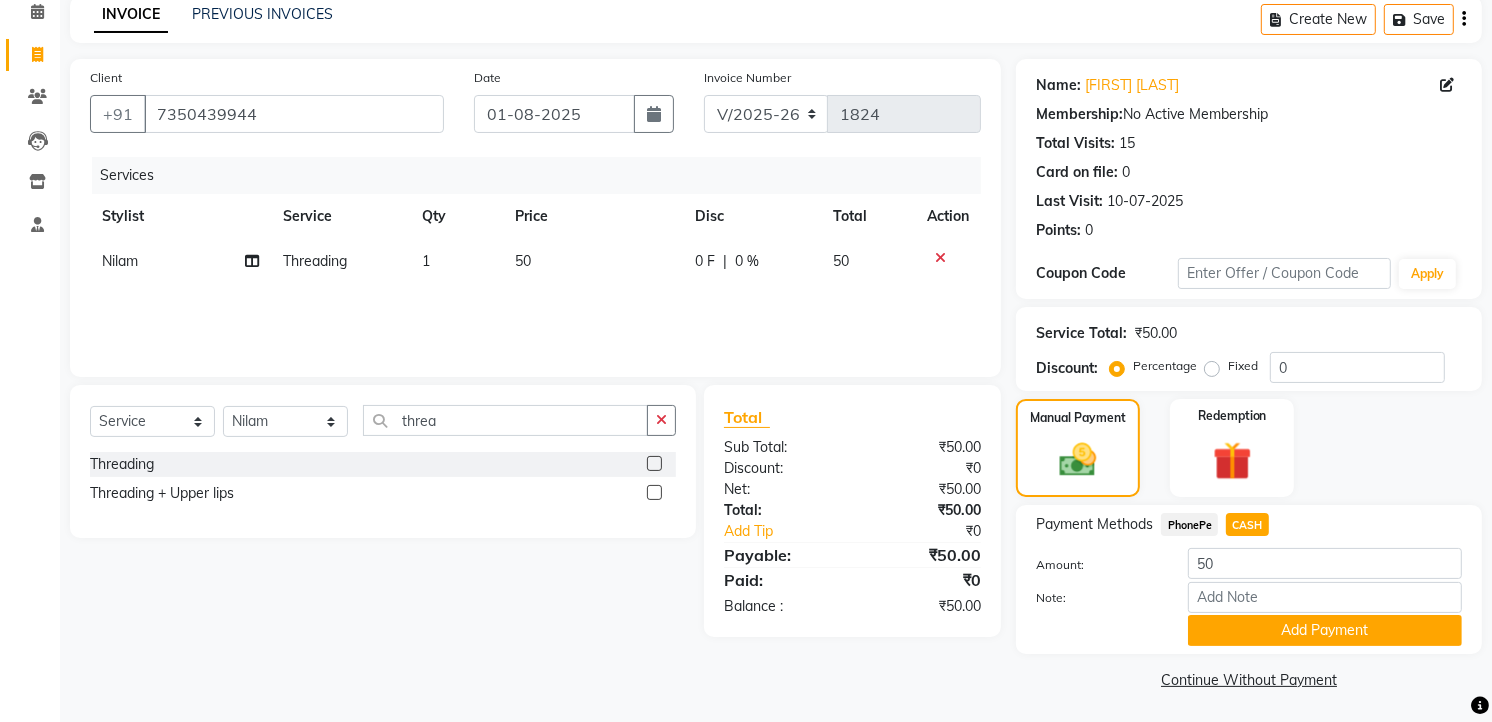 scroll, scrollTop: 94, scrollLeft: 0, axis: vertical 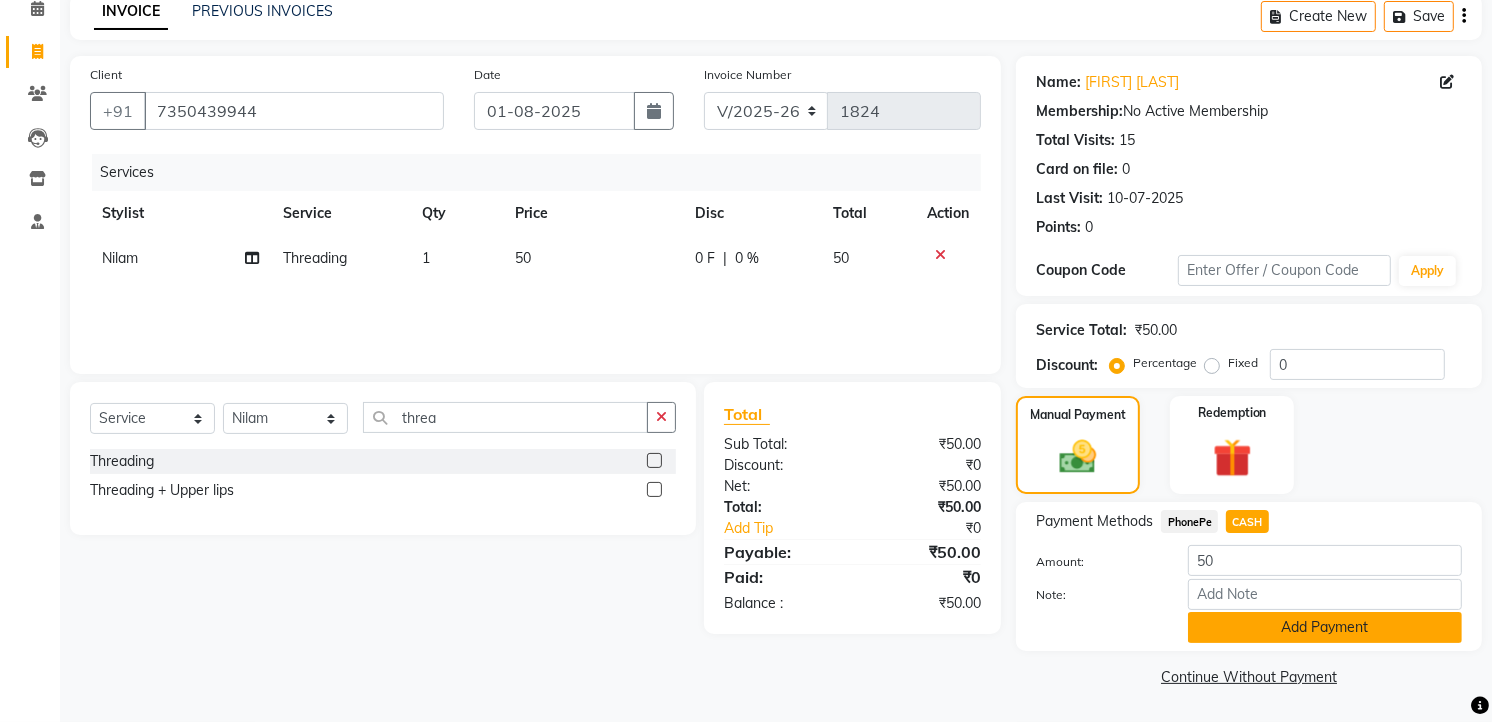 click on "Add Payment" 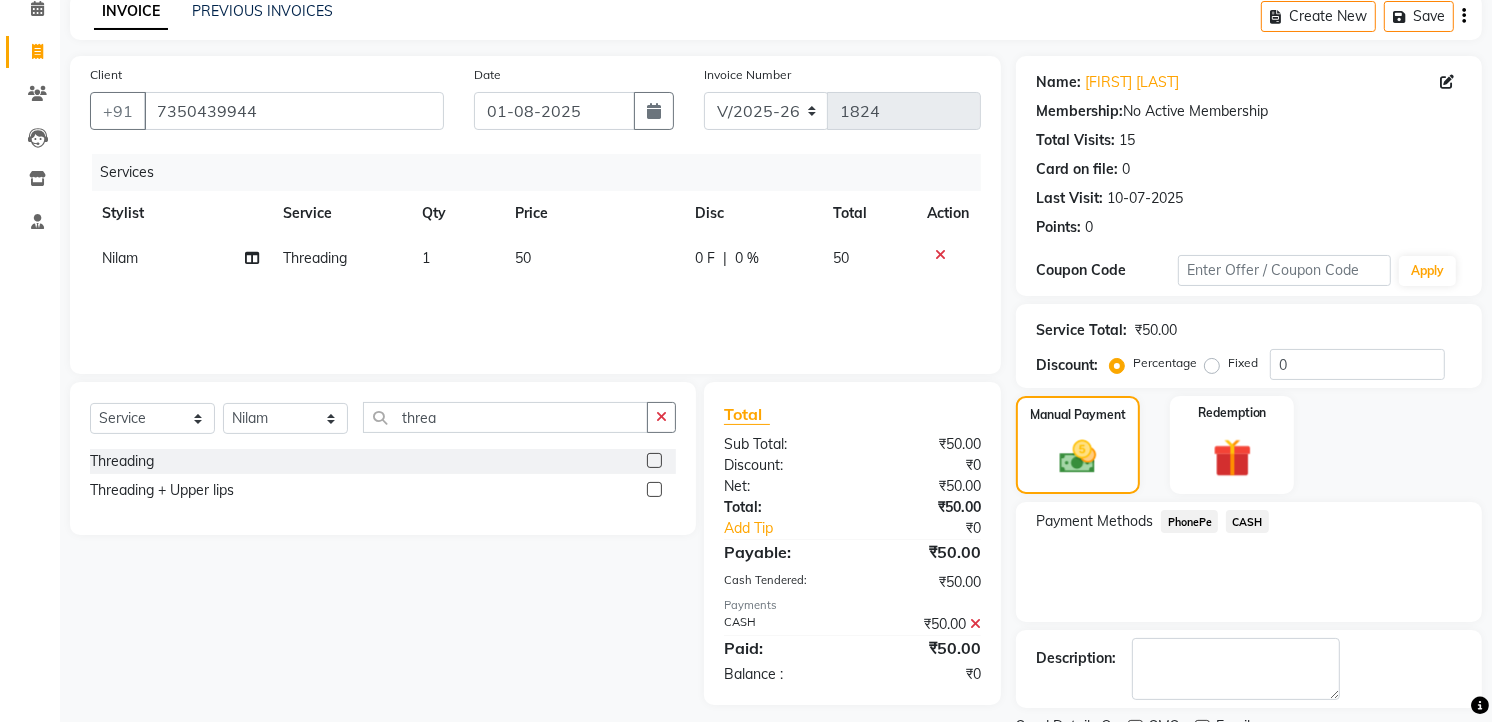 scroll, scrollTop: 177, scrollLeft: 0, axis: vertical 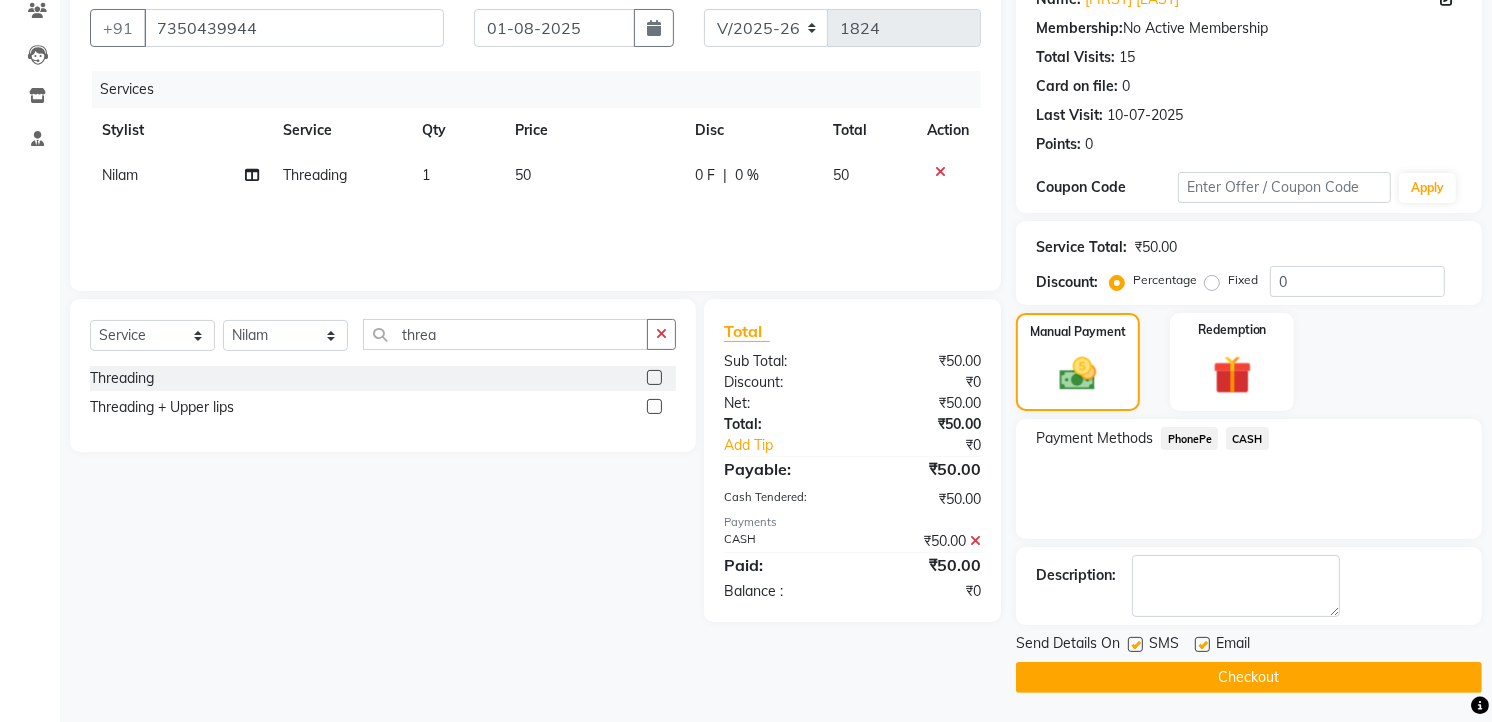 click on "Checkout" 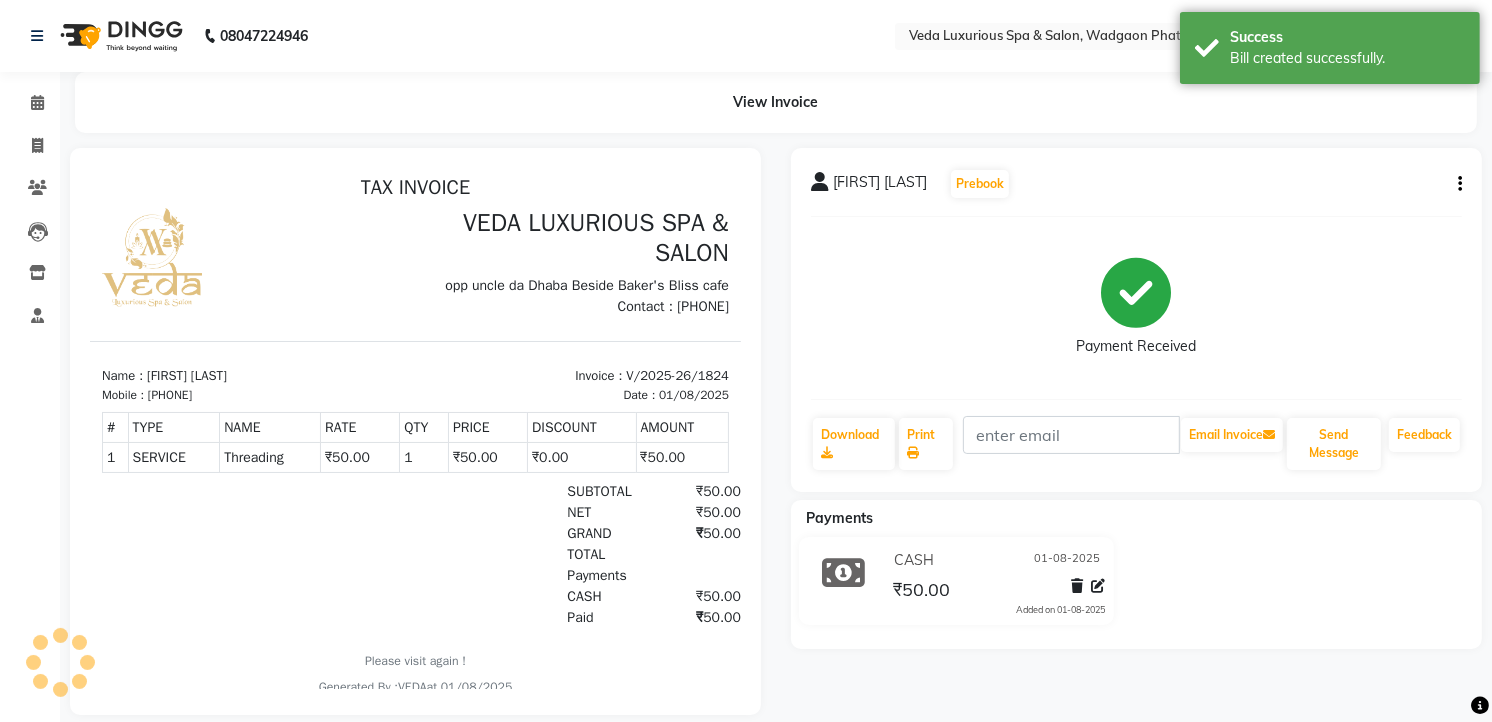 scroll, scrollTop: 0, scrollLeft: 0, axis: both 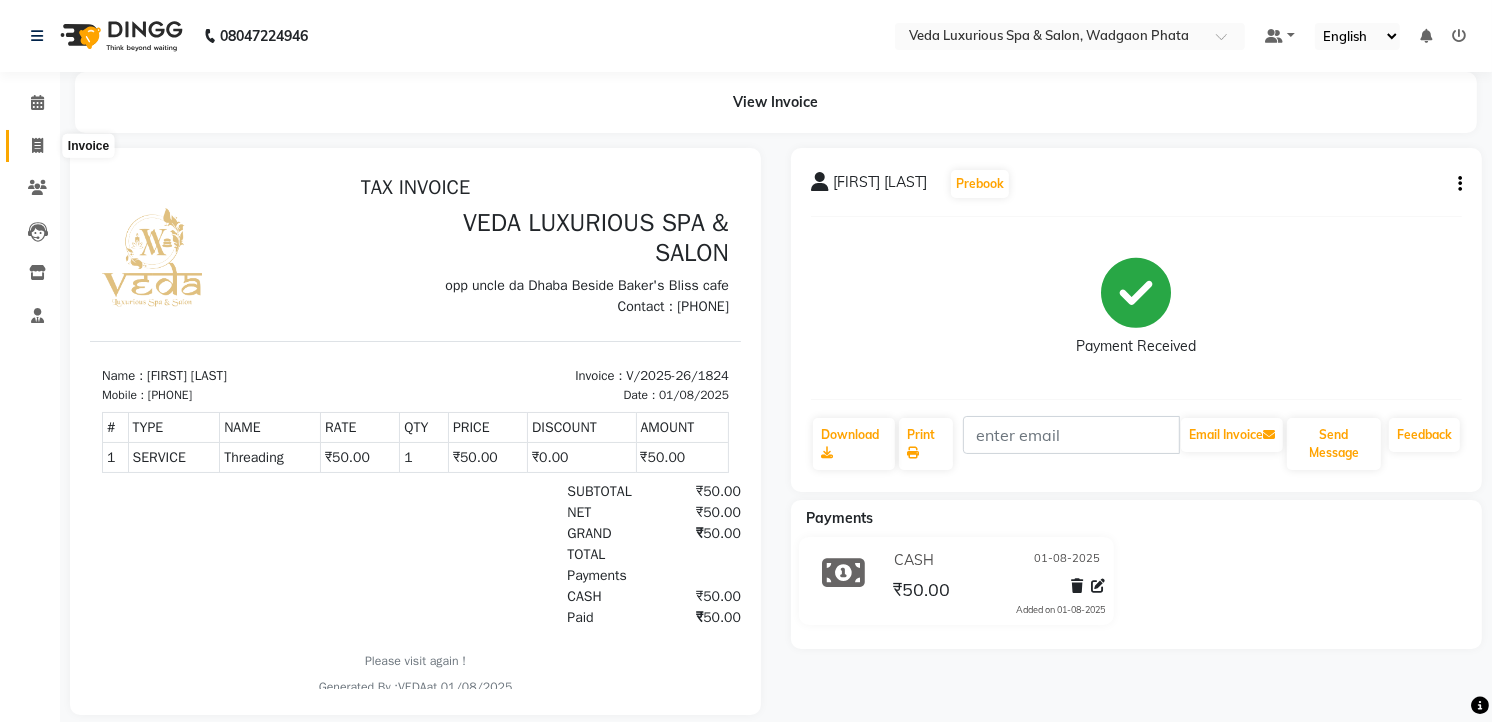 drag, startPoint x: 47, startPoint y: 148, endPoint x: 77, endPoint y: 146, distance: 30.066593 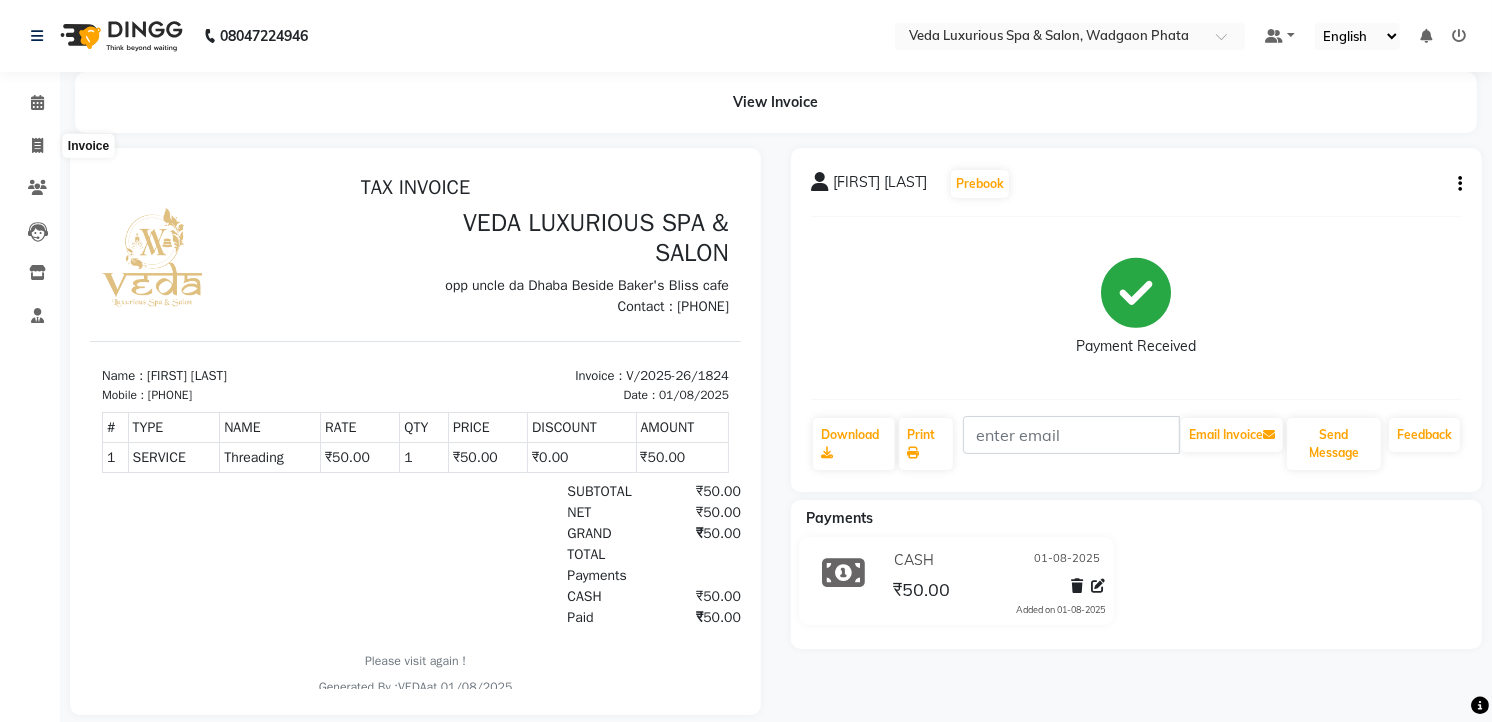 select on "service" 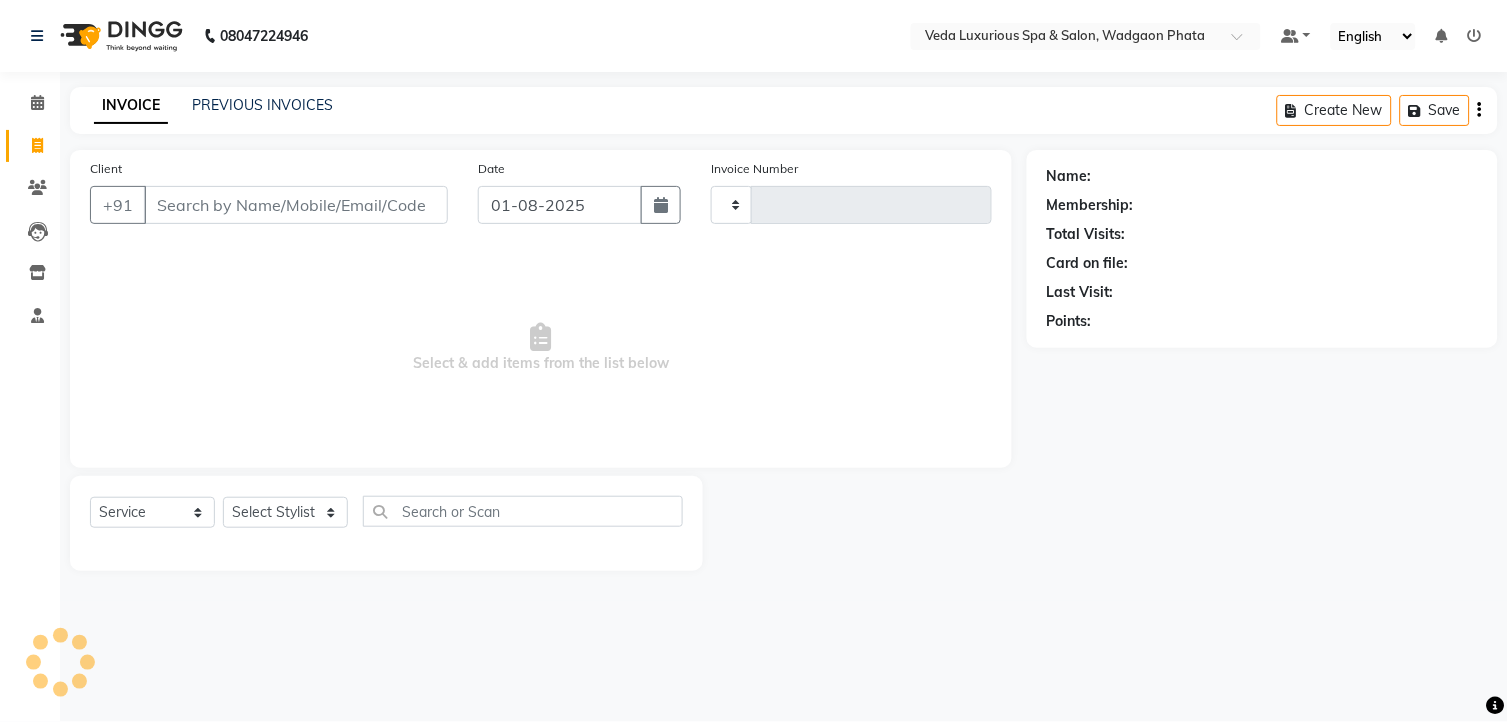 type on "1825" 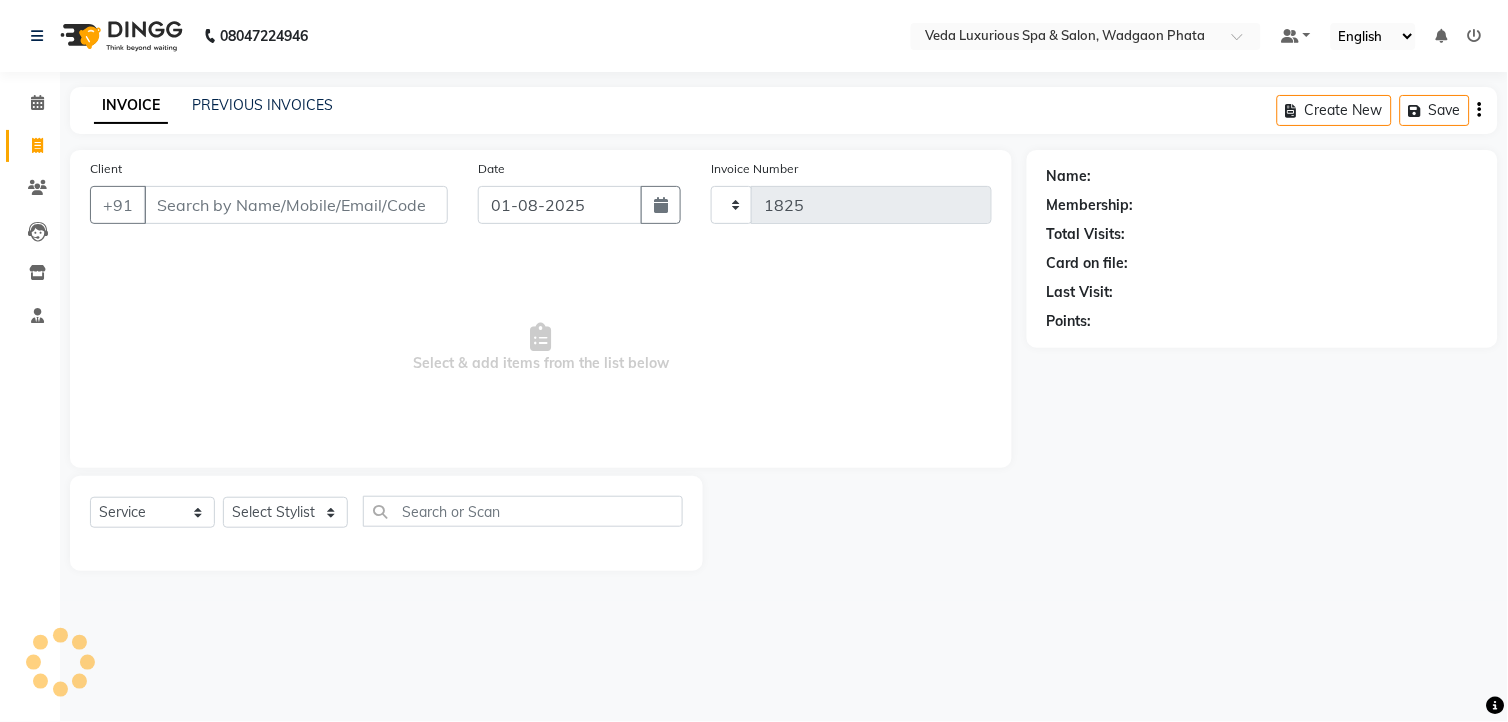 select on "4666" 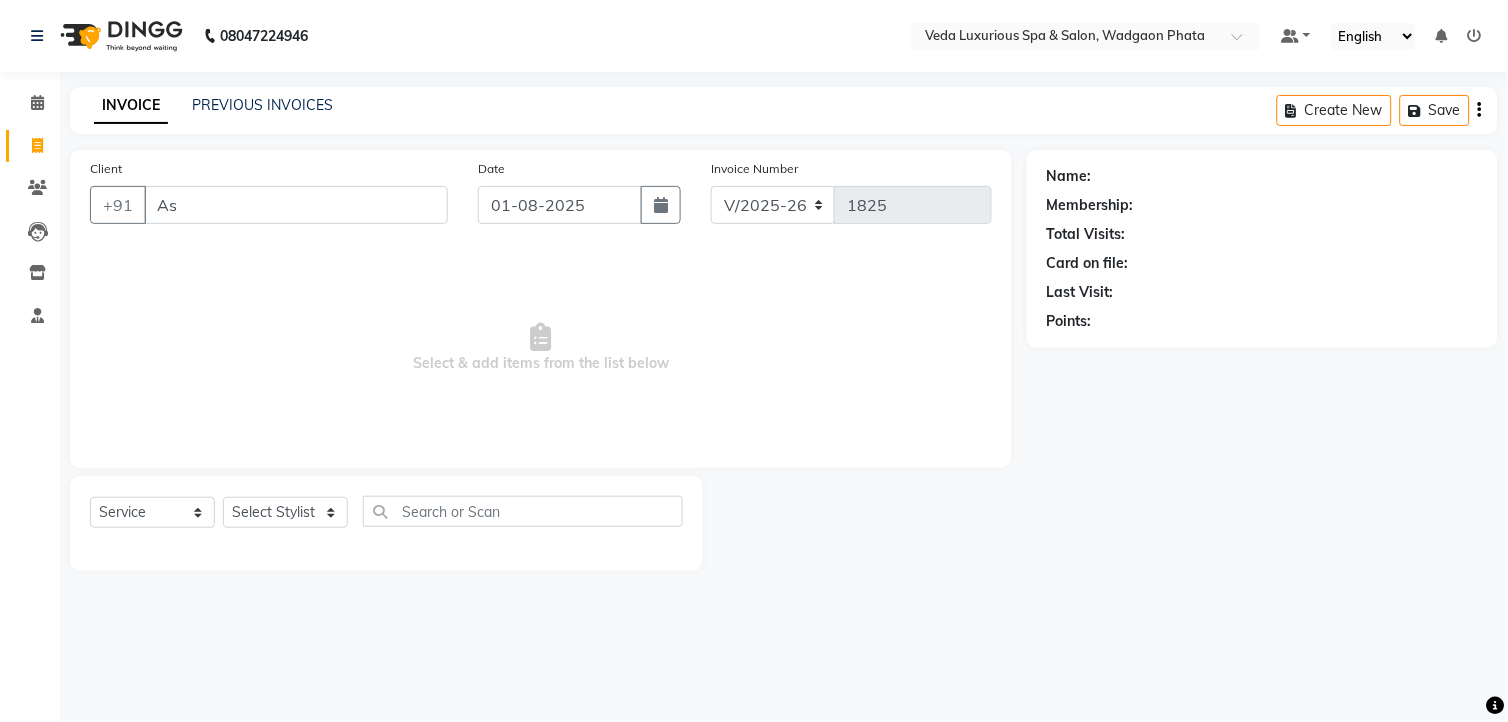 type on "A" 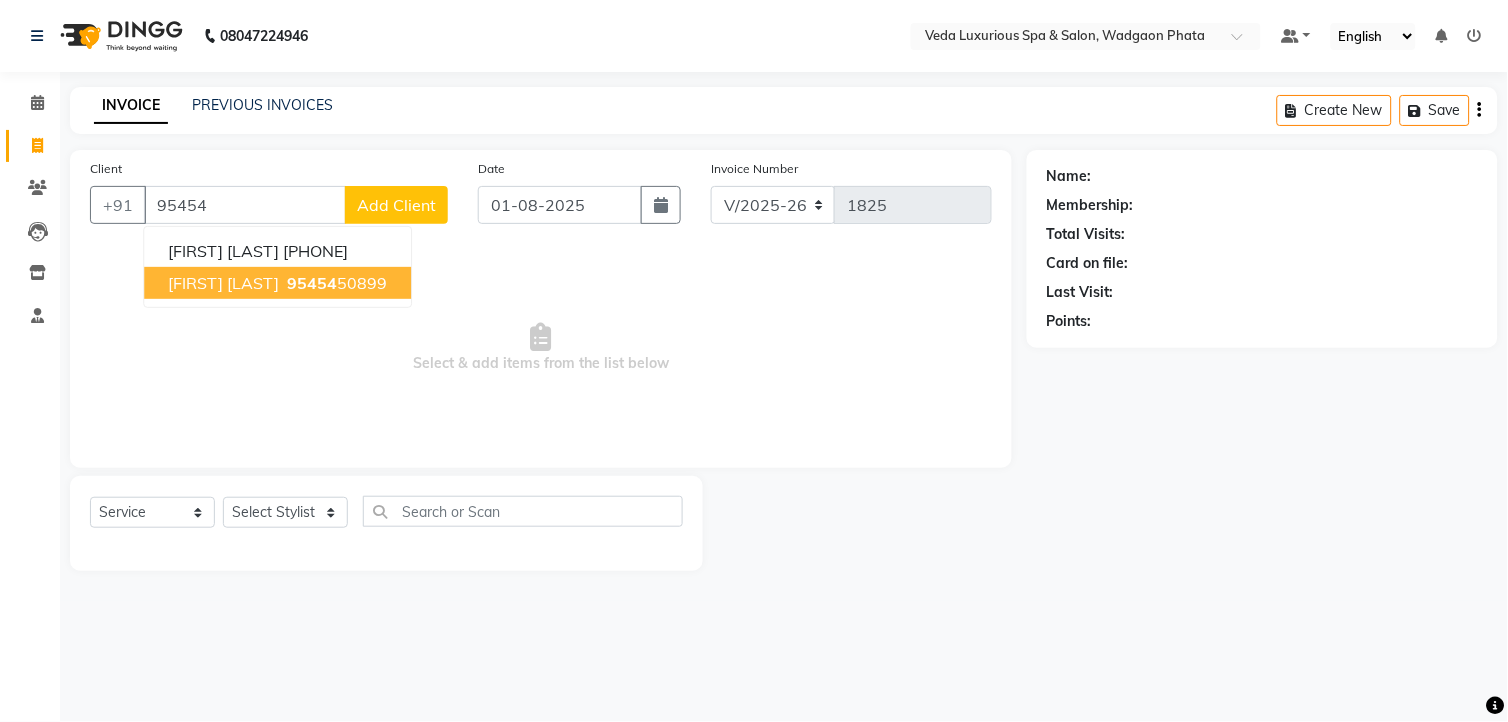 click on "95454" at bounding box center [312, 283] 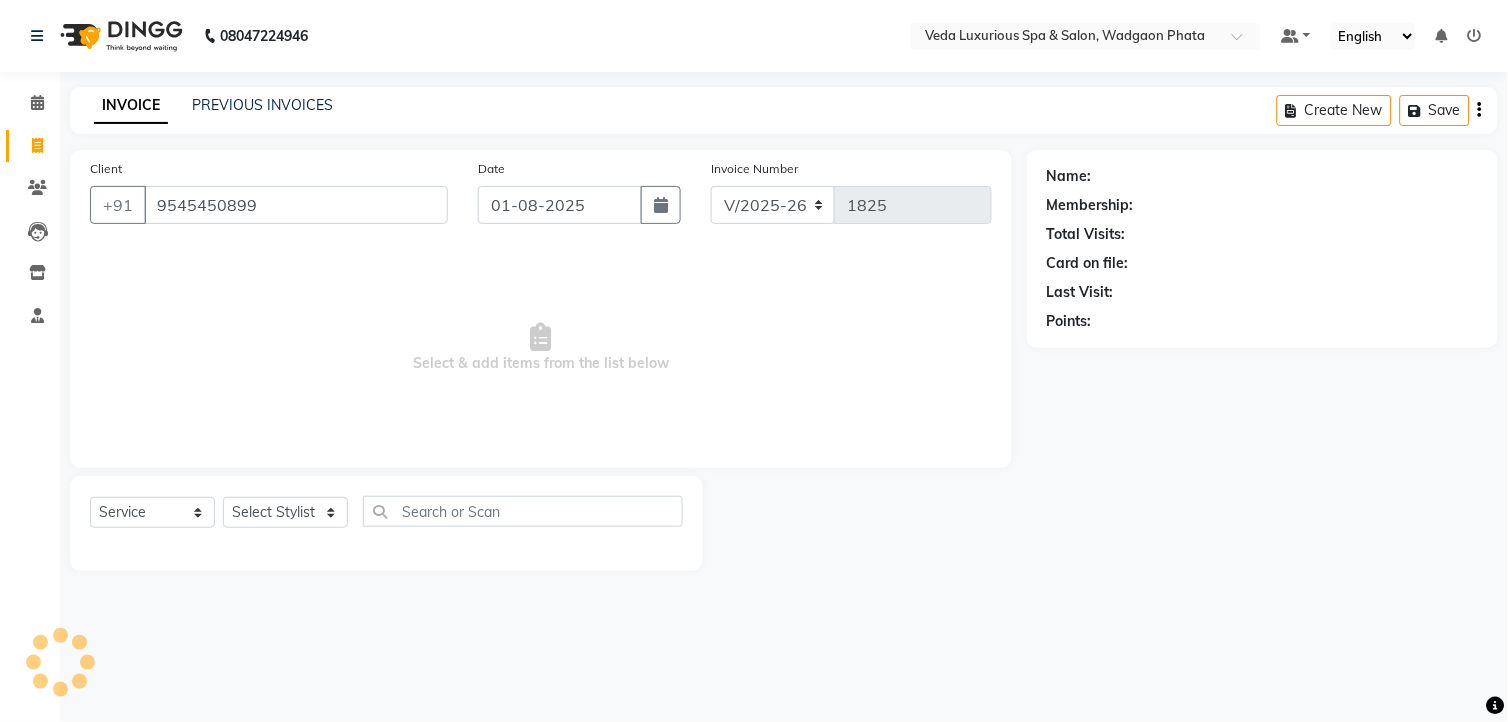 type on "9545450899" 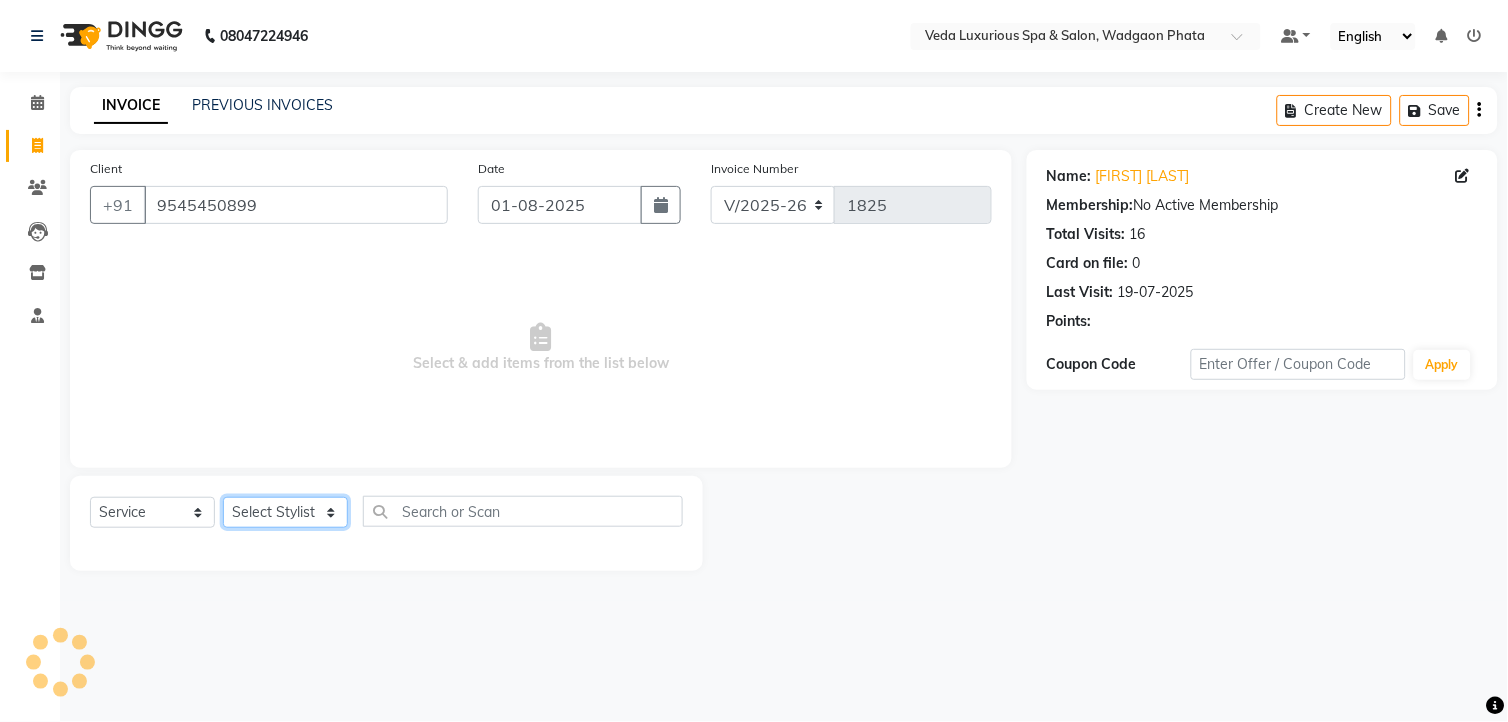 click on "Select Stylist Ankur GOLU Khushi kim lily Mahesh manu MOYA Nilam olivia RP seri VEDA" 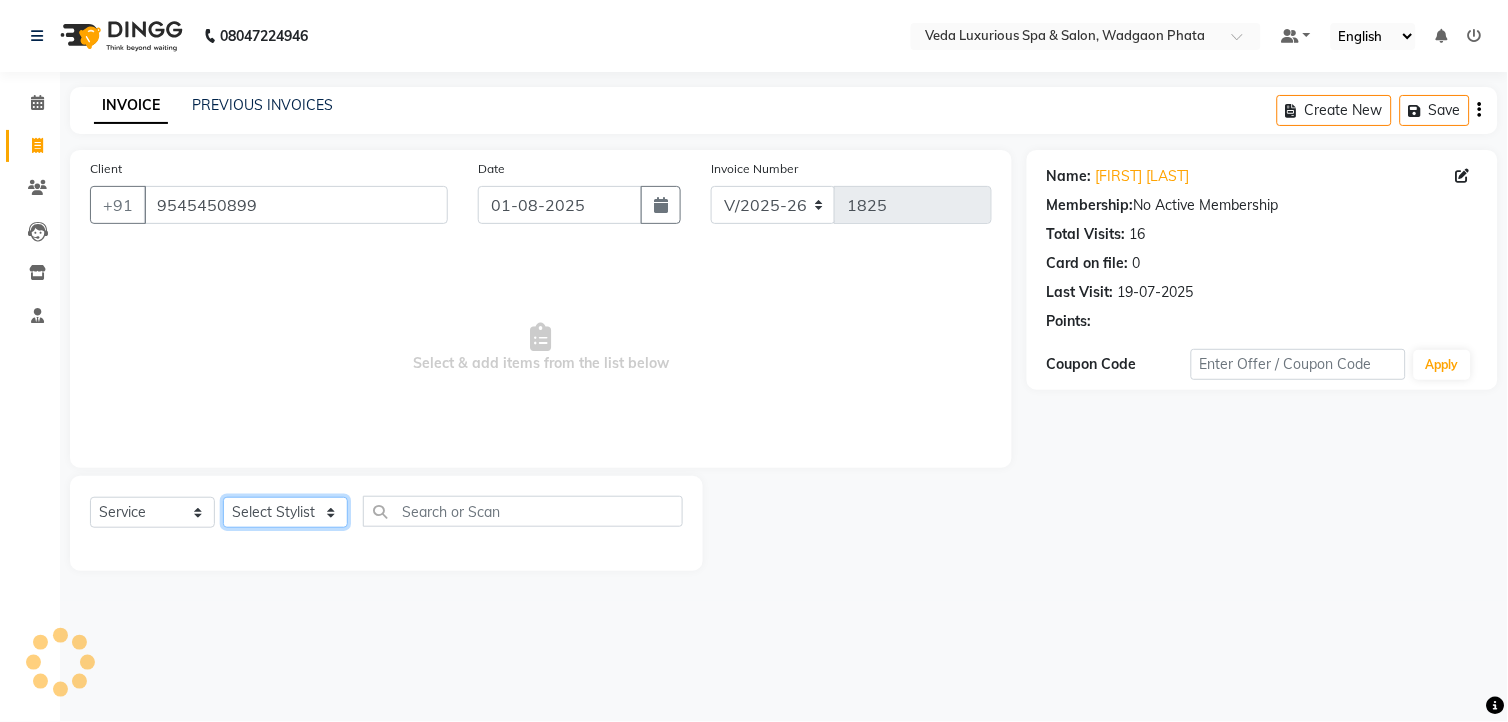 select on "44309" 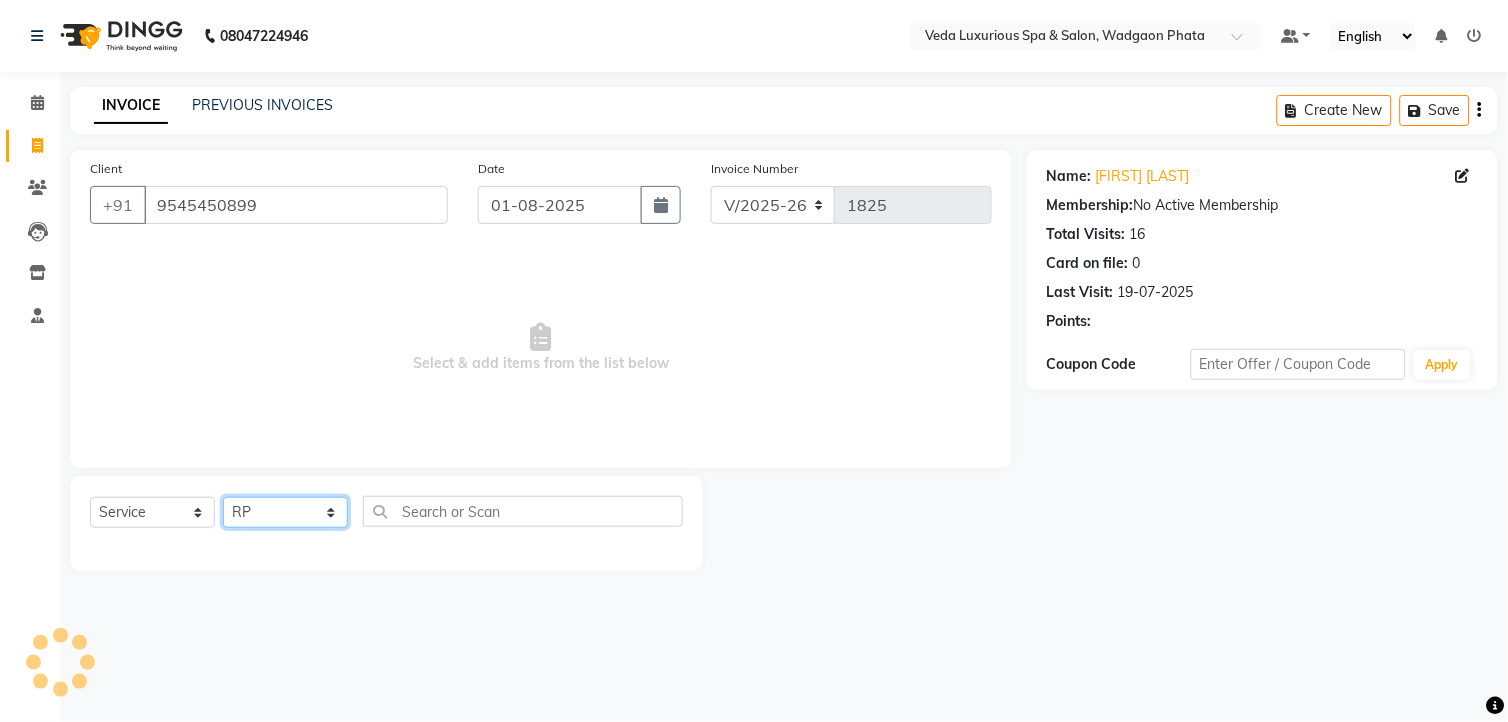 click on "Select Stylist Ankur GOLU Khushi kim lily Mahesh manu MOYA Nilam olivia RP seri VEDA" 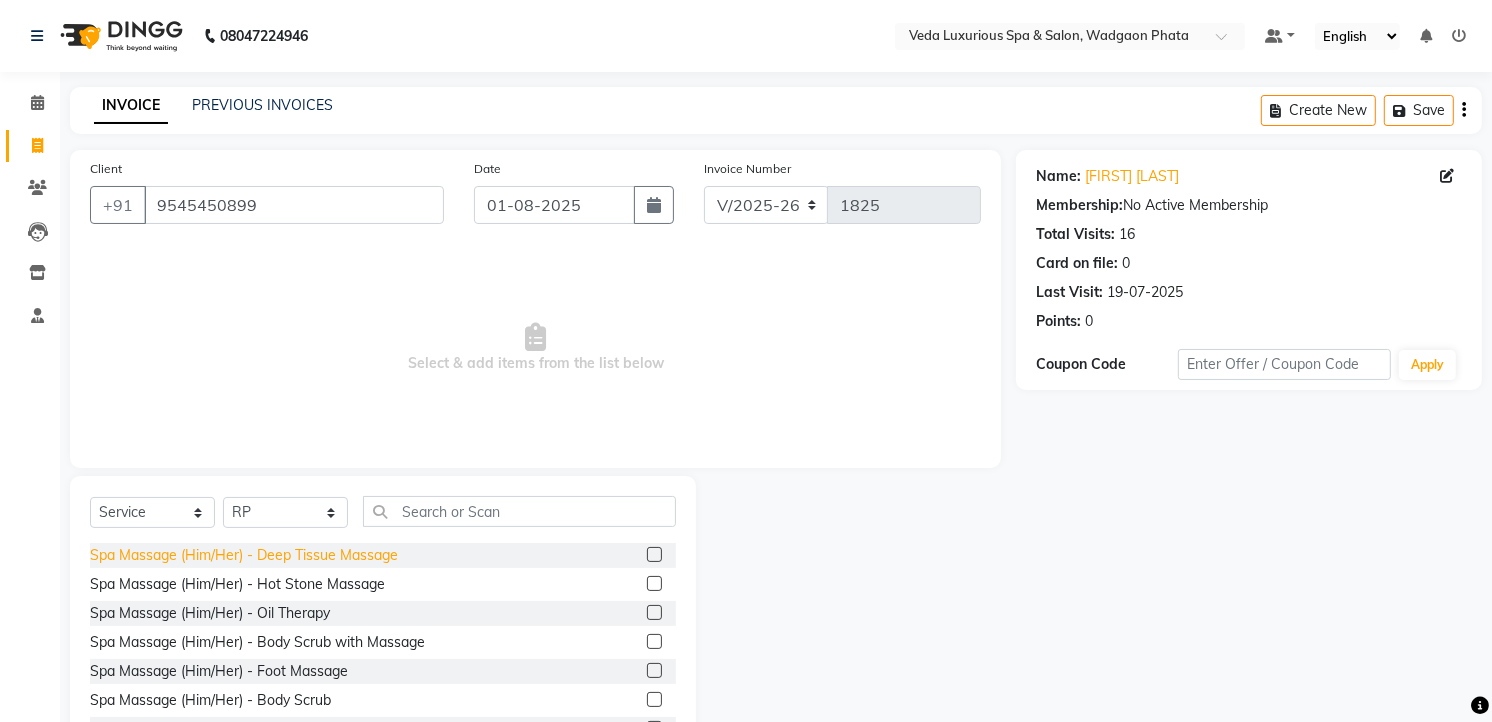 click on "Spa Massage (Him/Her) - Deep Tissue Massage" 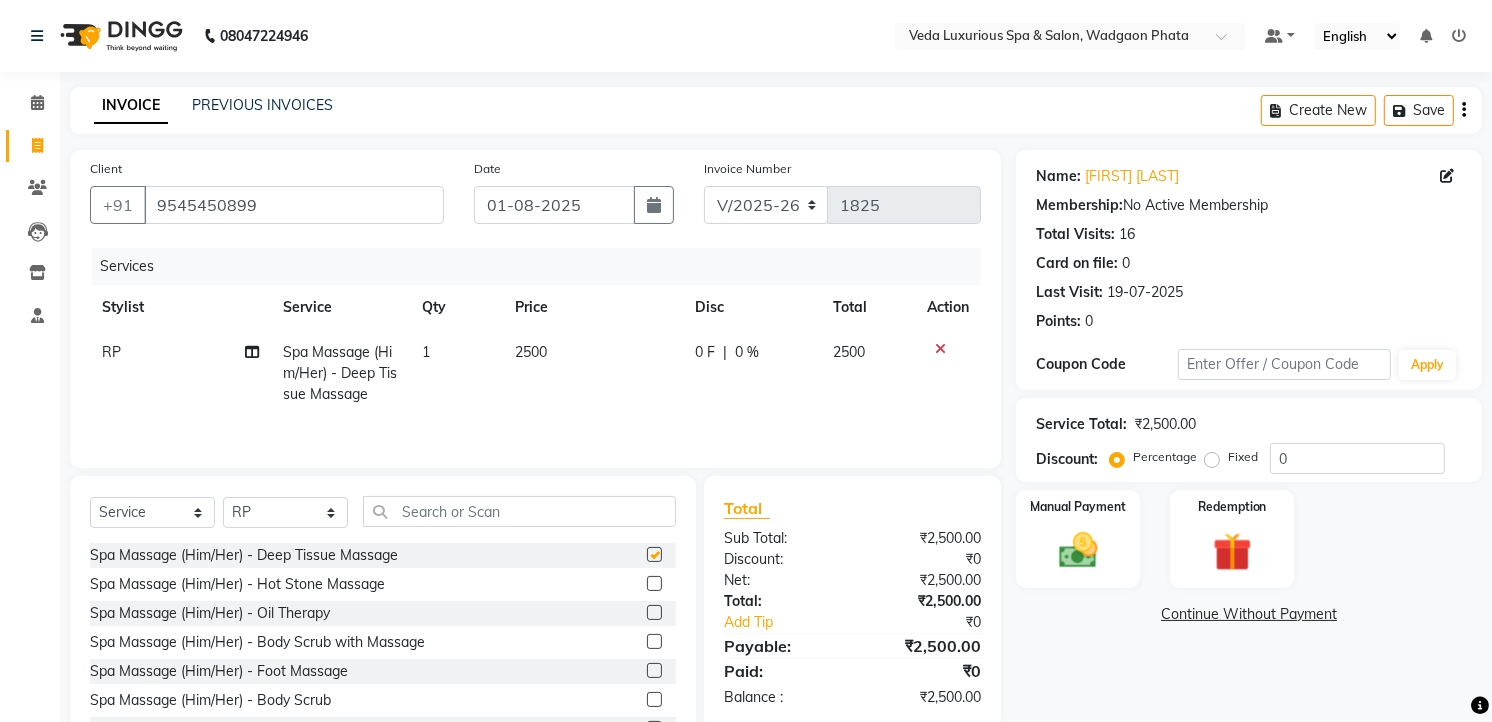 checkbox on "false" 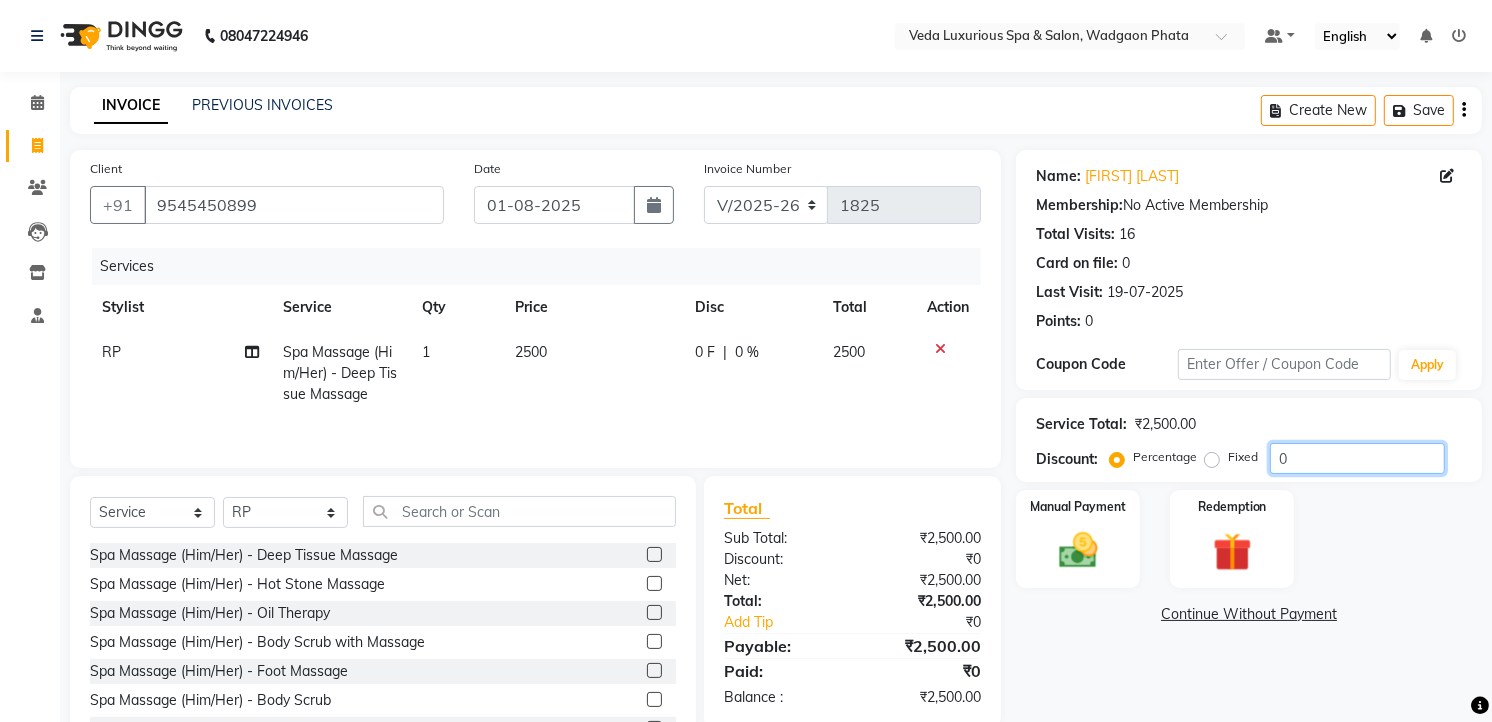 drag, startPoint x: 1275, startPoint y: 458, endPoint x: 1274, endPoint y: 471, distance: 13.038404 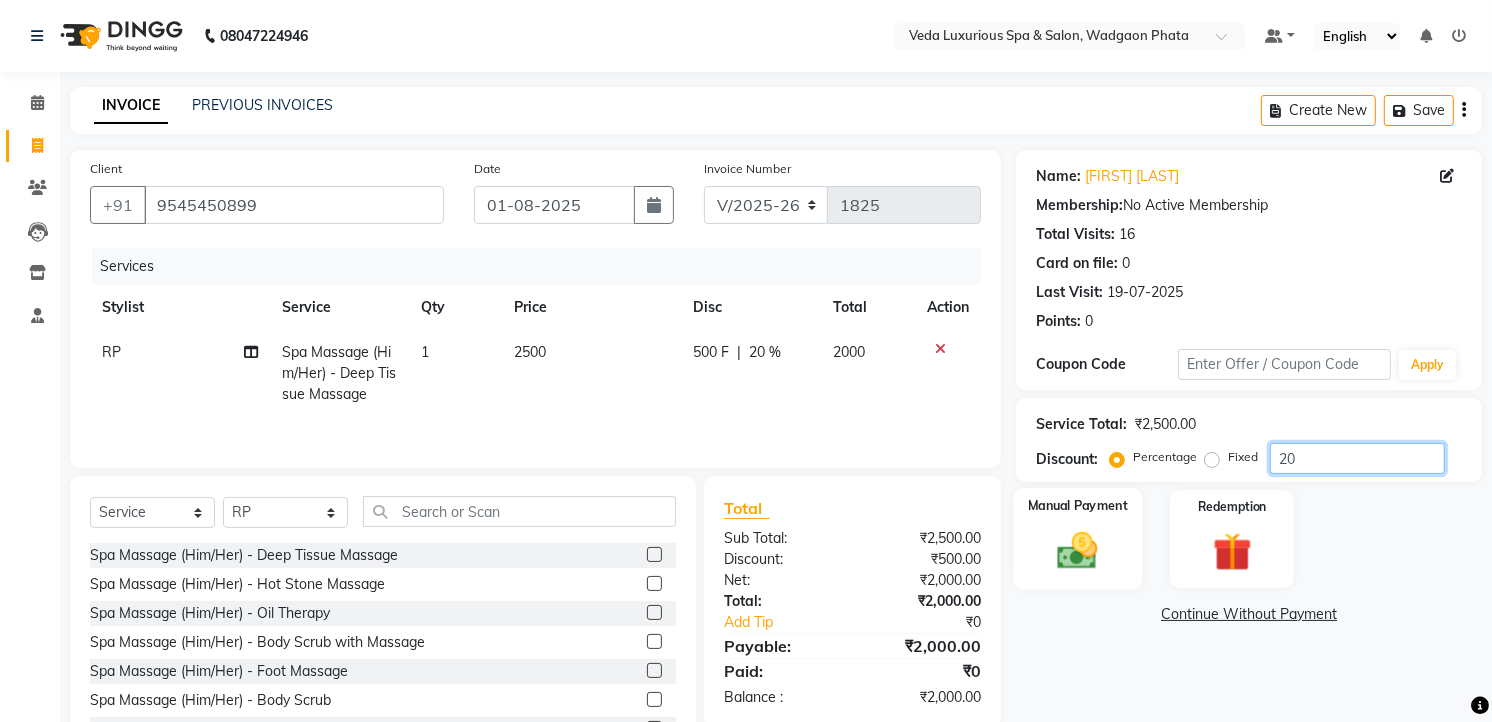 type on "20" 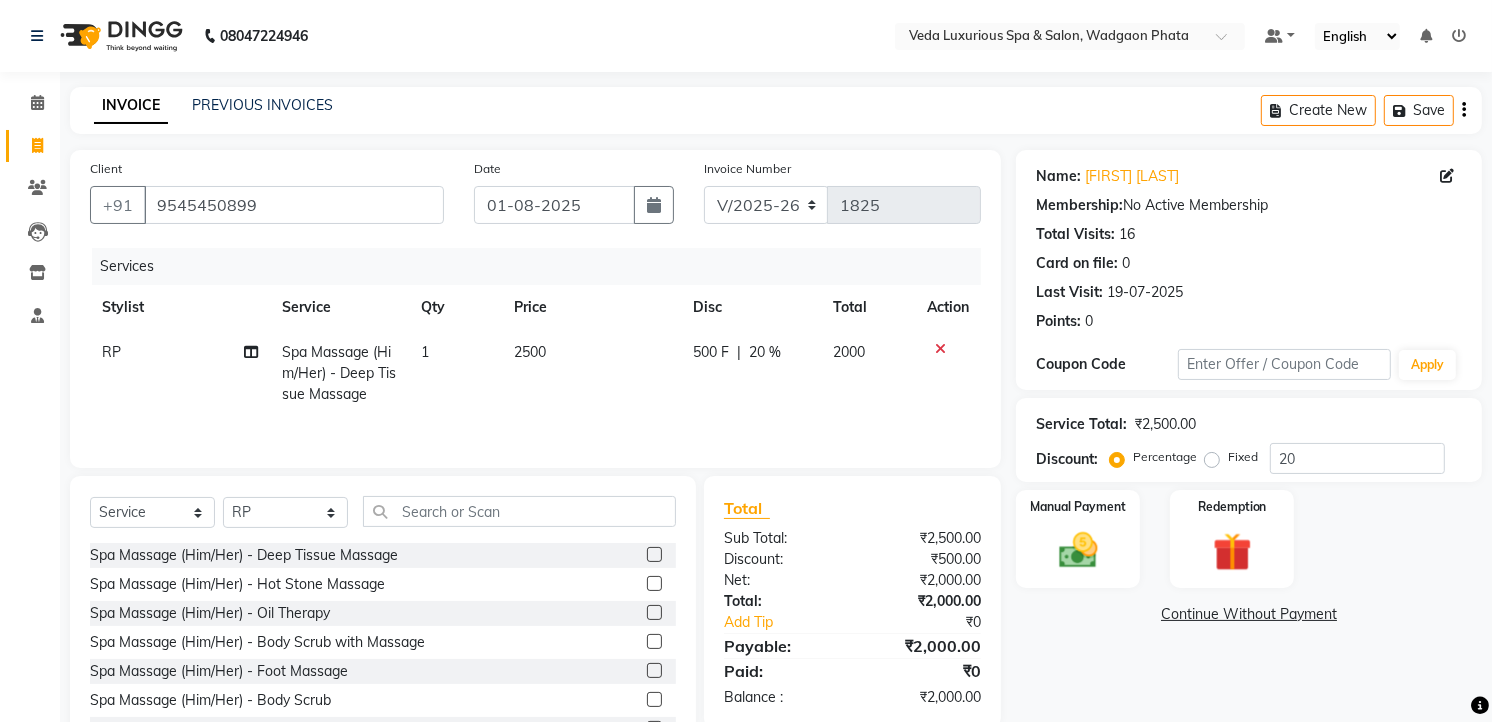scroll, scrollTop: 81, scrollLeft: 0, axis: vertical 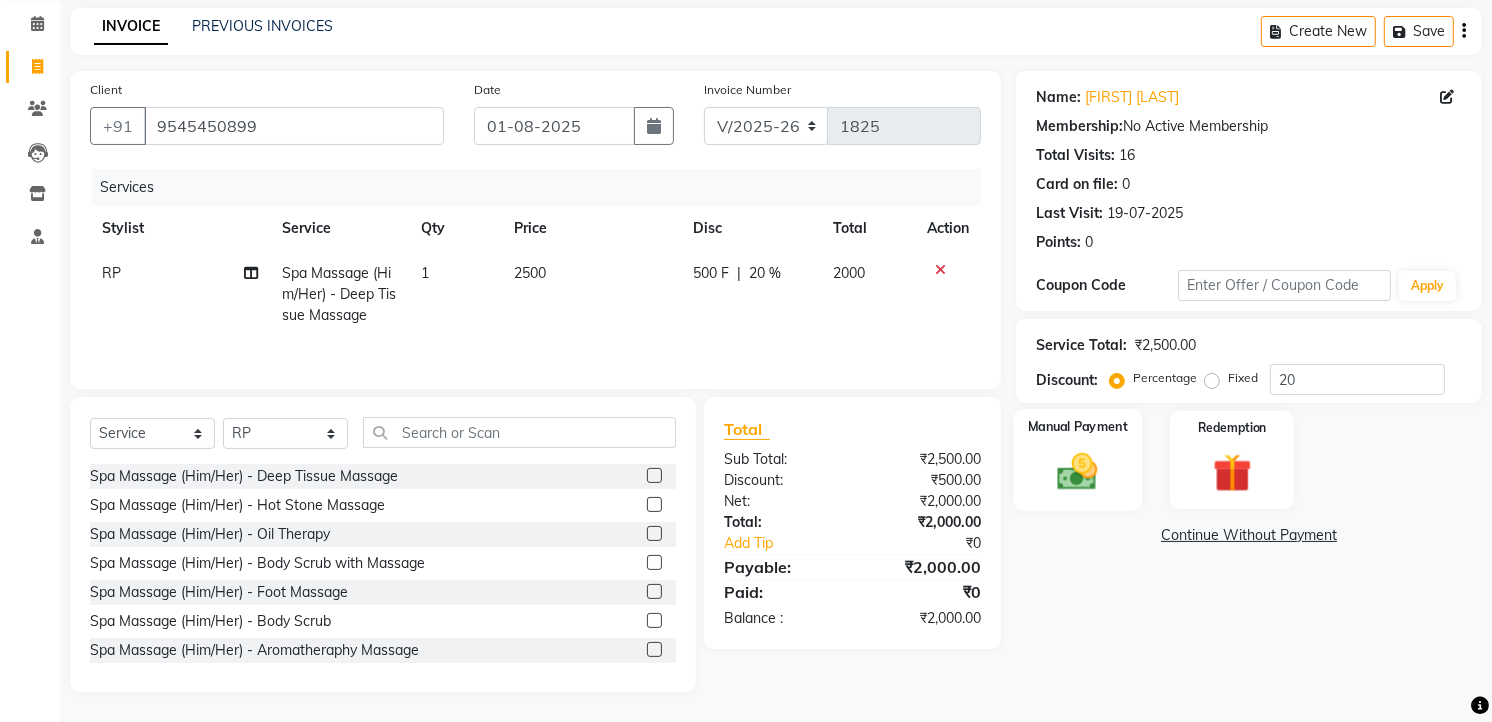click 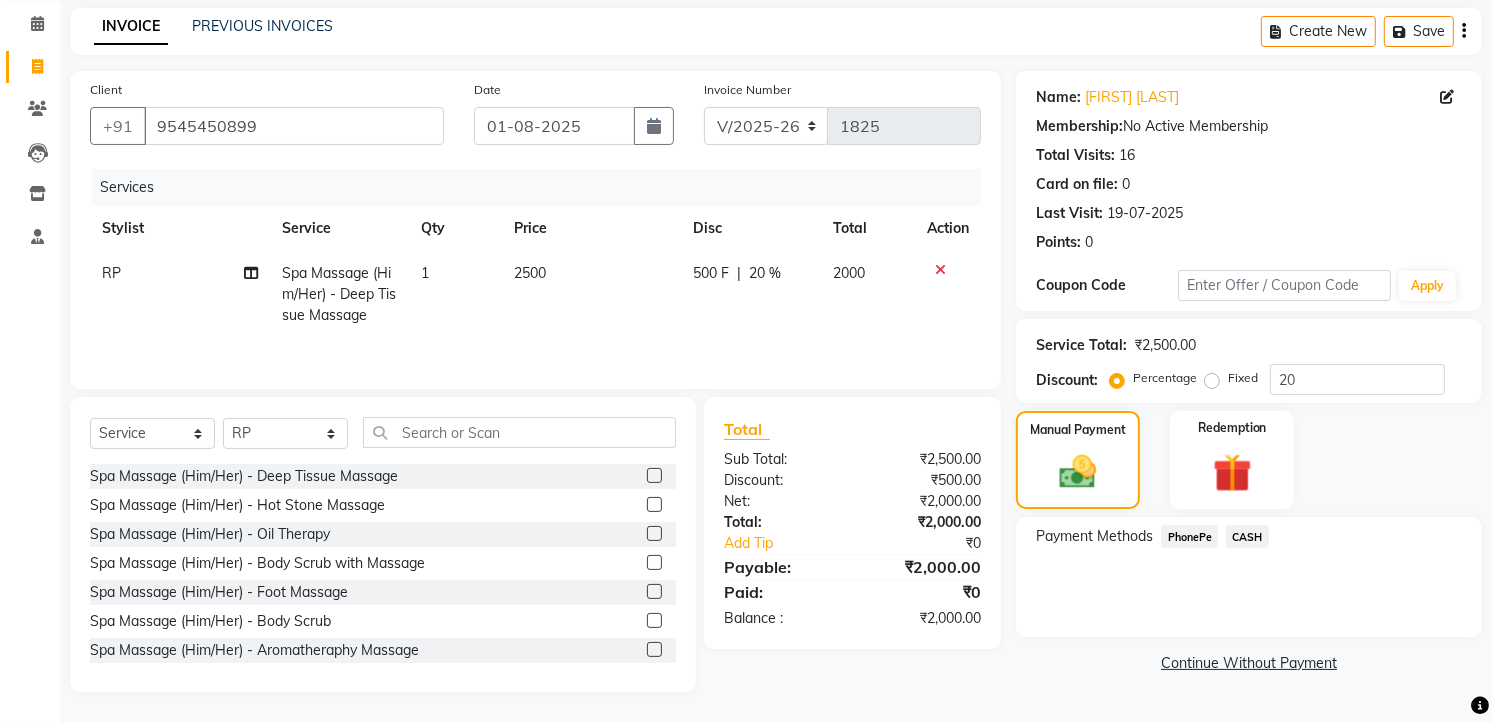 click on "PhonePe" 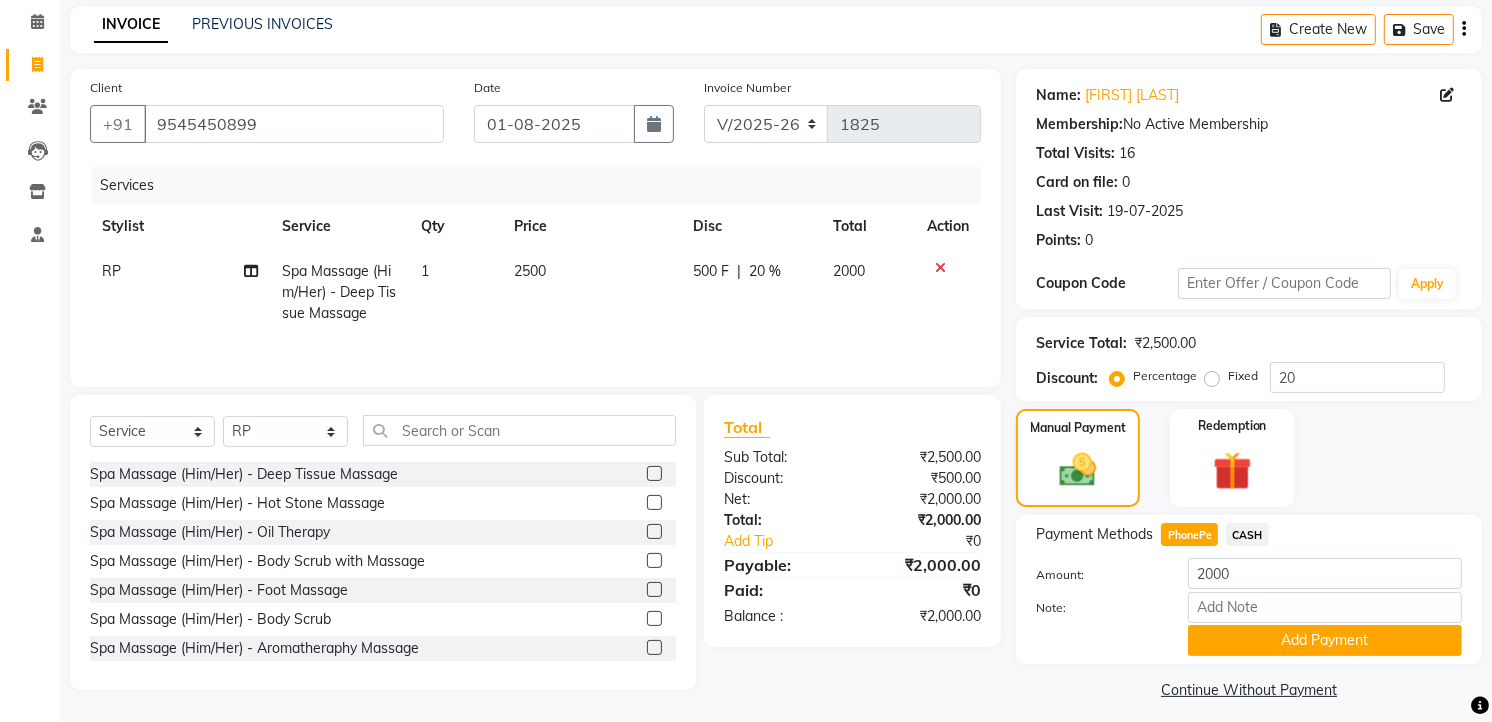 scroll, scrollTop: 94, scrollLeft: 0, axis: vertical 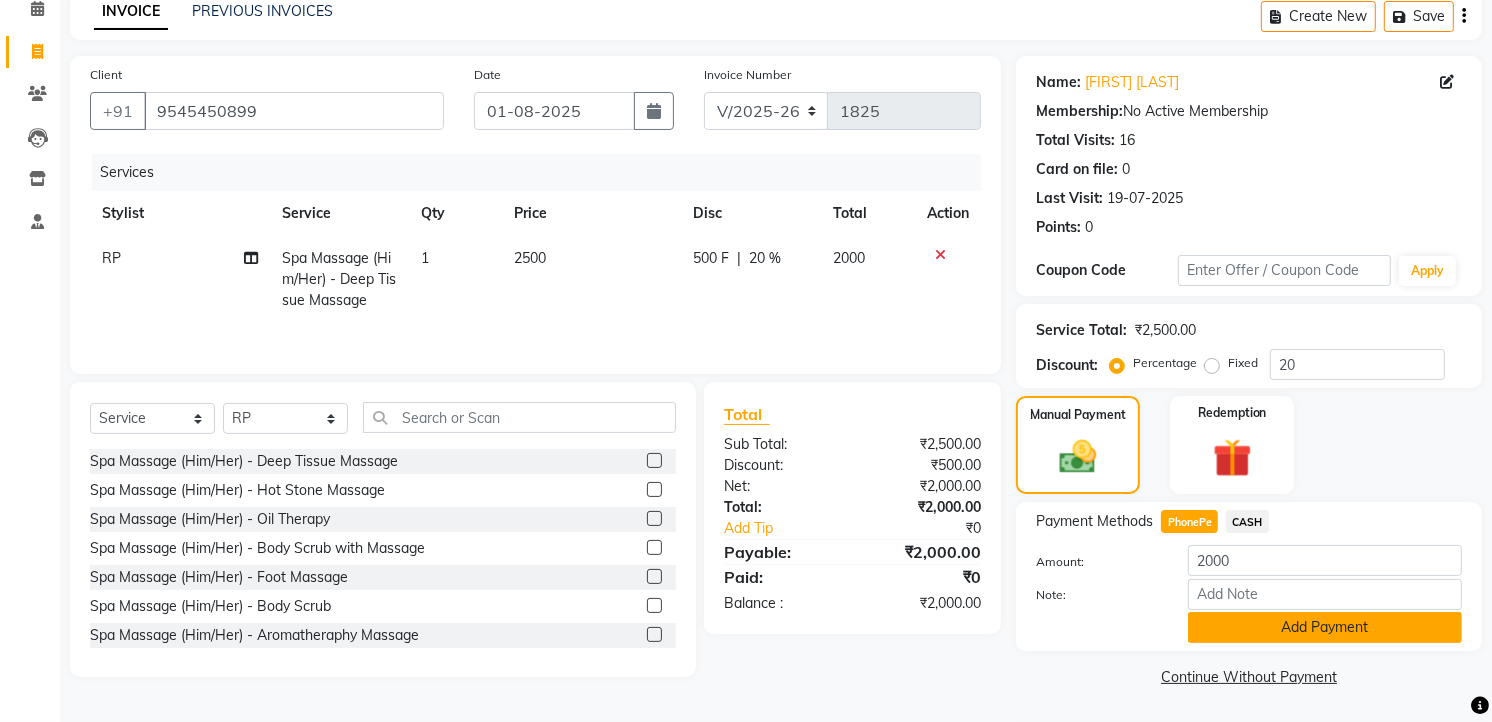 click on "Add Payment" 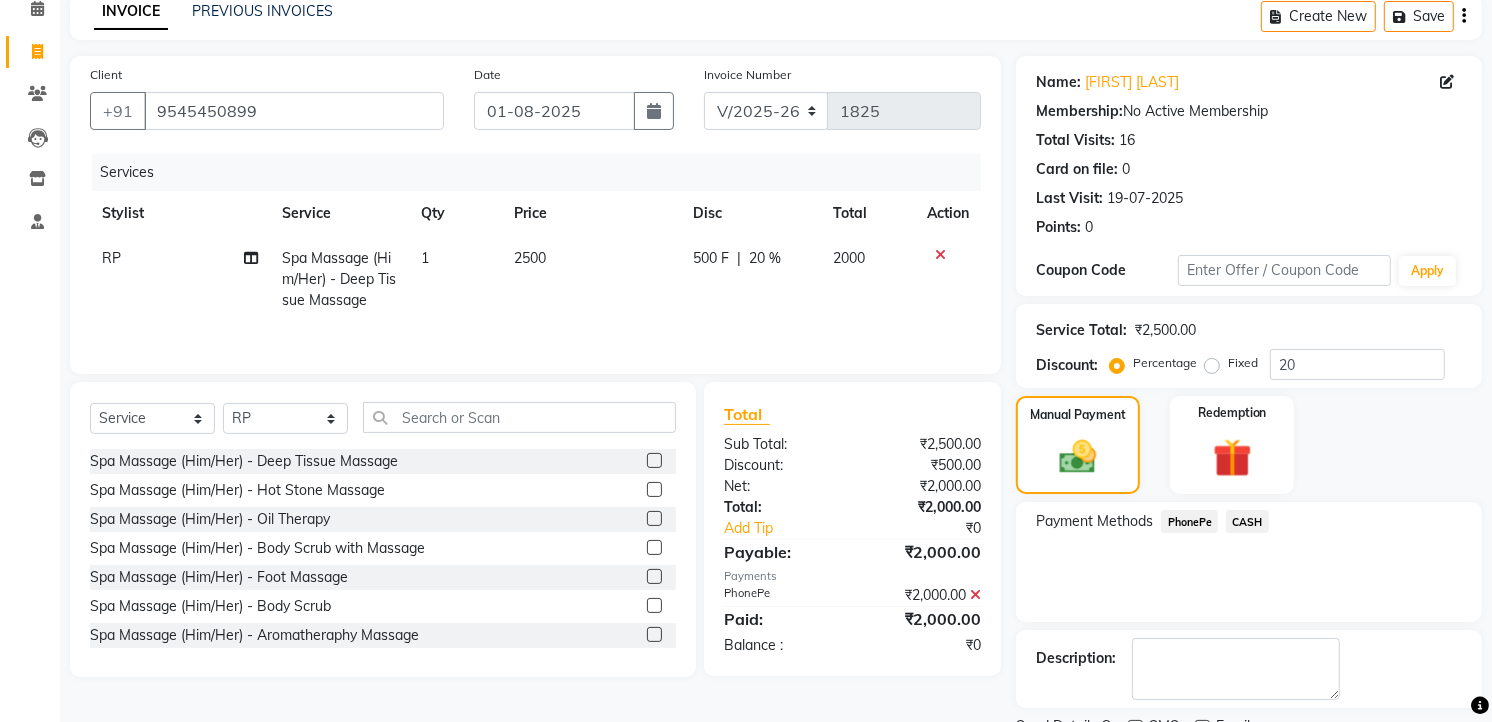 scroll, scrollTop: 177, scrollLeft: 0, axis: vertical 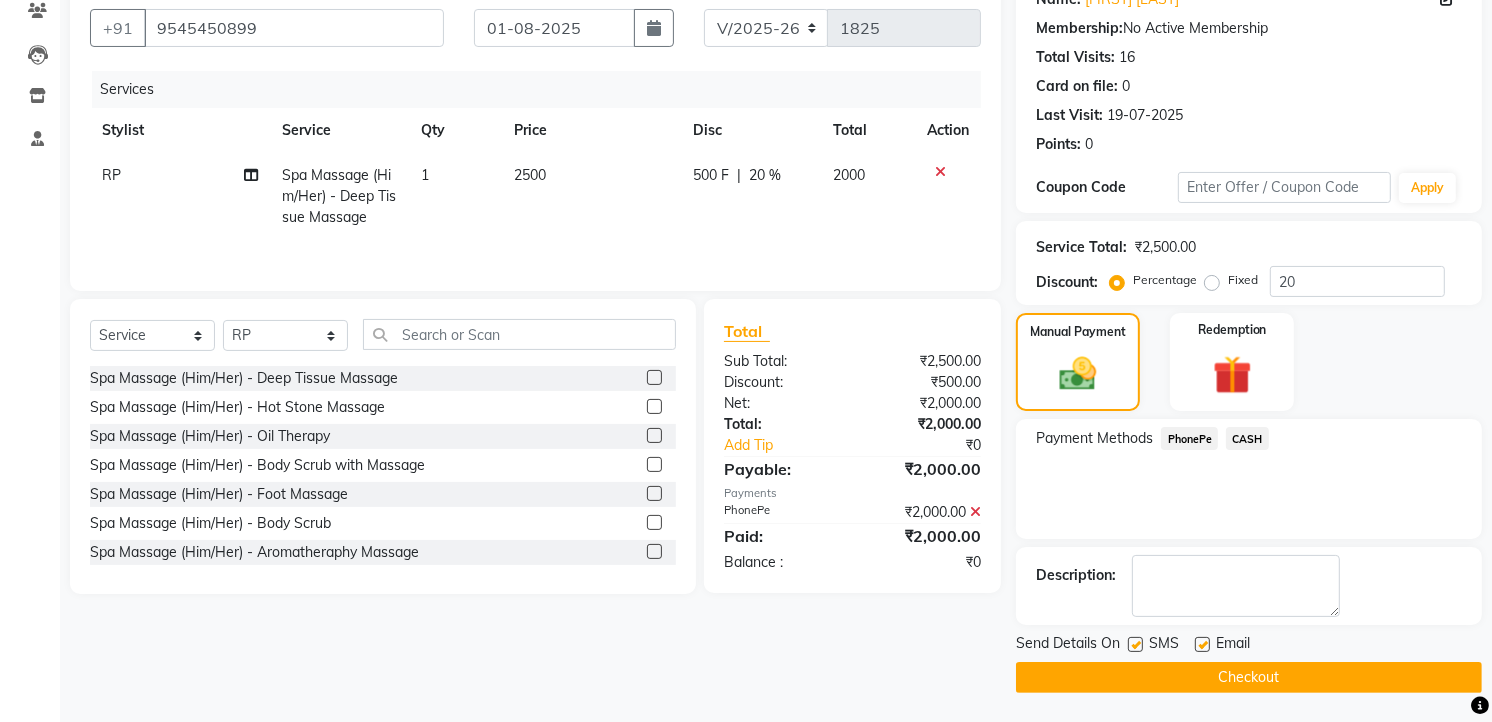 click on "Checkout" 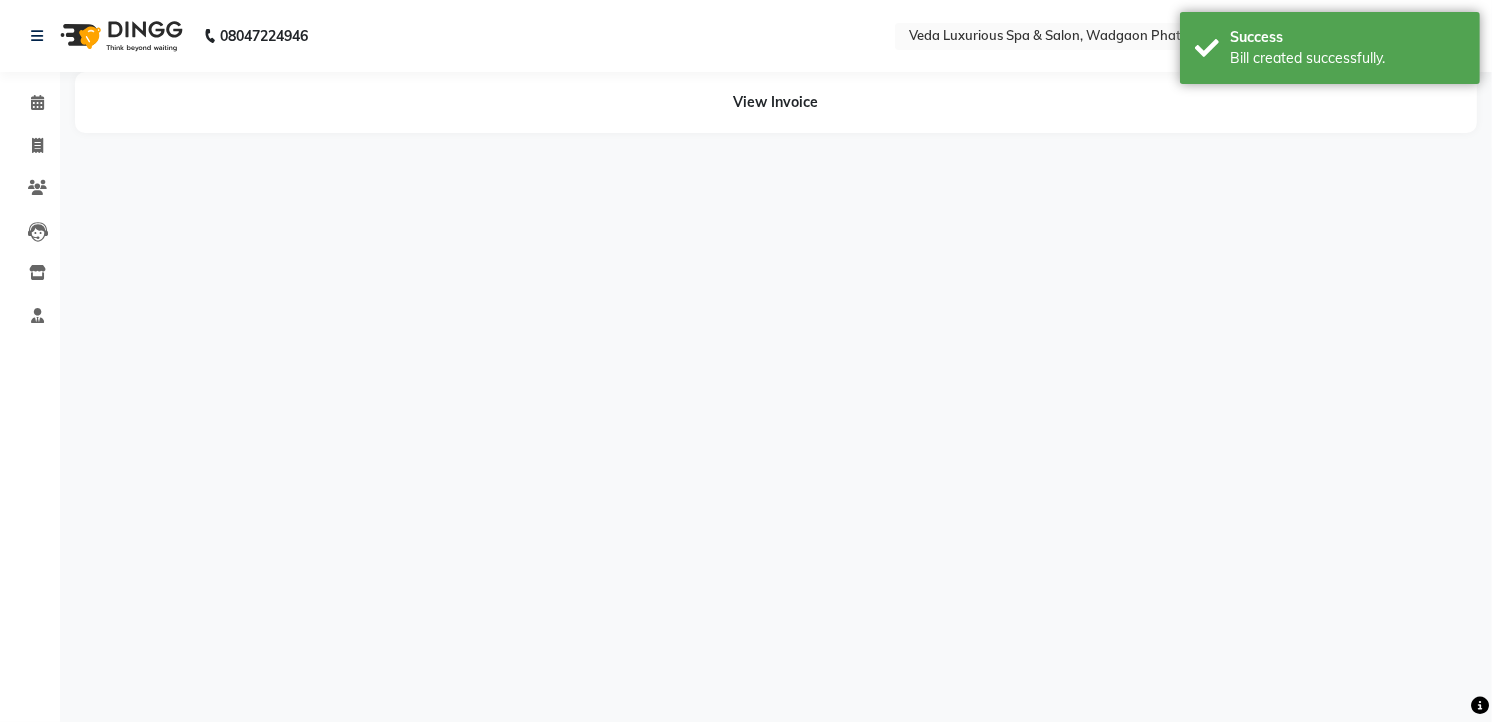 scroll, scrollTop: 0, scrollLeft: 0, axis: both 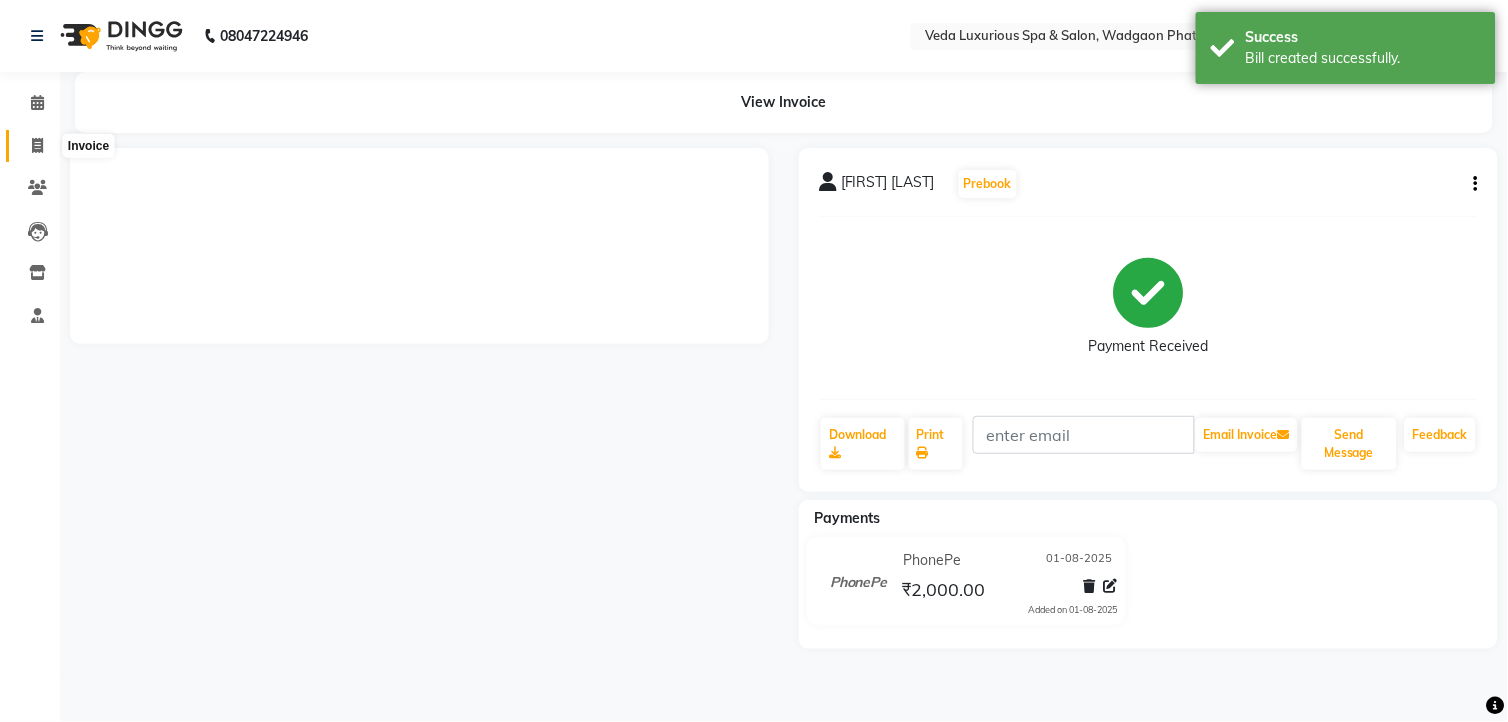 click 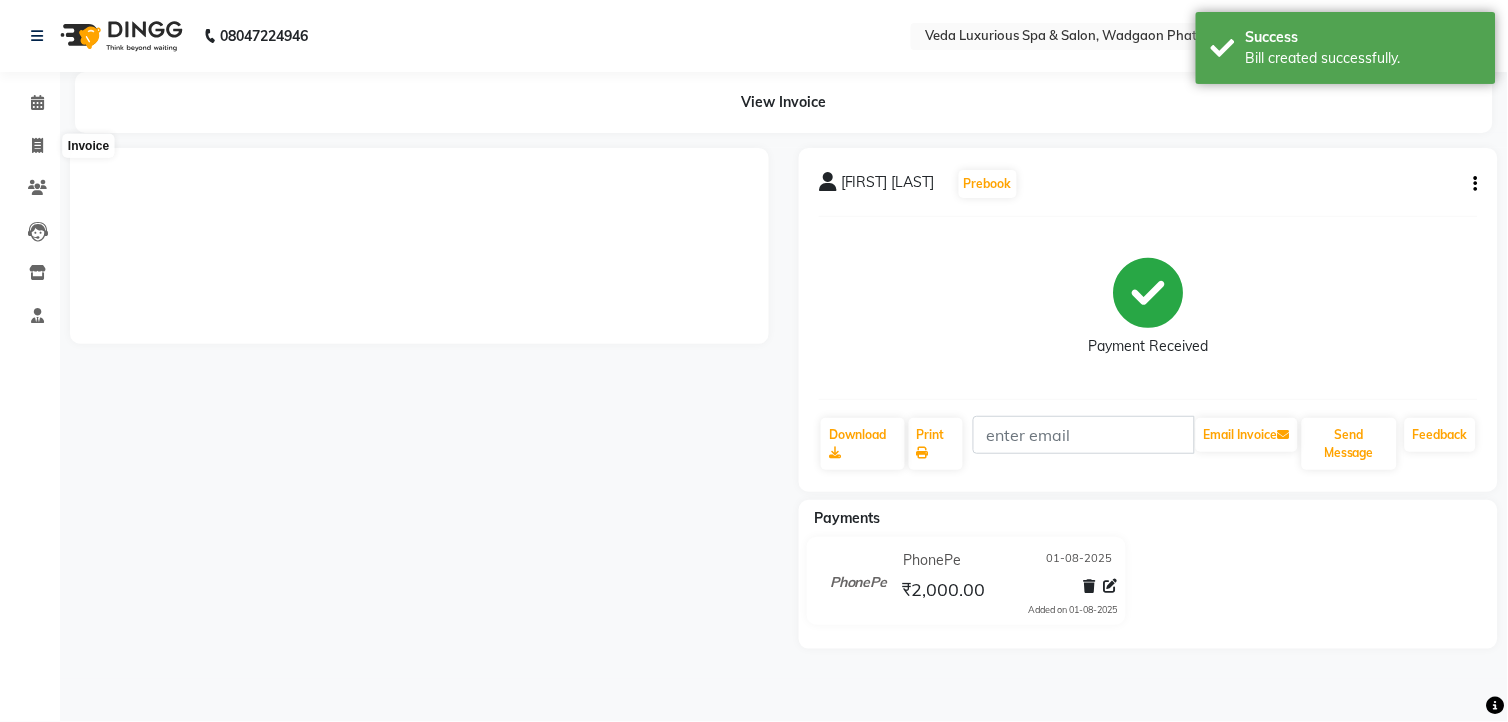 select on "service" 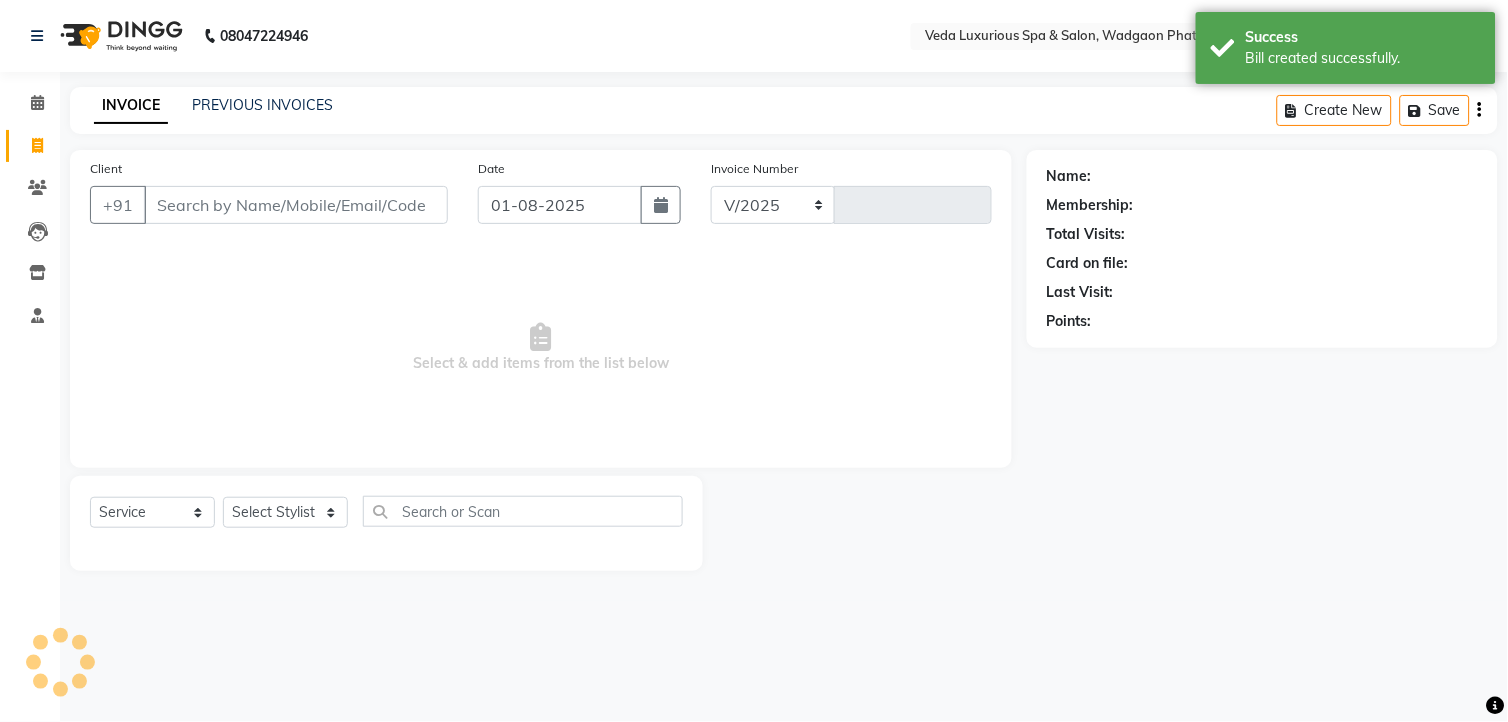 select on "4666" 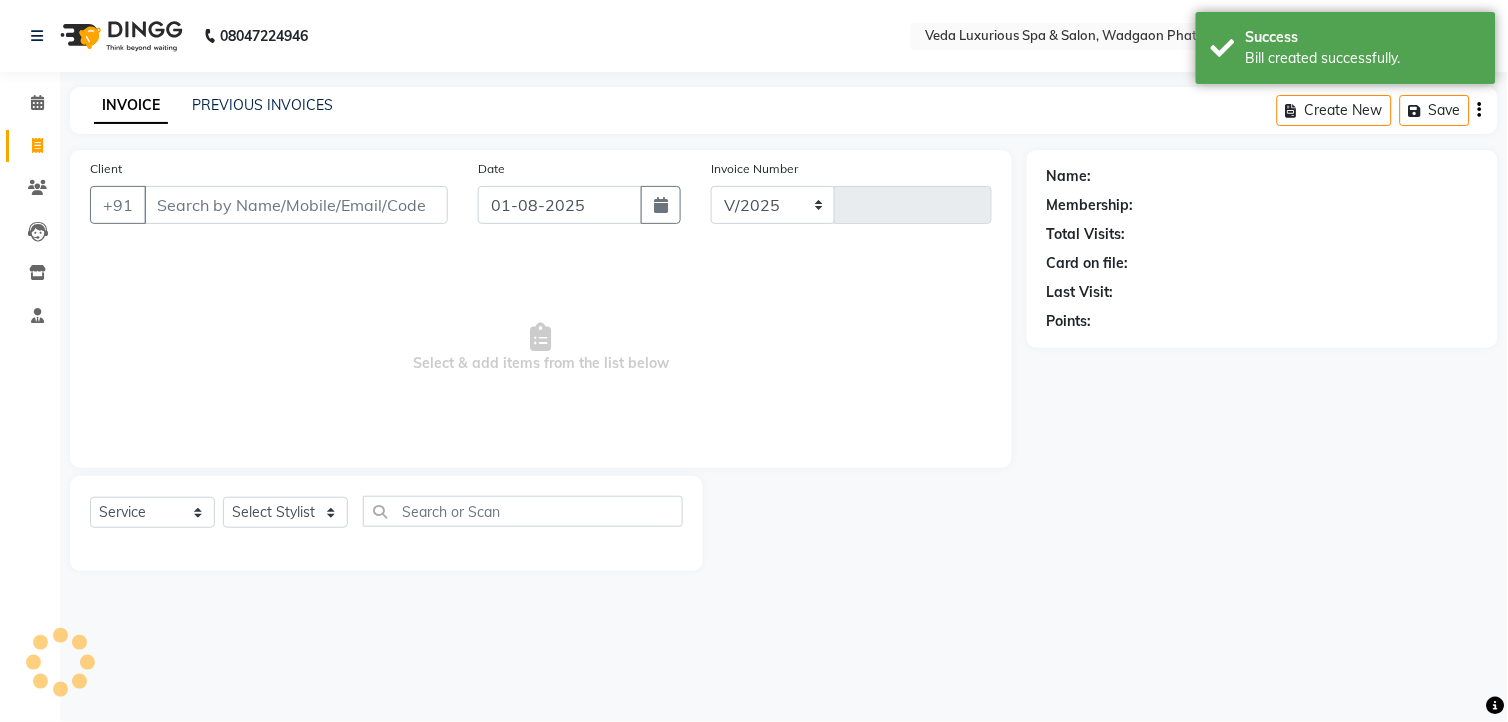type on "1826" 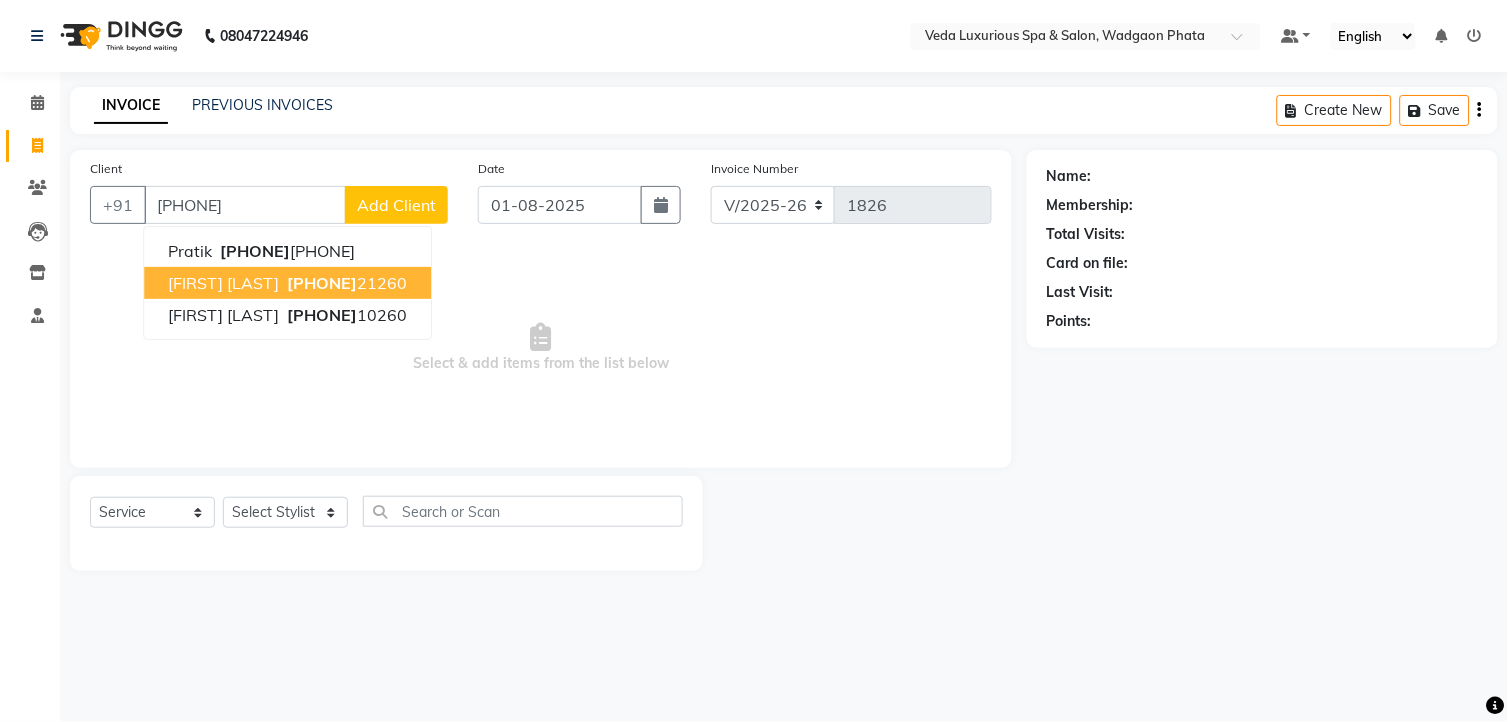 click on "[FIRST] [LAST]   [PHONE]" at bounding box center [287, 283] 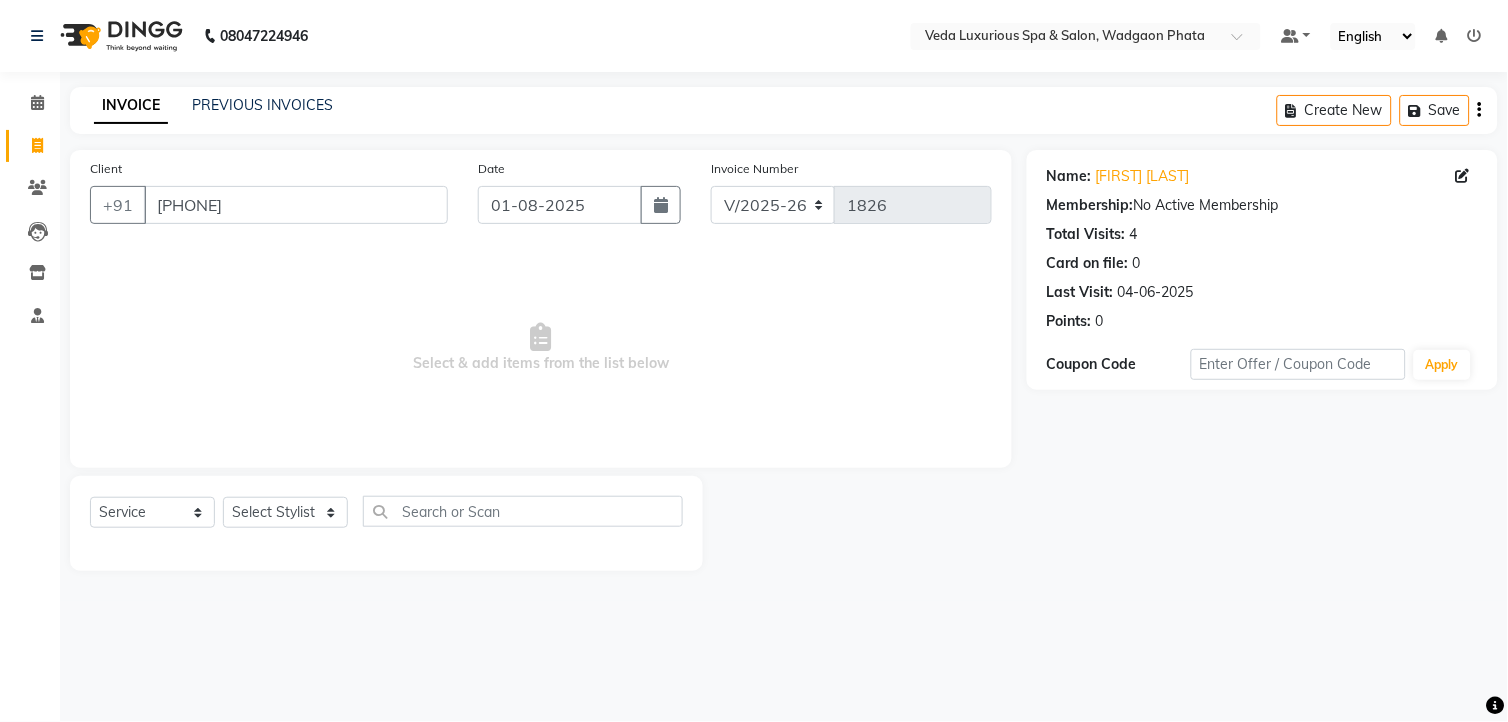 click on "Client +91 [PHONE]" 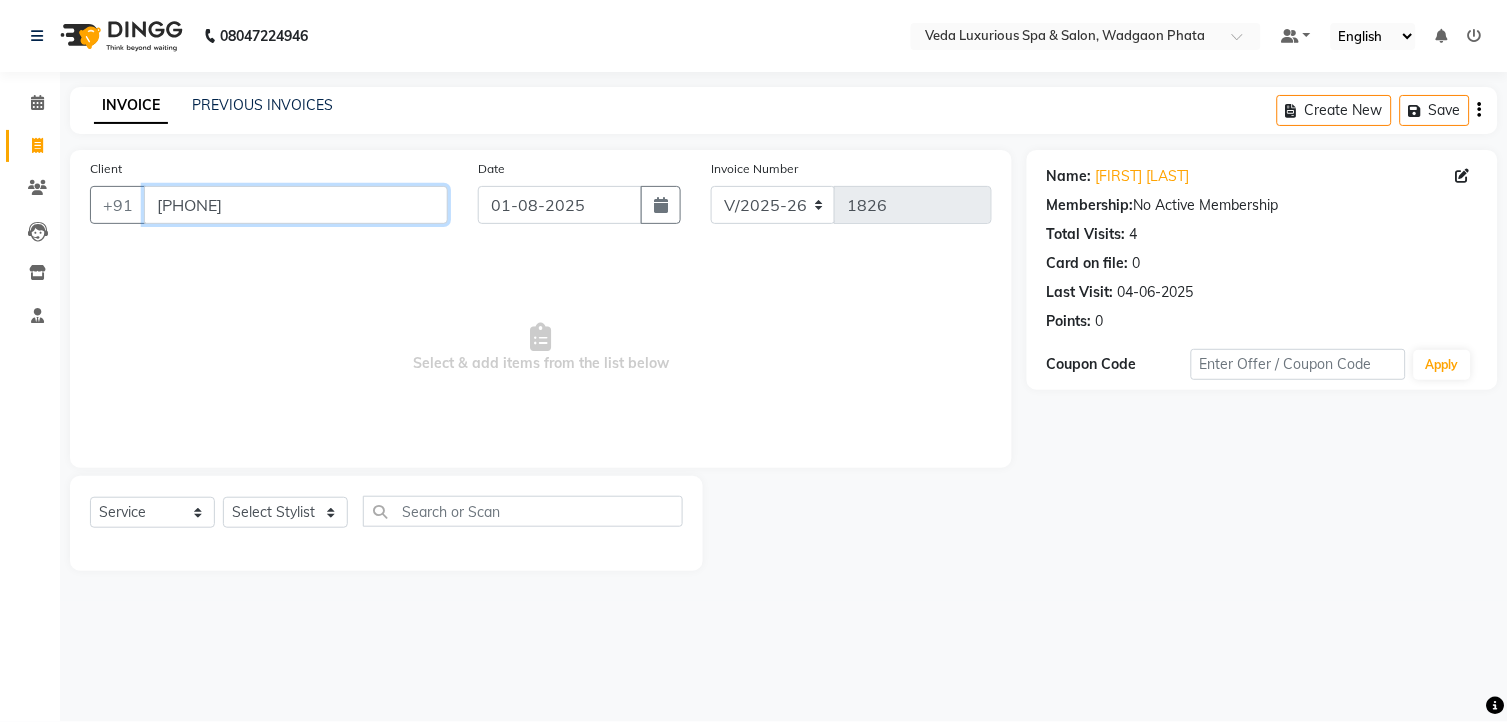 drag, startPoint x: 383, startPoint y: 205, endPoint x: 394, endPoint y: 197, distance: 13.601471 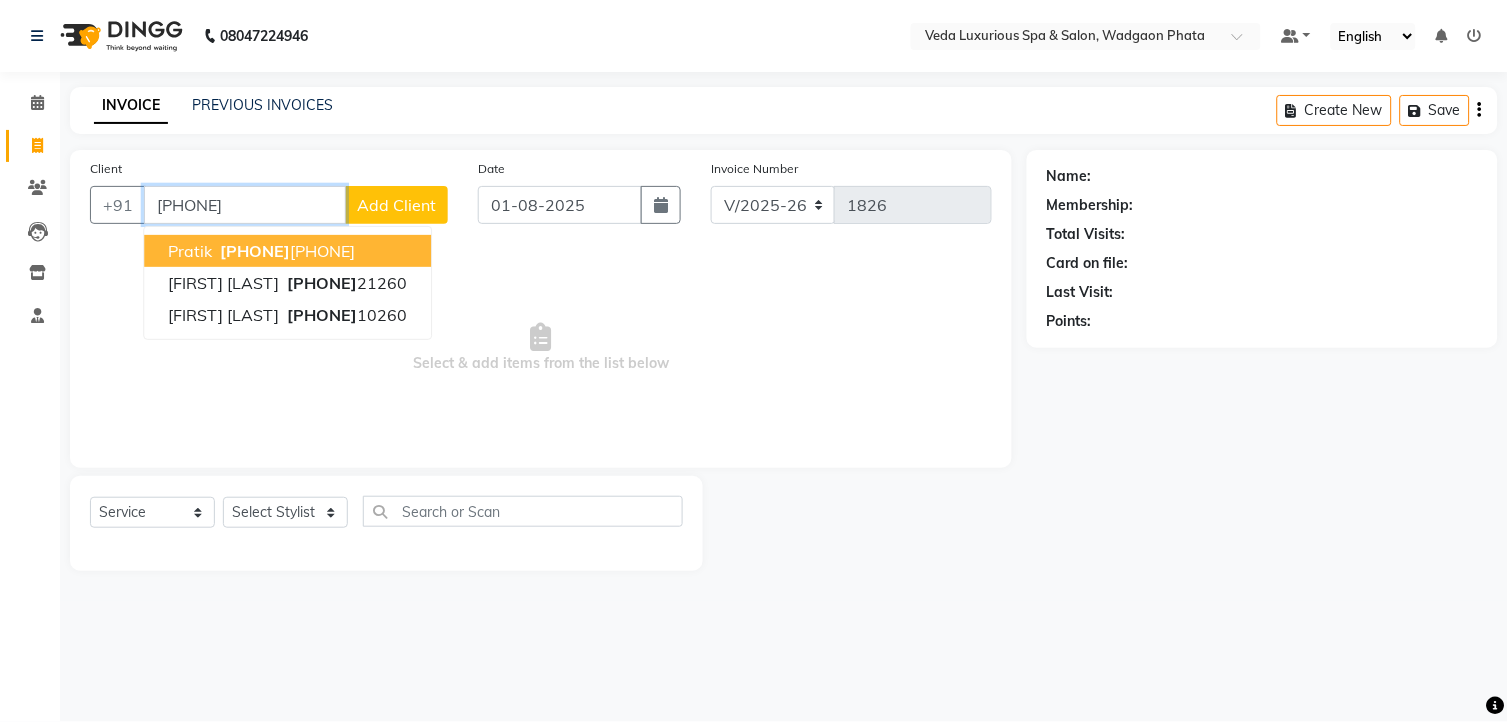 click on "[FIRST]   [PHONE]" at bounding box center [287, 251] 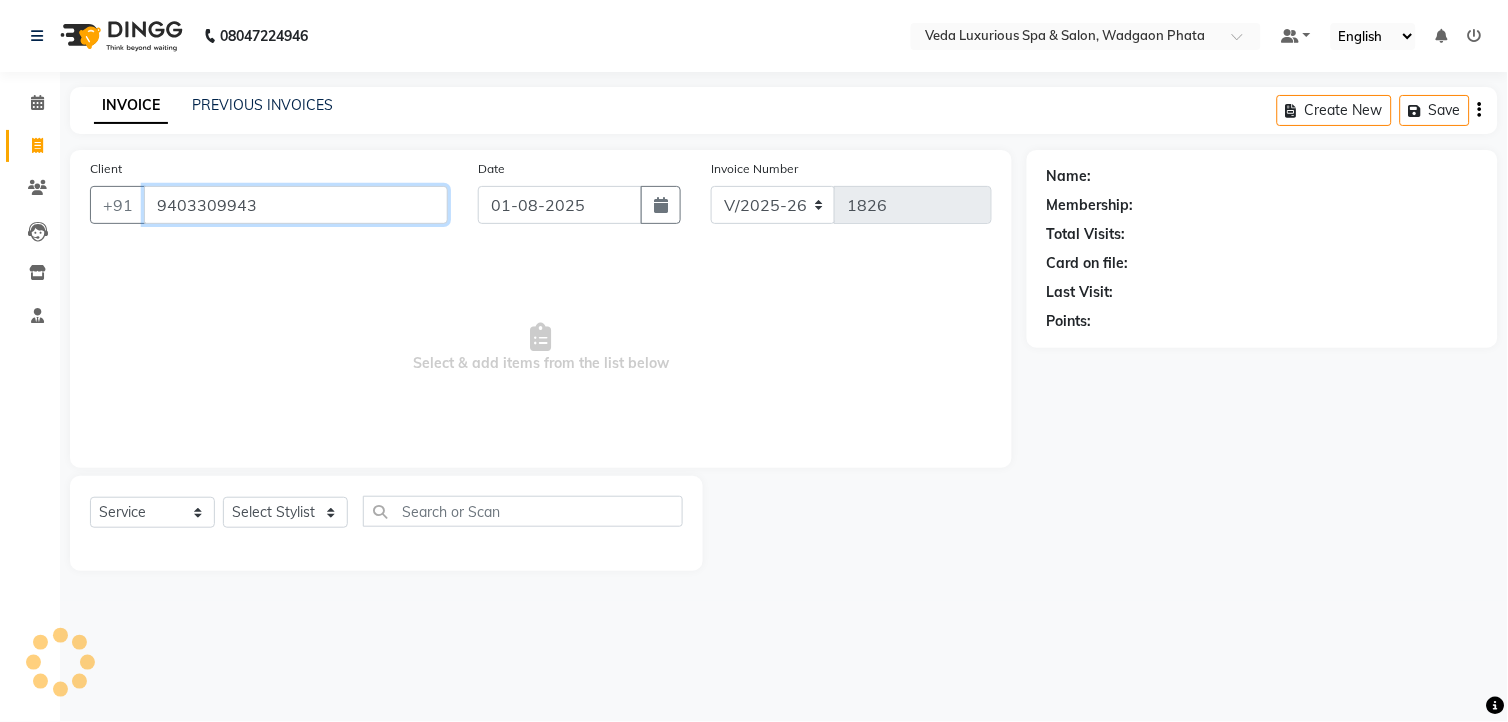 type on "9403309943" 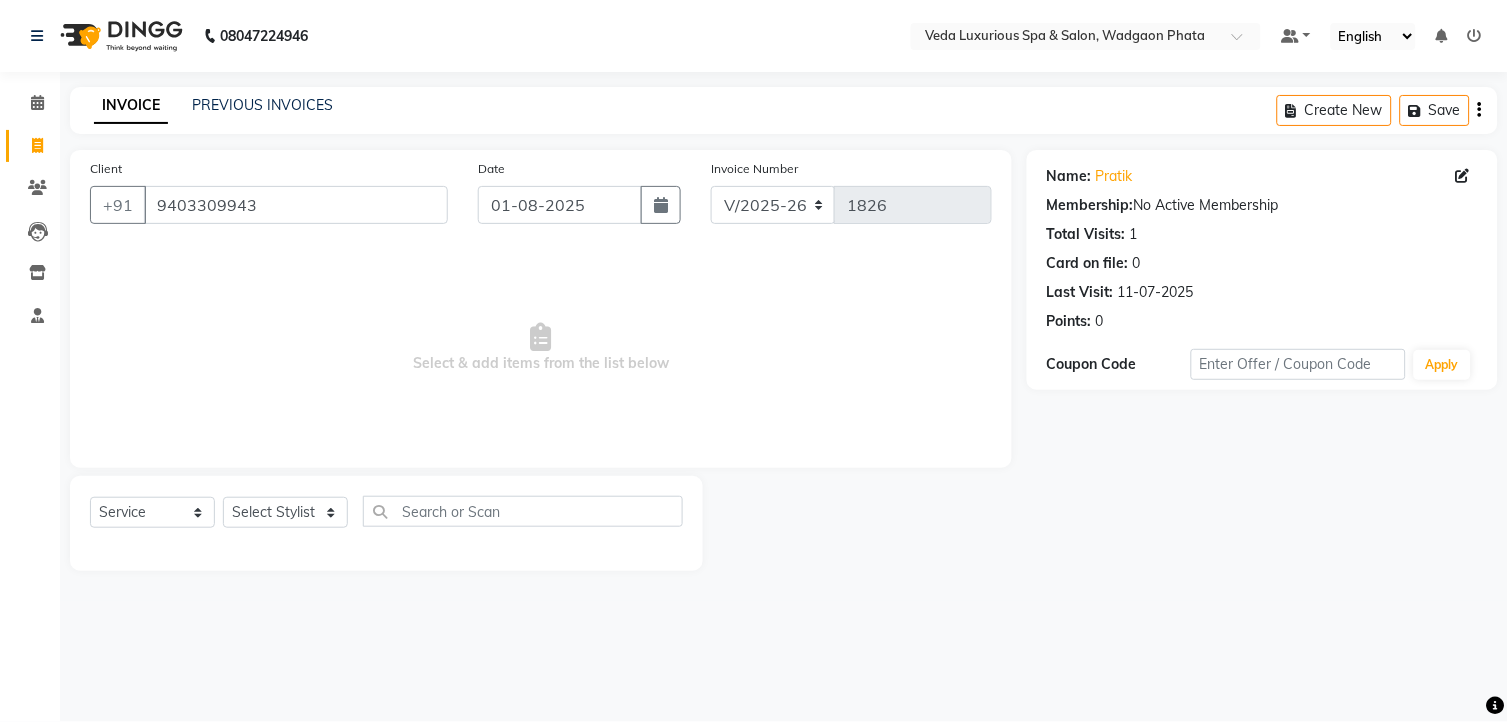 click on "Select Service Product Membership Package Voucher Prepaid Gift Card Select Stylist Ankur GOLU Khushi kim lily Mahesh manu MOYA Nilam olivia RP seri VEDA" 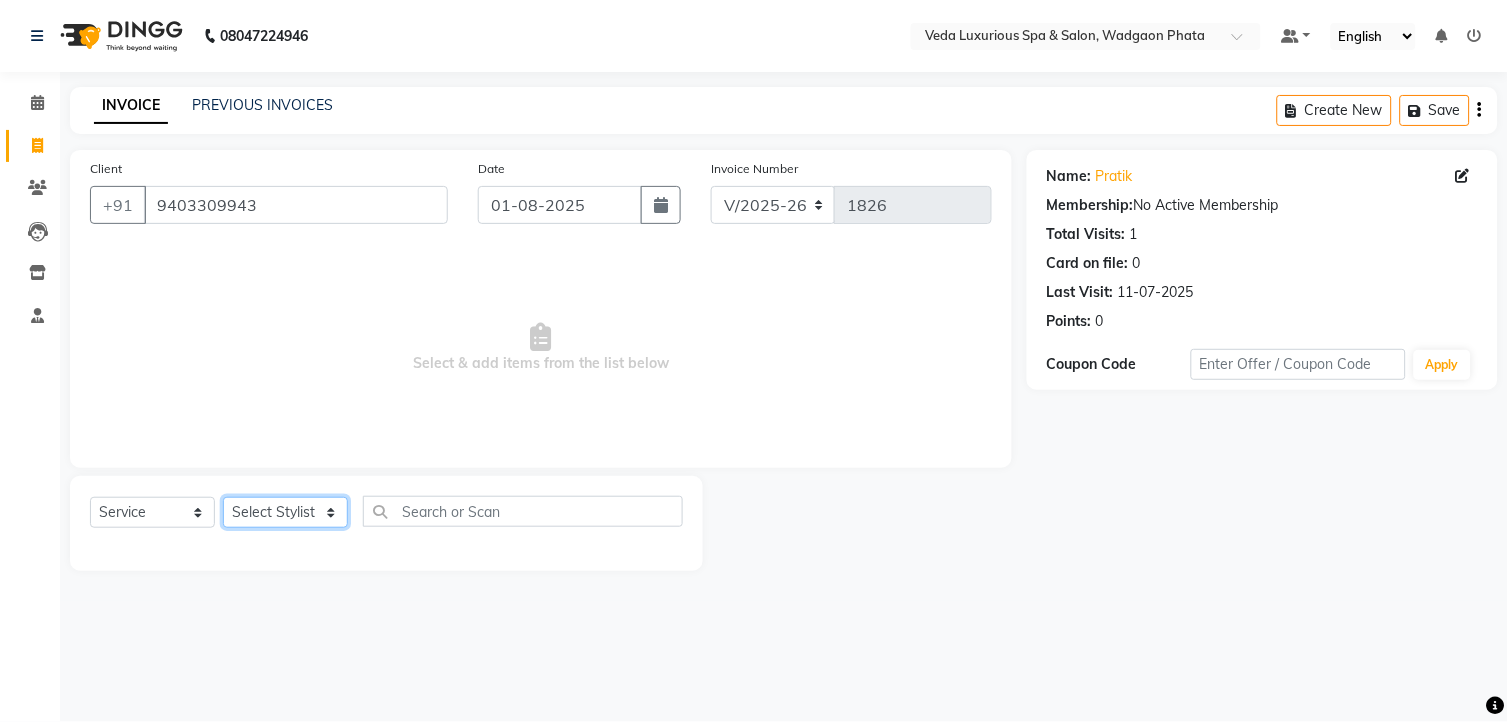click on "Select Stylist Ankur GOLU Khushi kim lily Mahesh manu MOYA Nilam olivia RP seri VEDA" 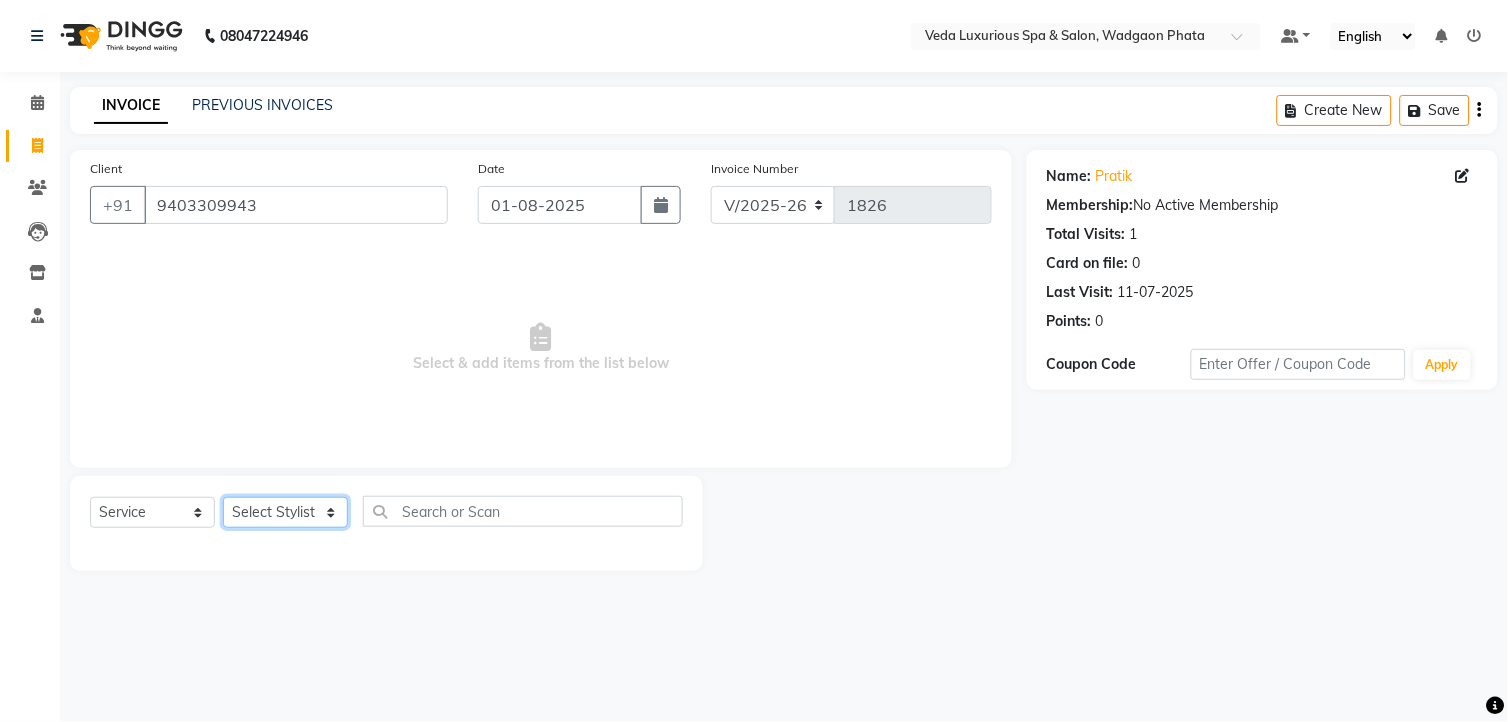 select on "58145" 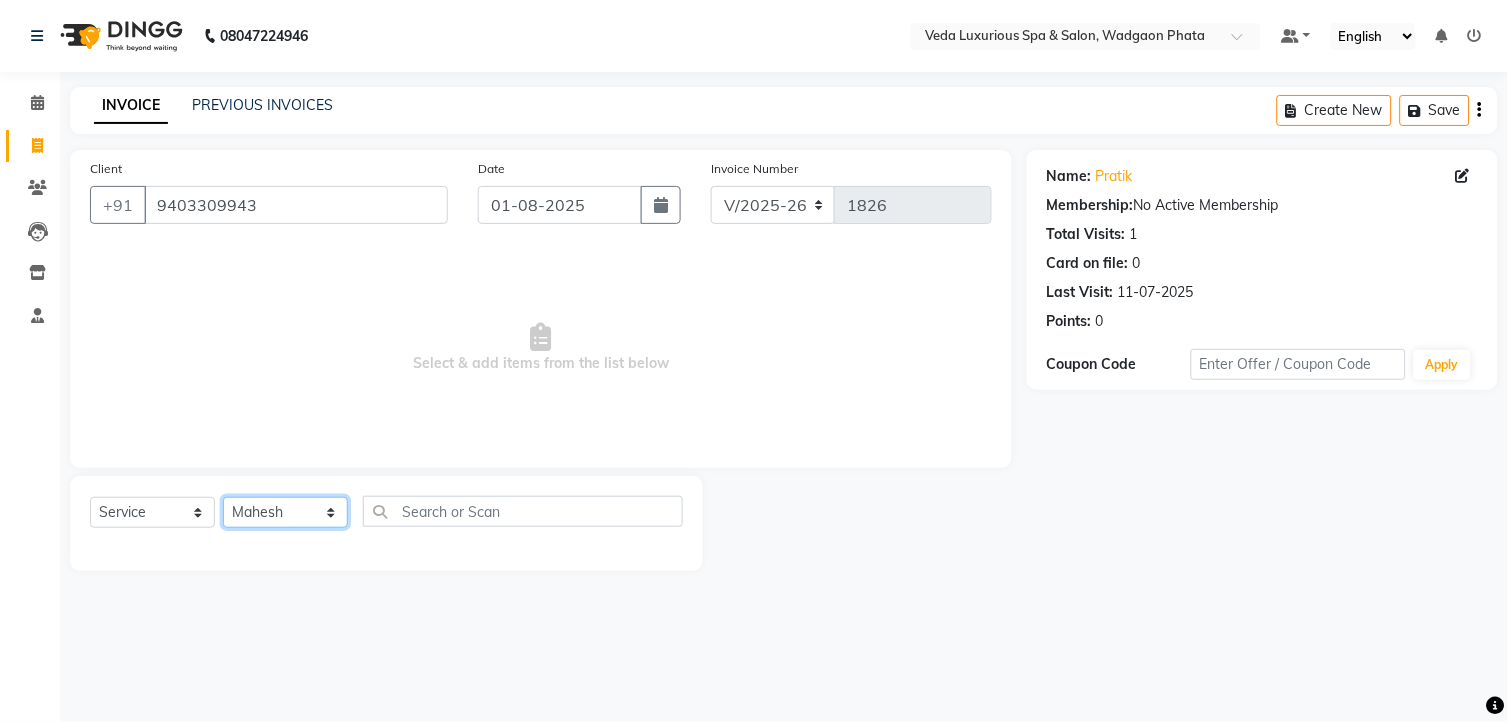 click on "Select Stylist Ankur GOLU Khushi kim lily Mahesh manu MOYA Nilam olivia RP seri VEDA" 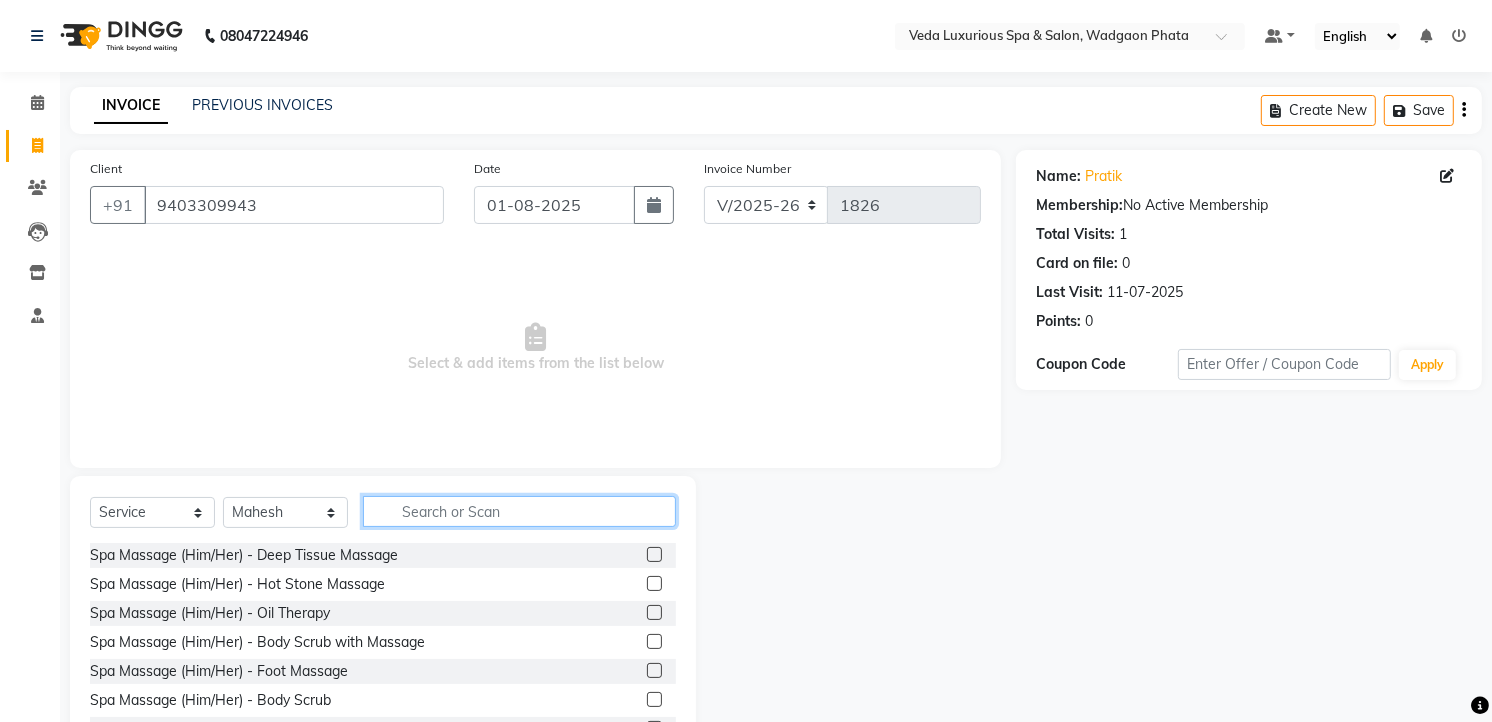 click 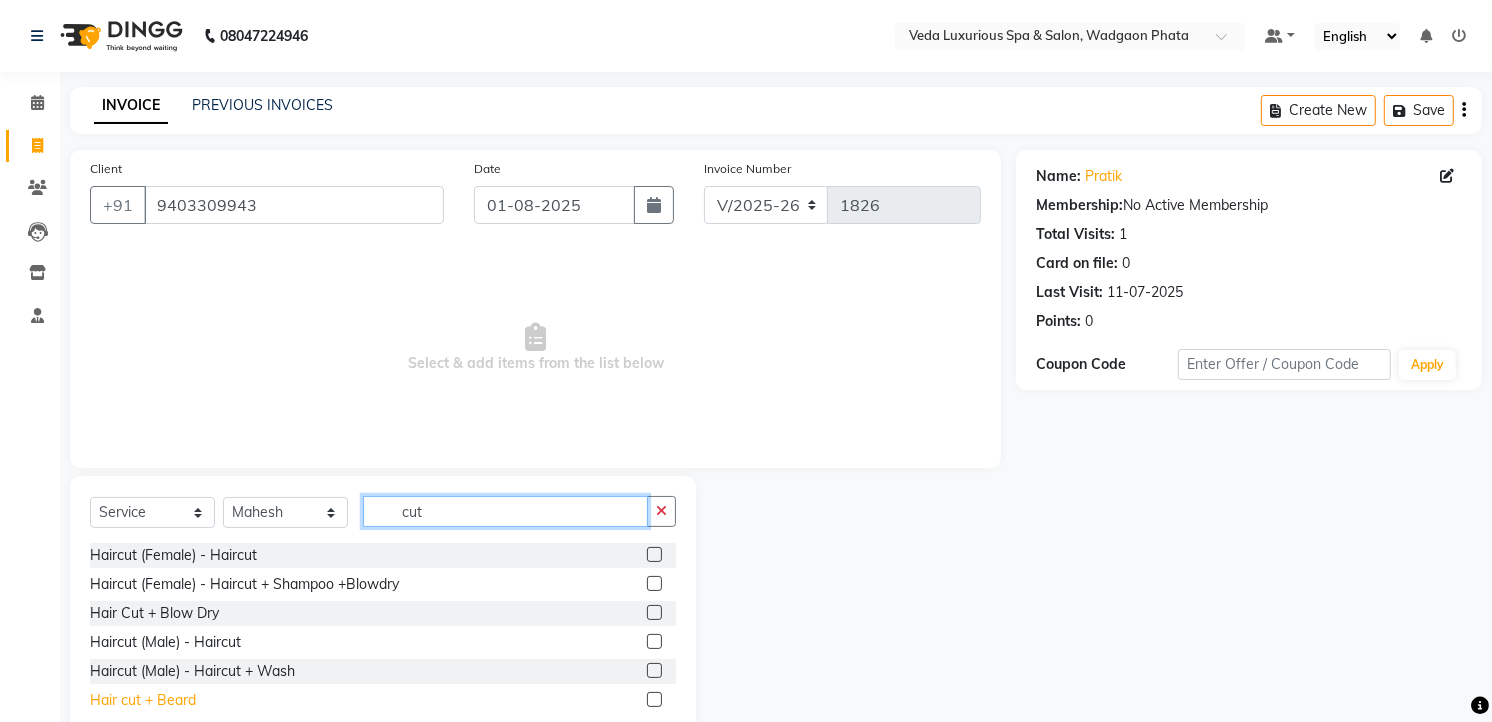 type on "cut" 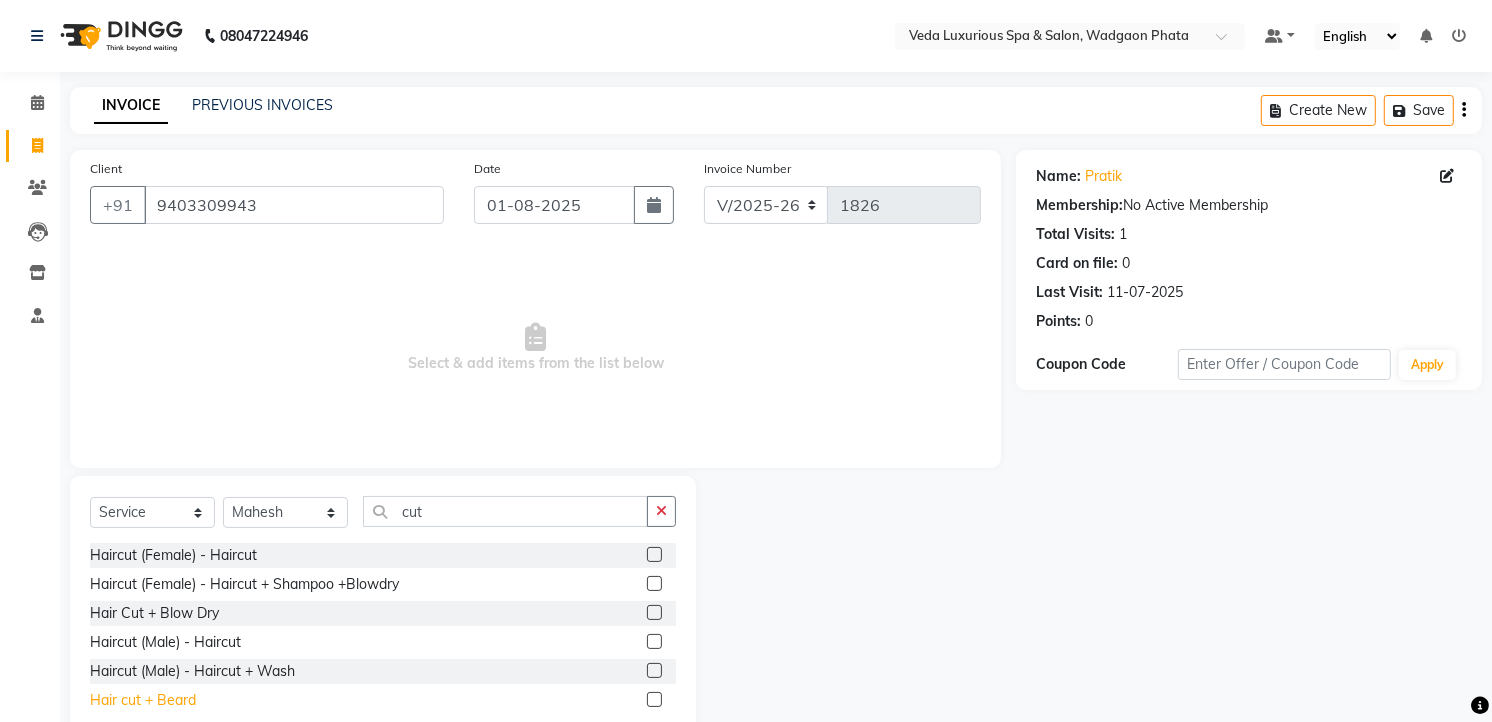 click on "Hair cut + Beard" 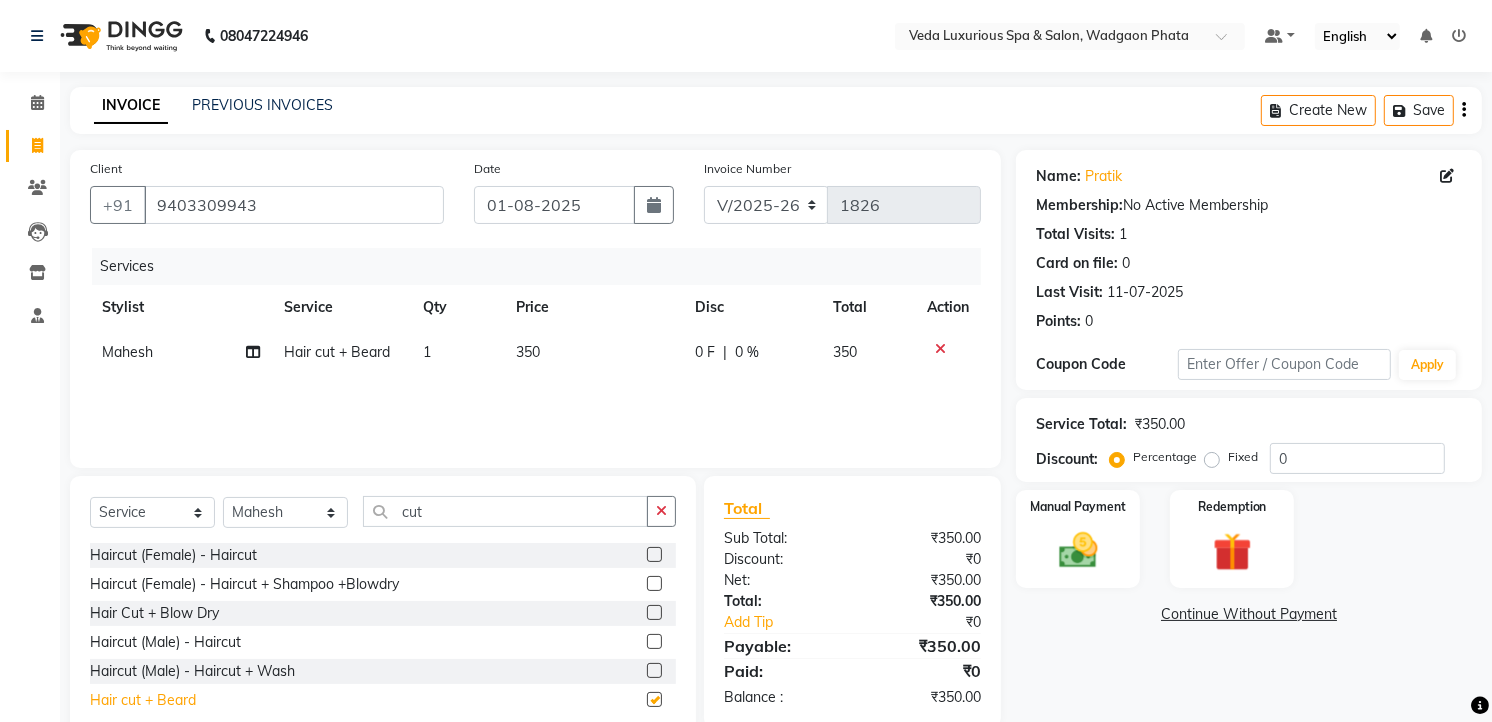 checkbox on "false" 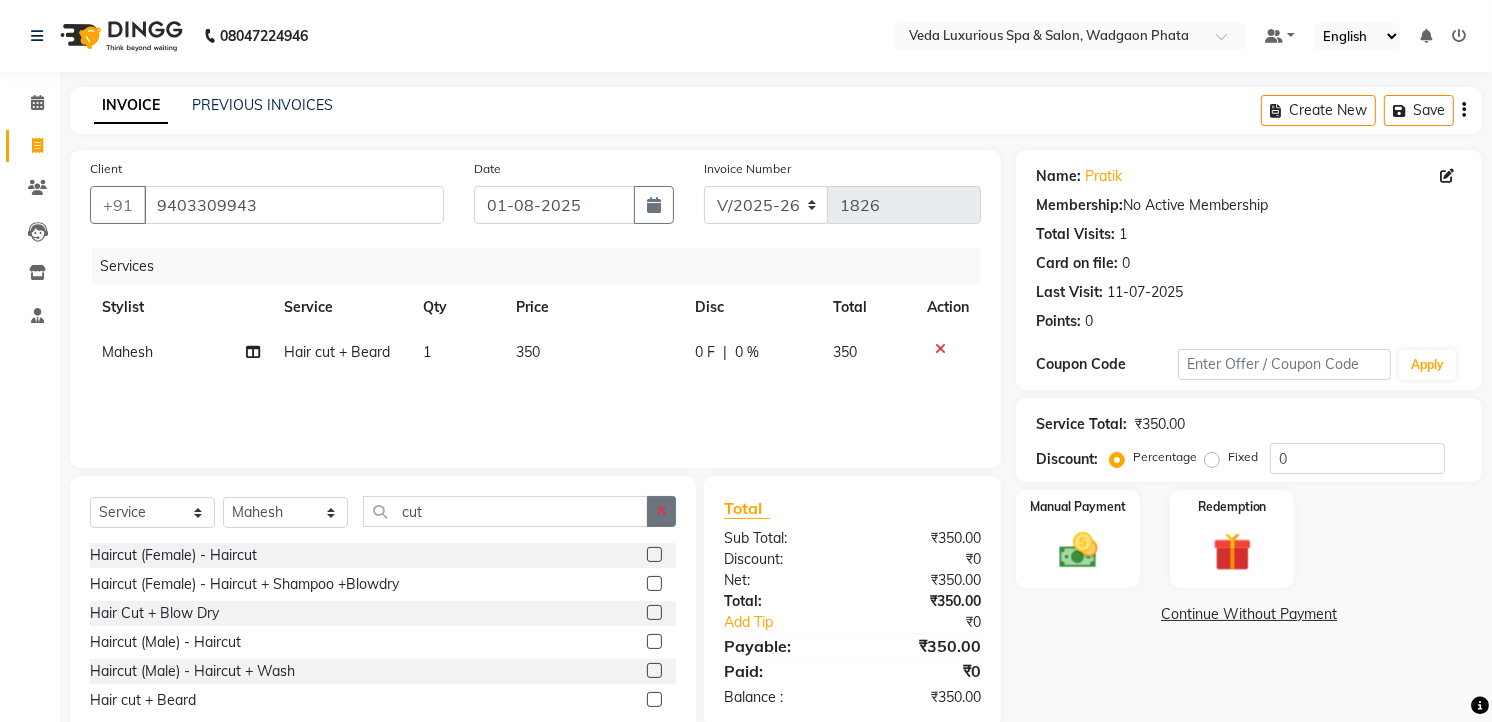 click 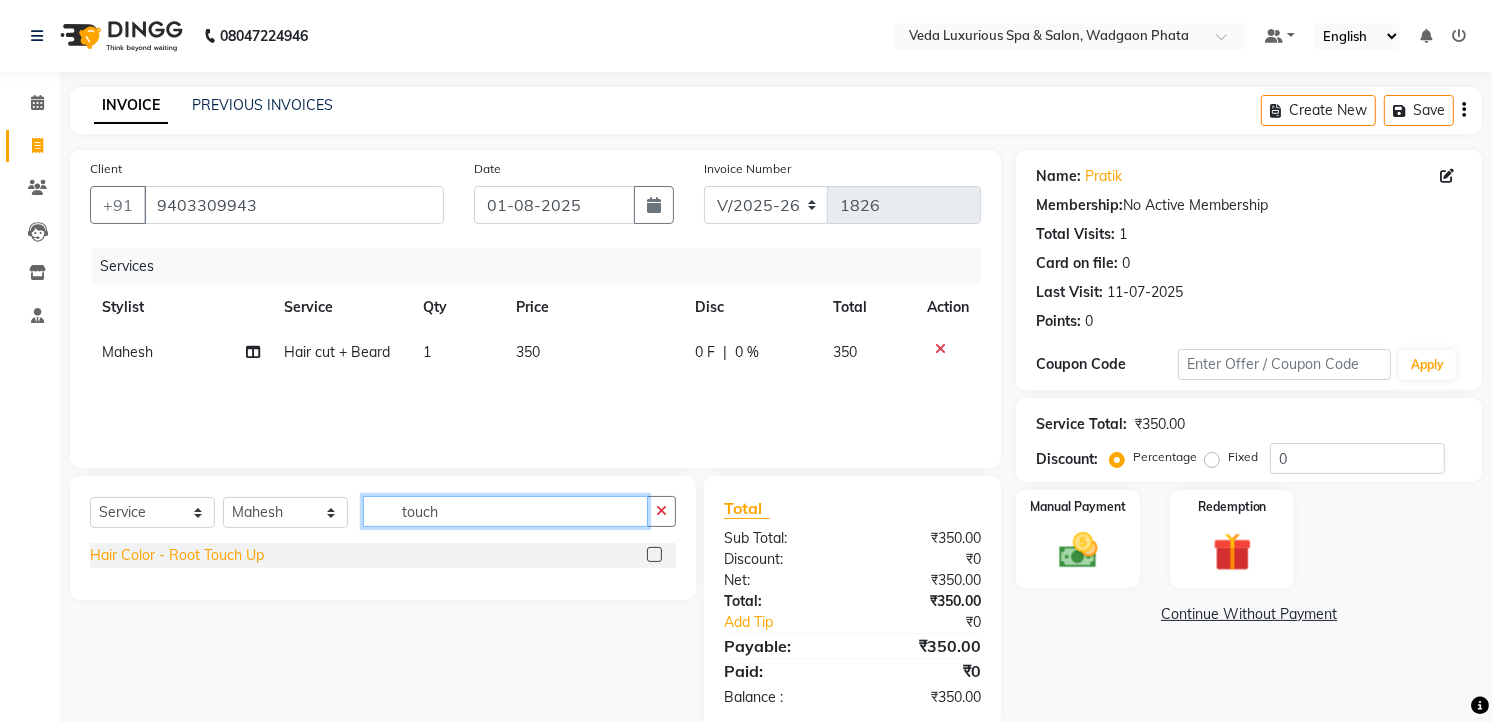 type on "touch" 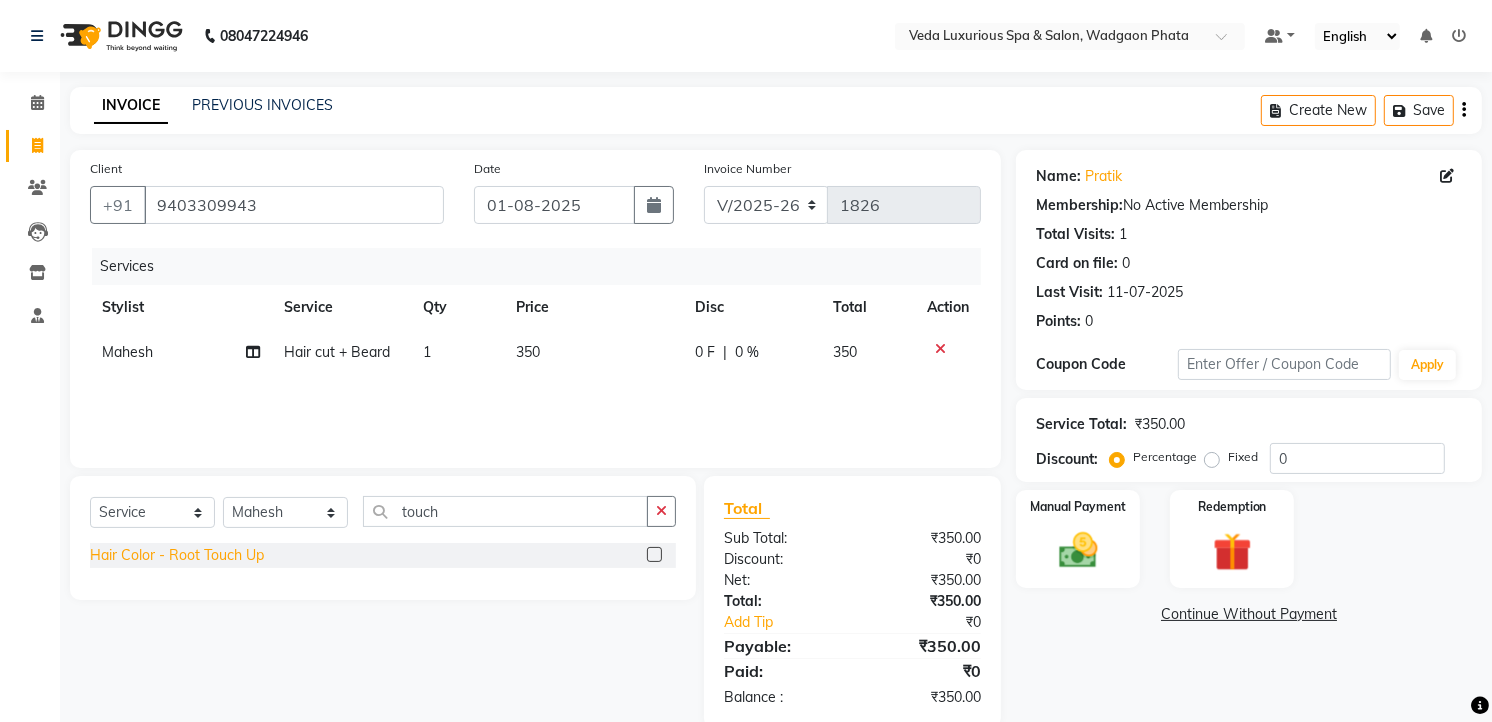 click on "Hair Color - Root Touch Up" 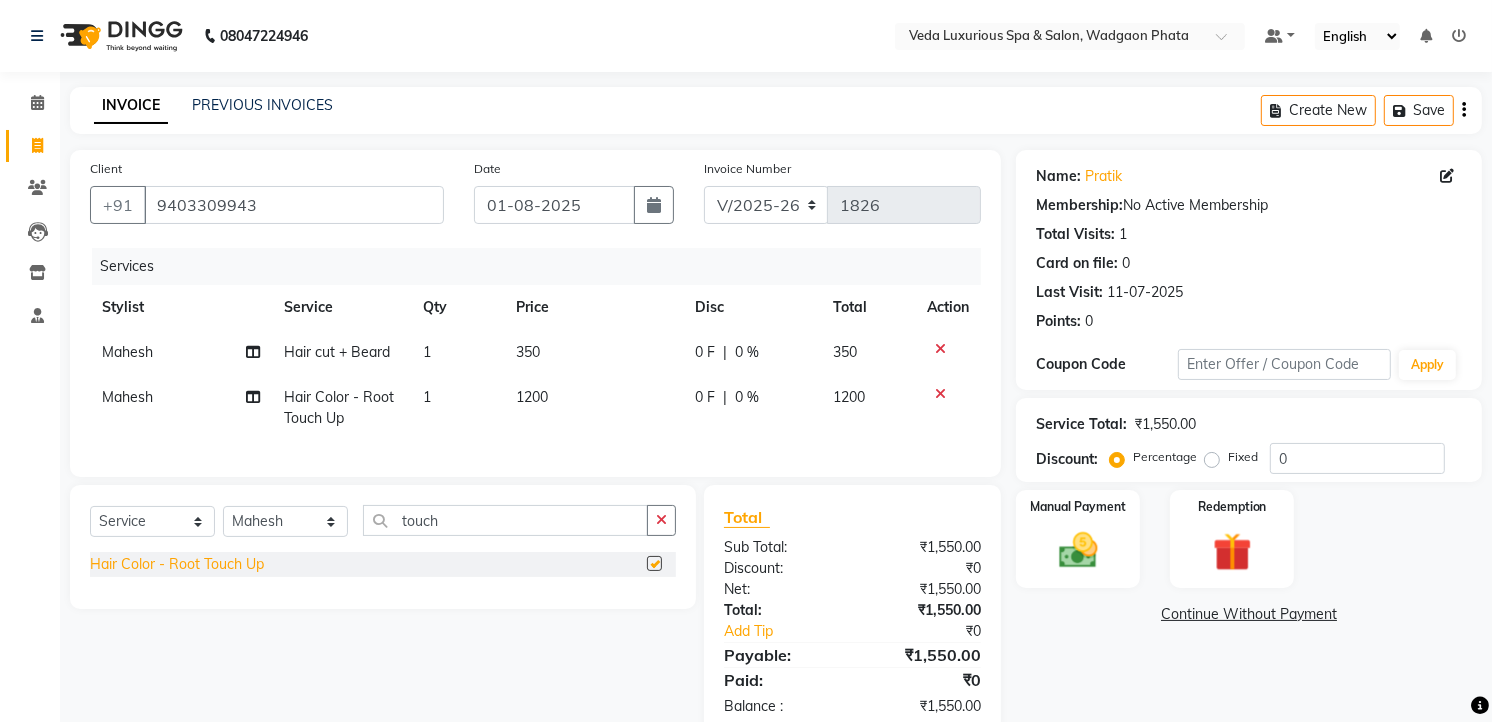 checkbox on "false" 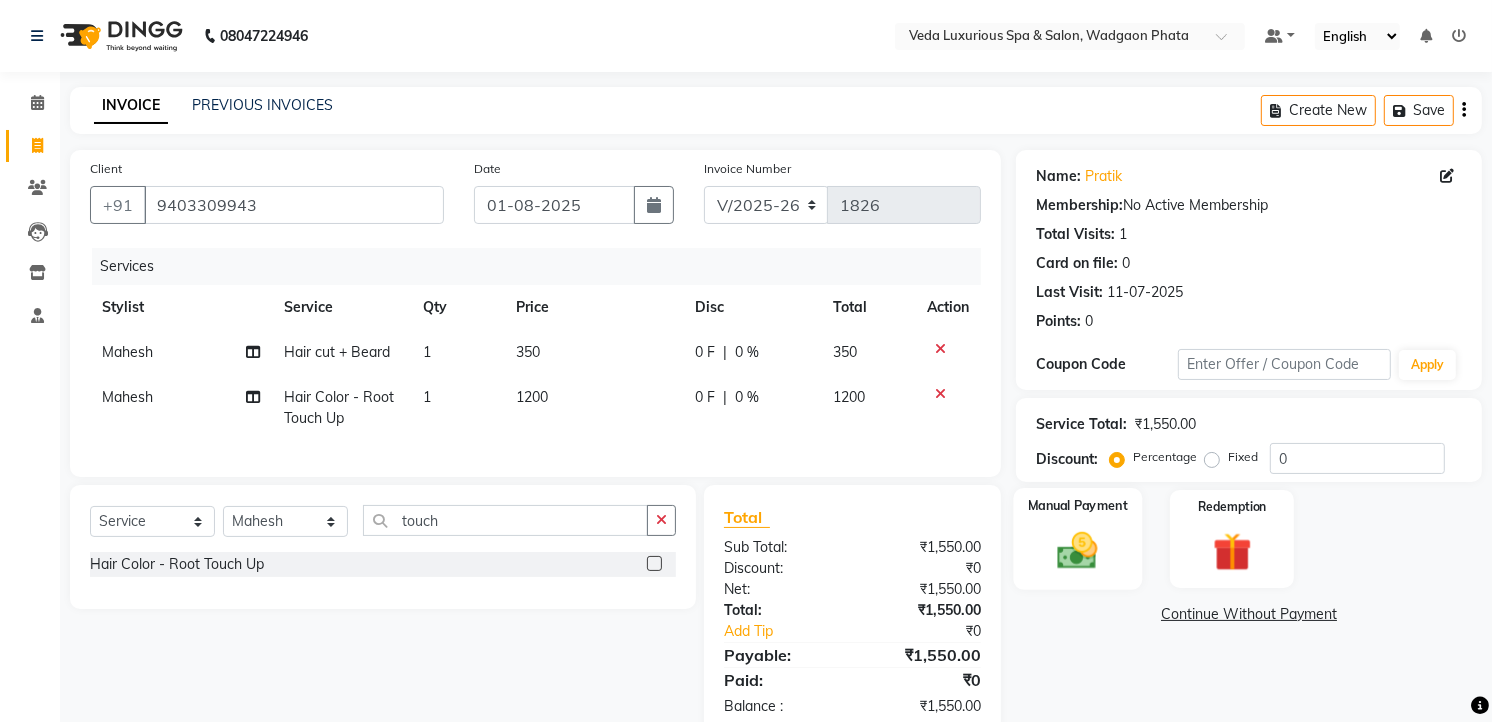 click 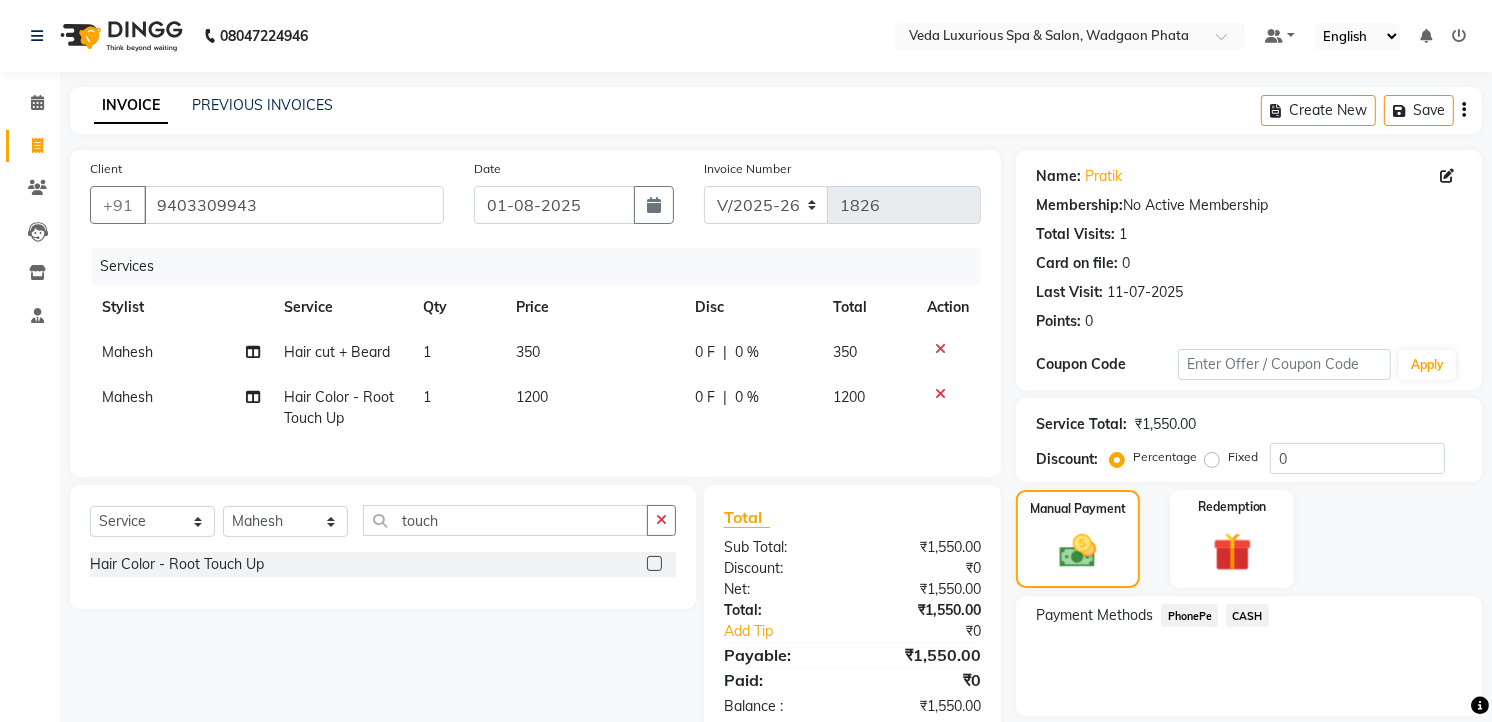 click on "PhonePe" 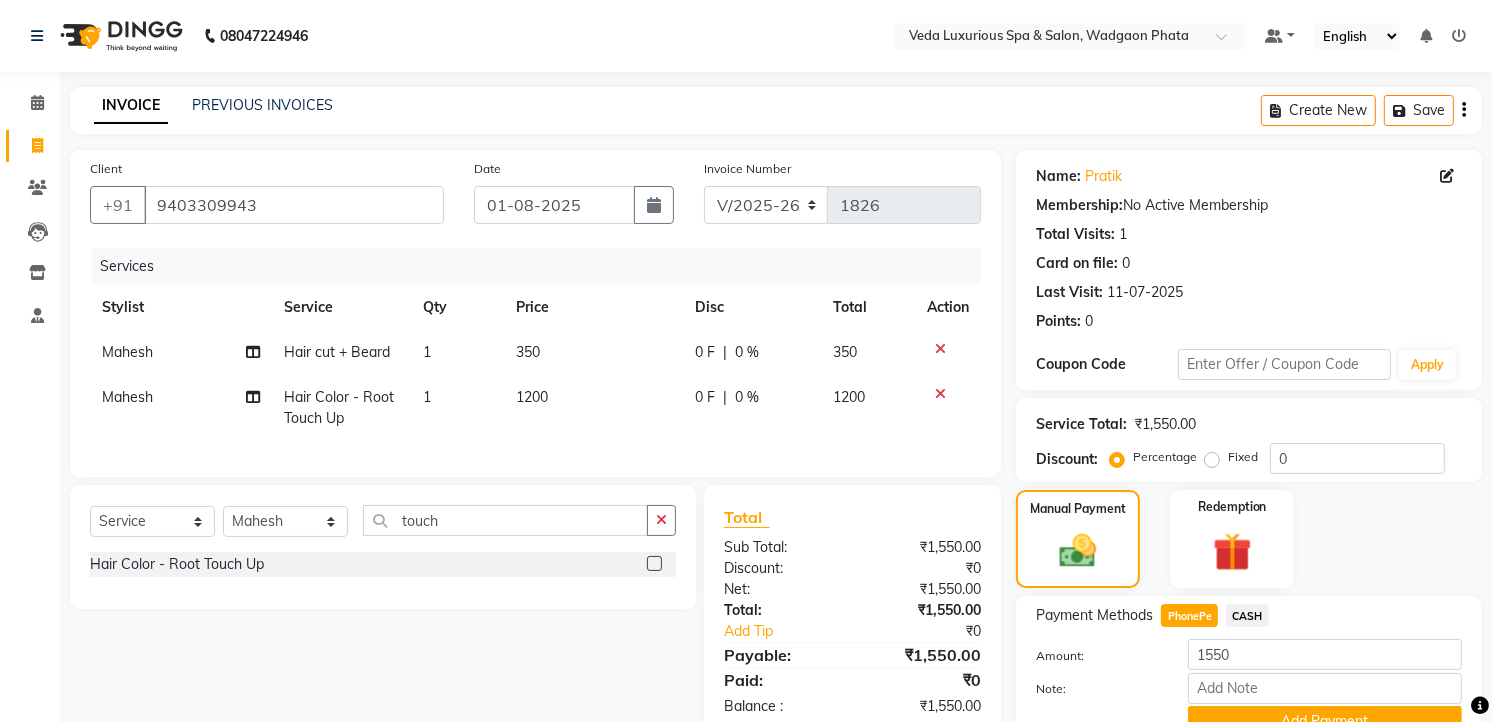 scroll, scrollTop: 94, scrollLeft: 0, axis: vertical 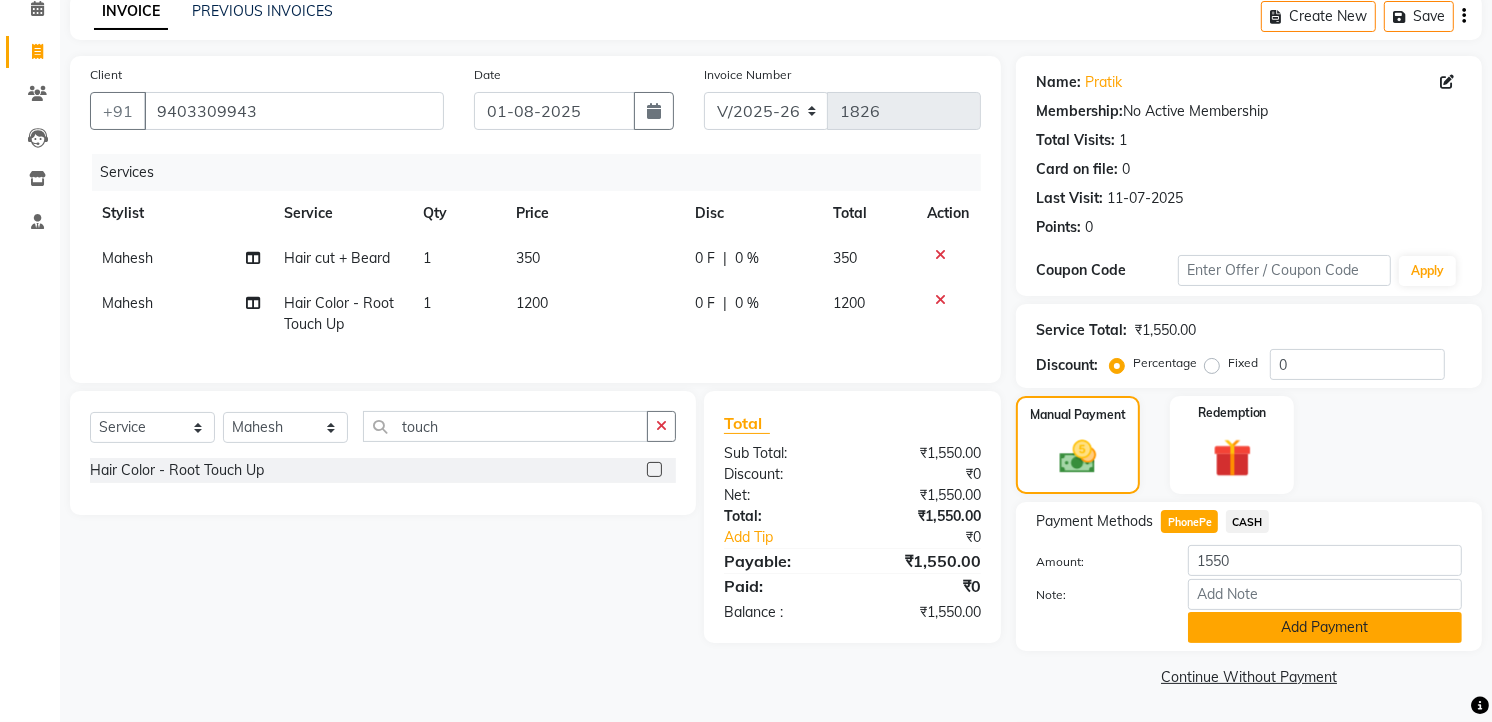 click on "Add Payment" 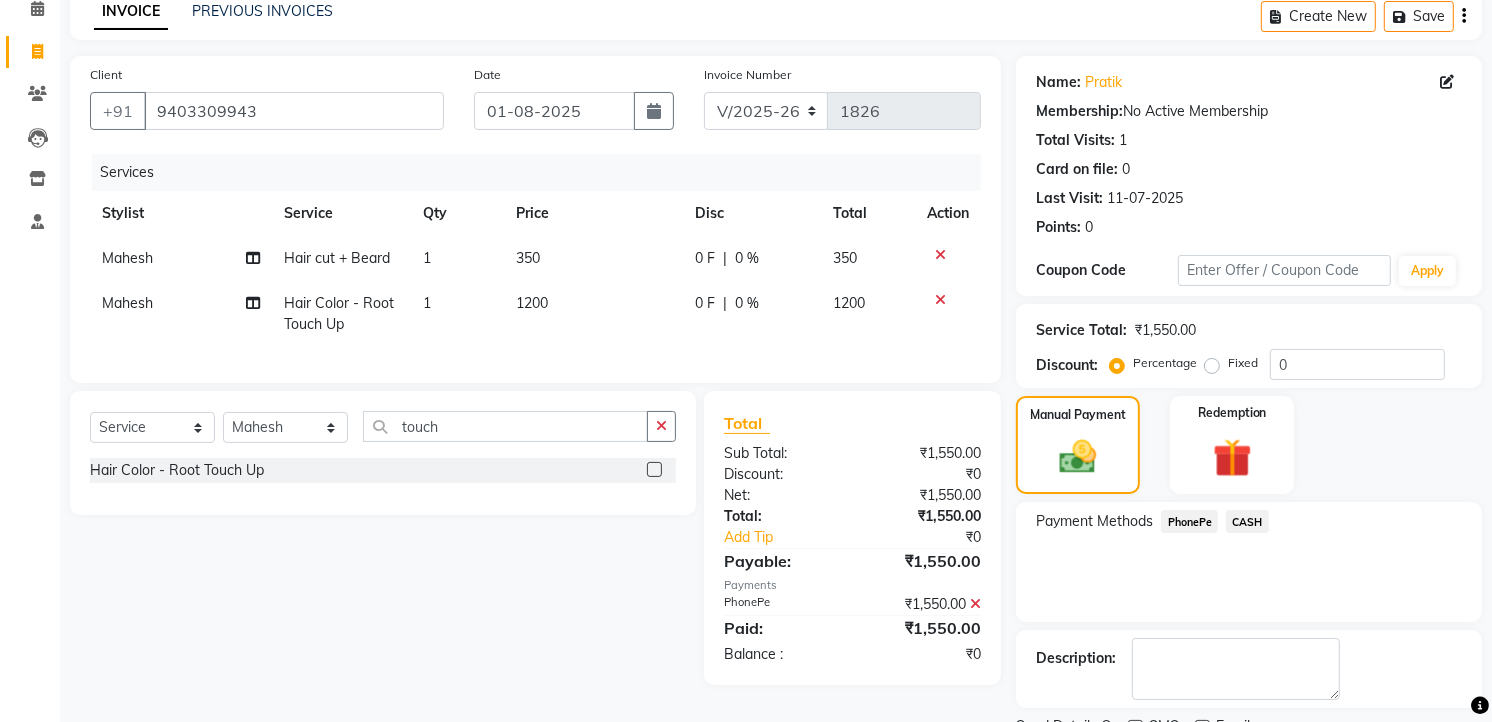 scroll, scrollTop: 177, scrollLeft: 0, axis: vertical 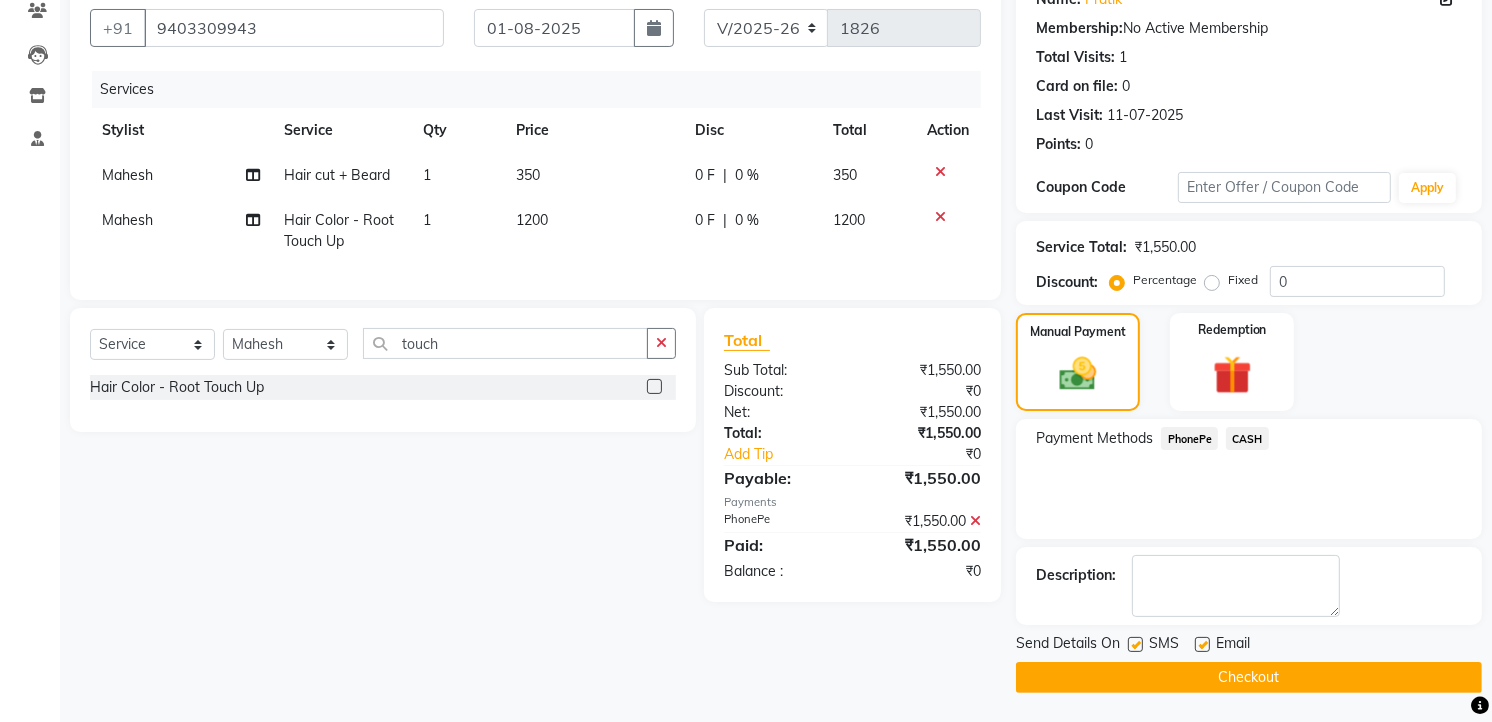 click on "Checkout" 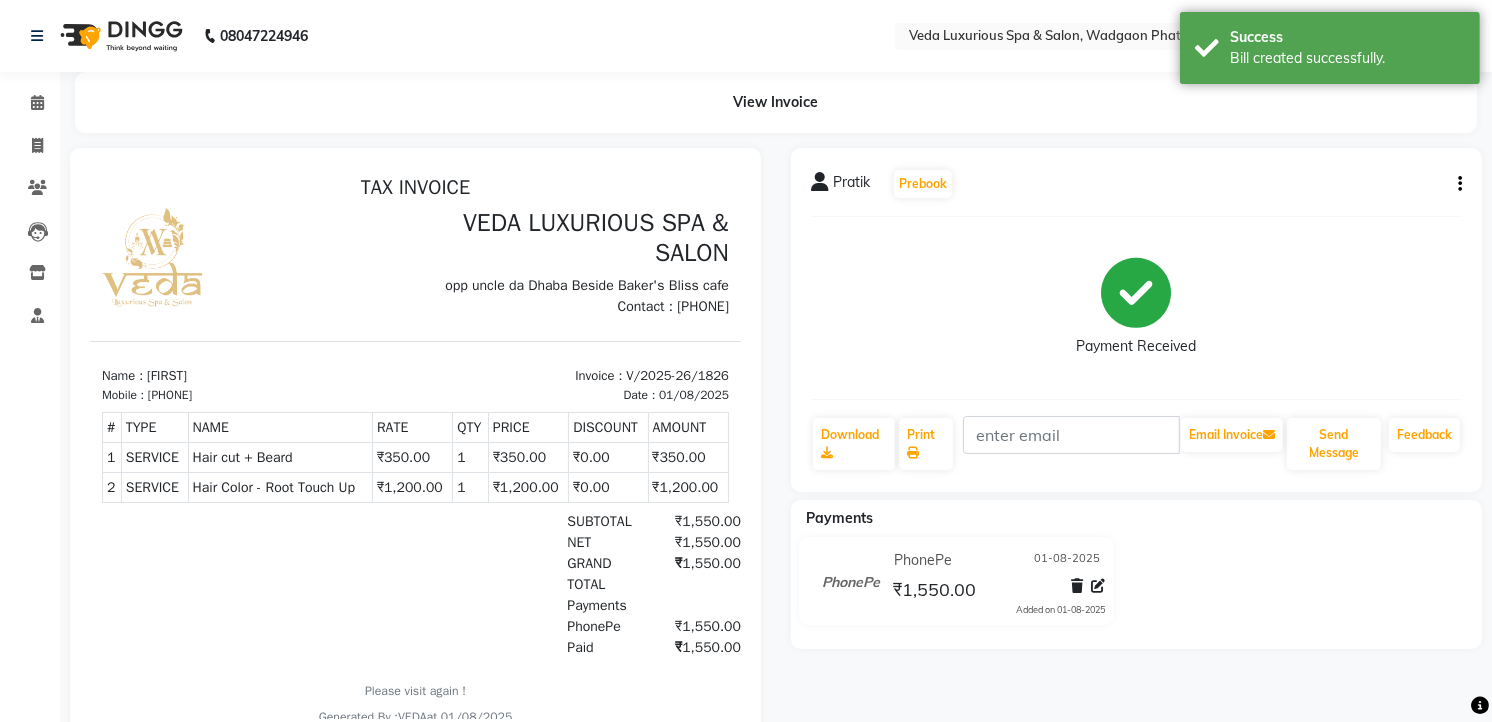 scroll, scrollTop: 0, scrollLeft: 0, axis: both 